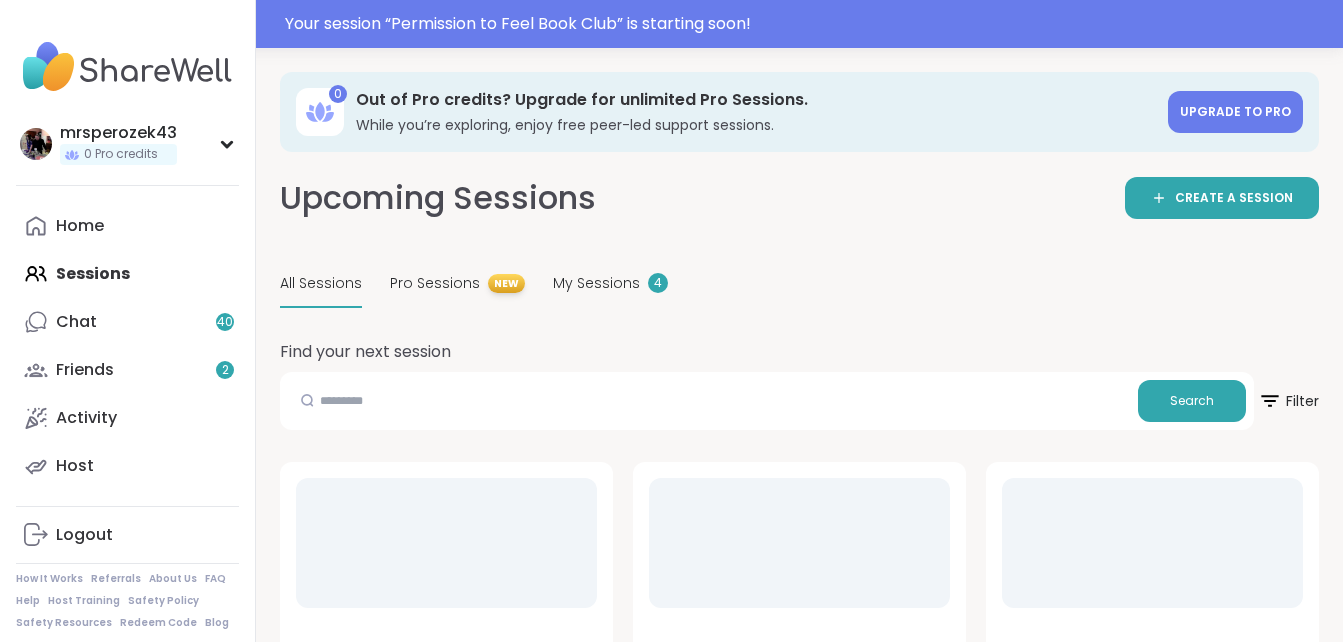 scroll, scrollTop: 0, scrollLeft: 0, axis: both 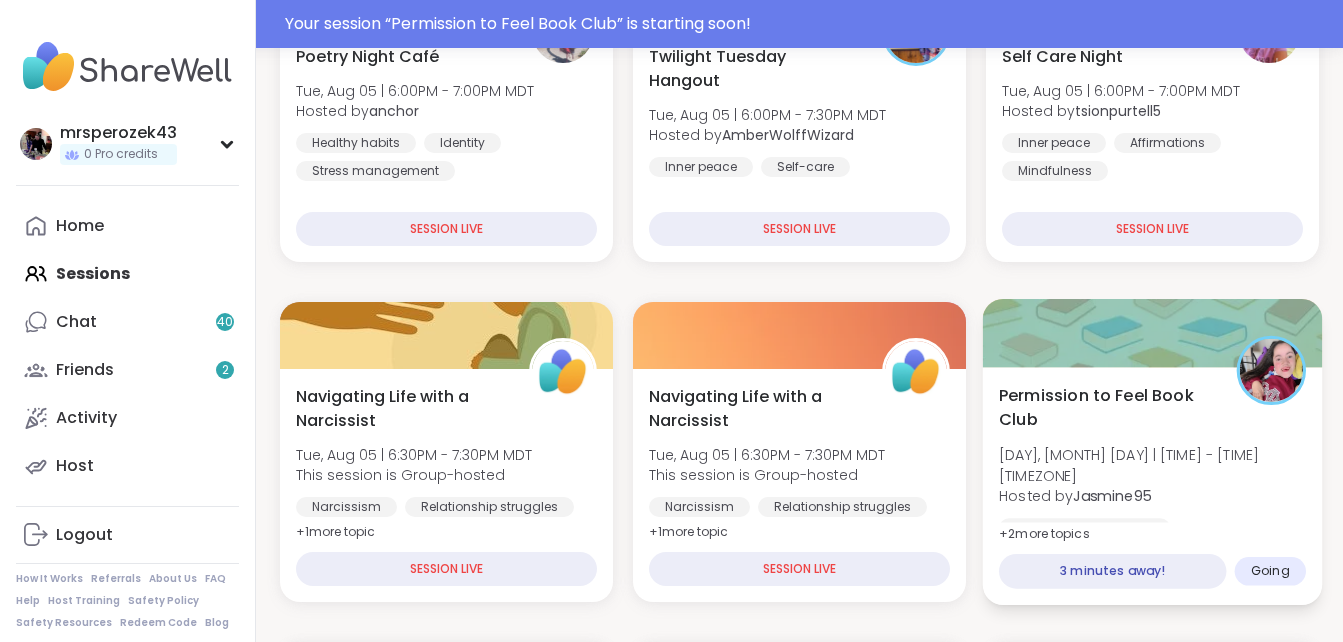 click on "[DAY], [MONTH] [DAY] | [TIME] - [TIME] [TIMEZONE]" at bounding box center (1152, 465) 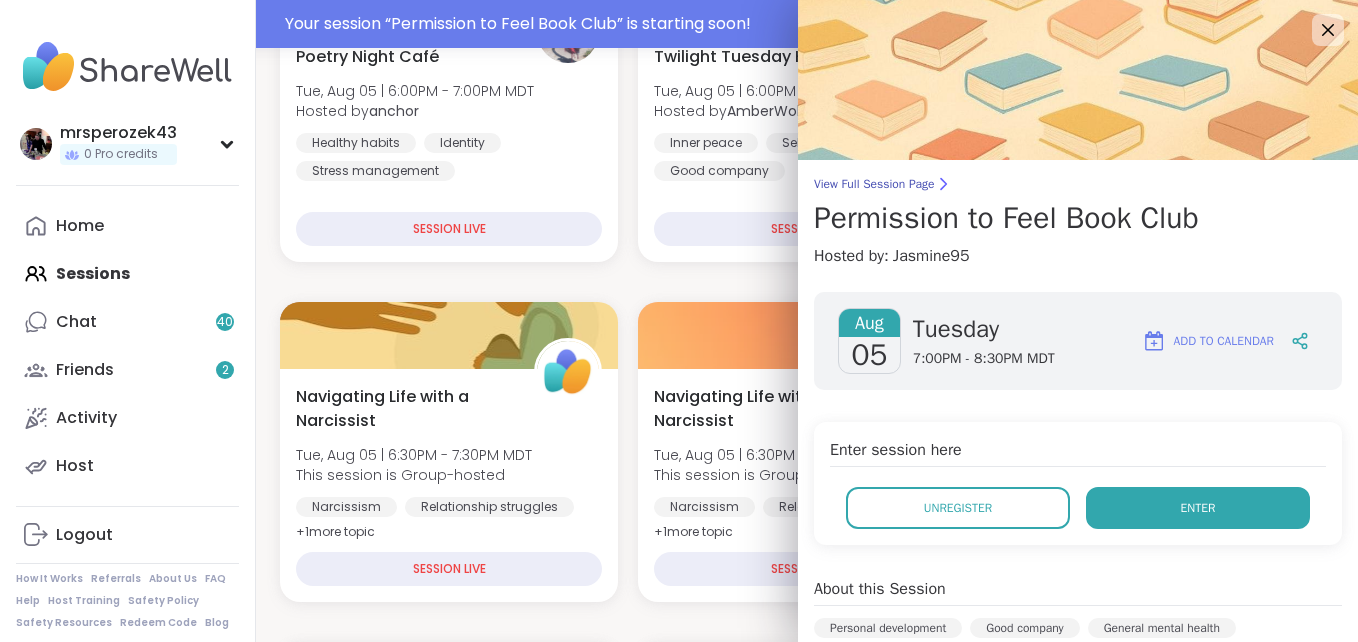 click on "Enter" at bounding box center (1198, 508) 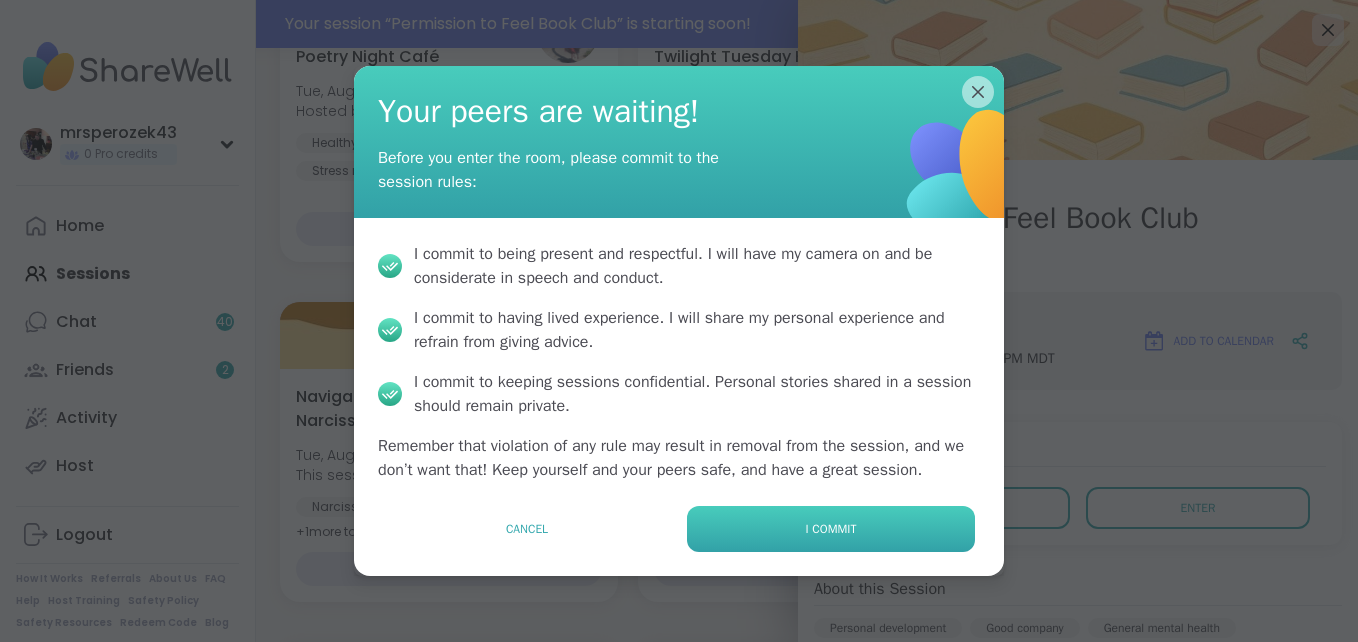 click on "I commit" at bounding box center (831, 529) 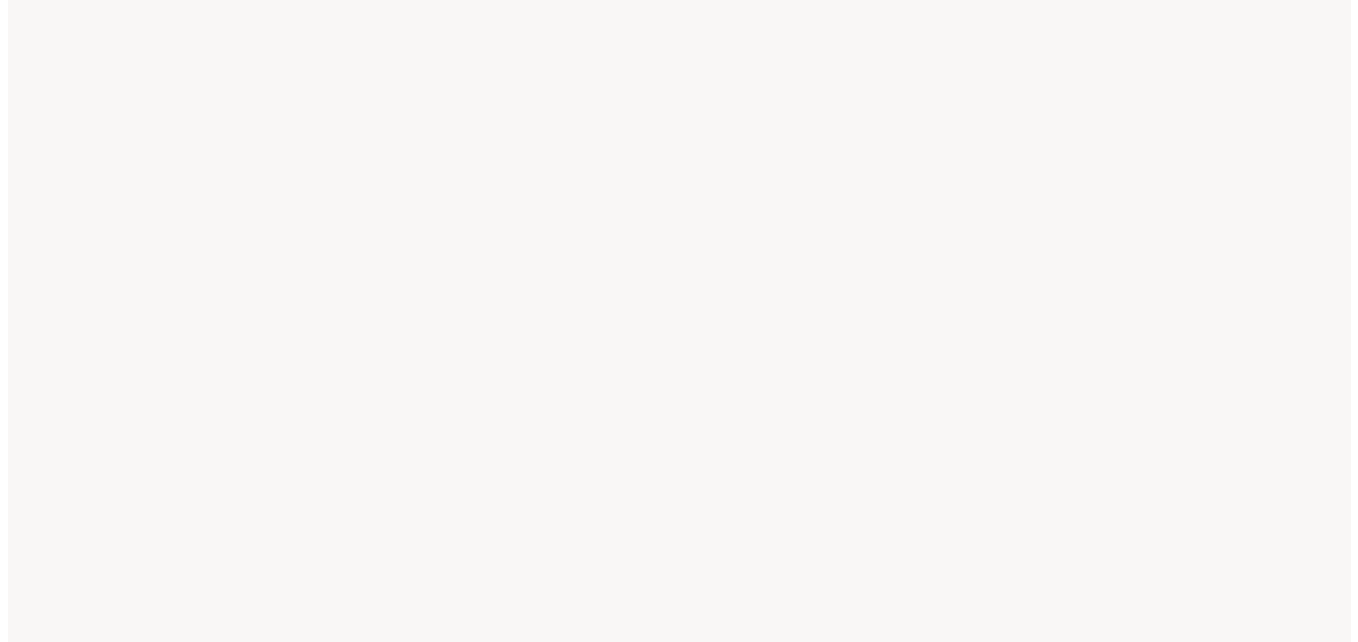 scroll, scrollTop: 0, scrollLeft: 0, axis: both 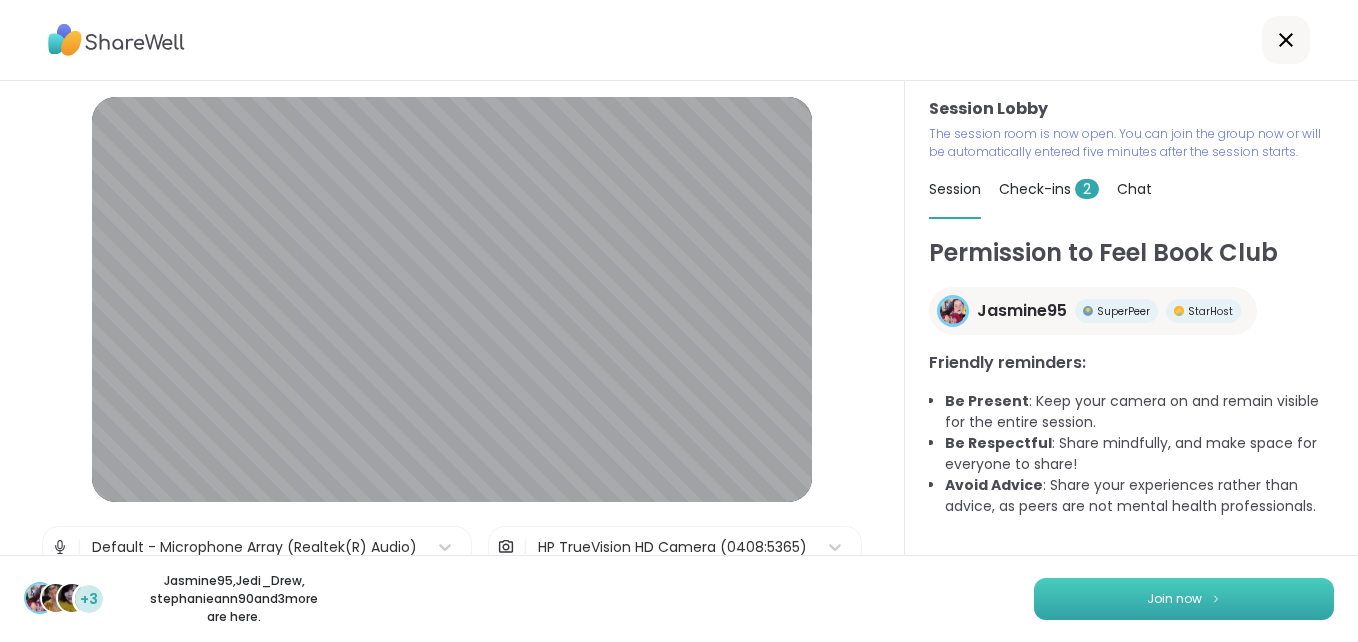 click on "Join now" at bounding box center (1184, 599) 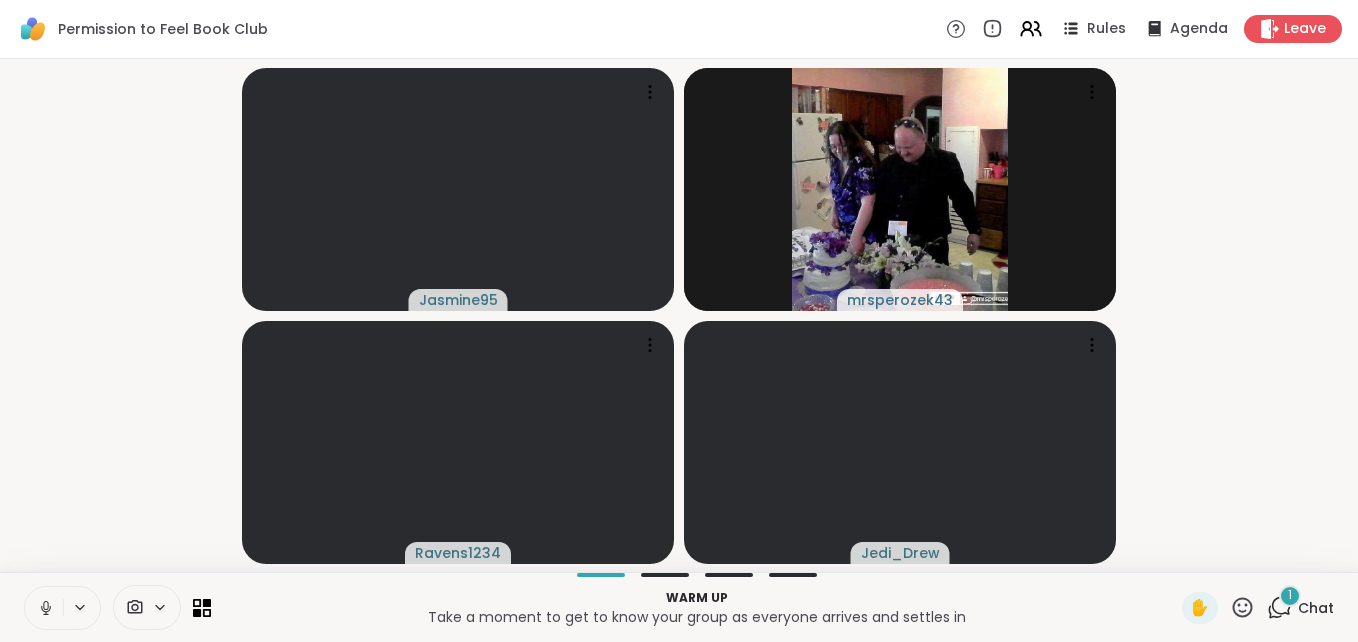 click 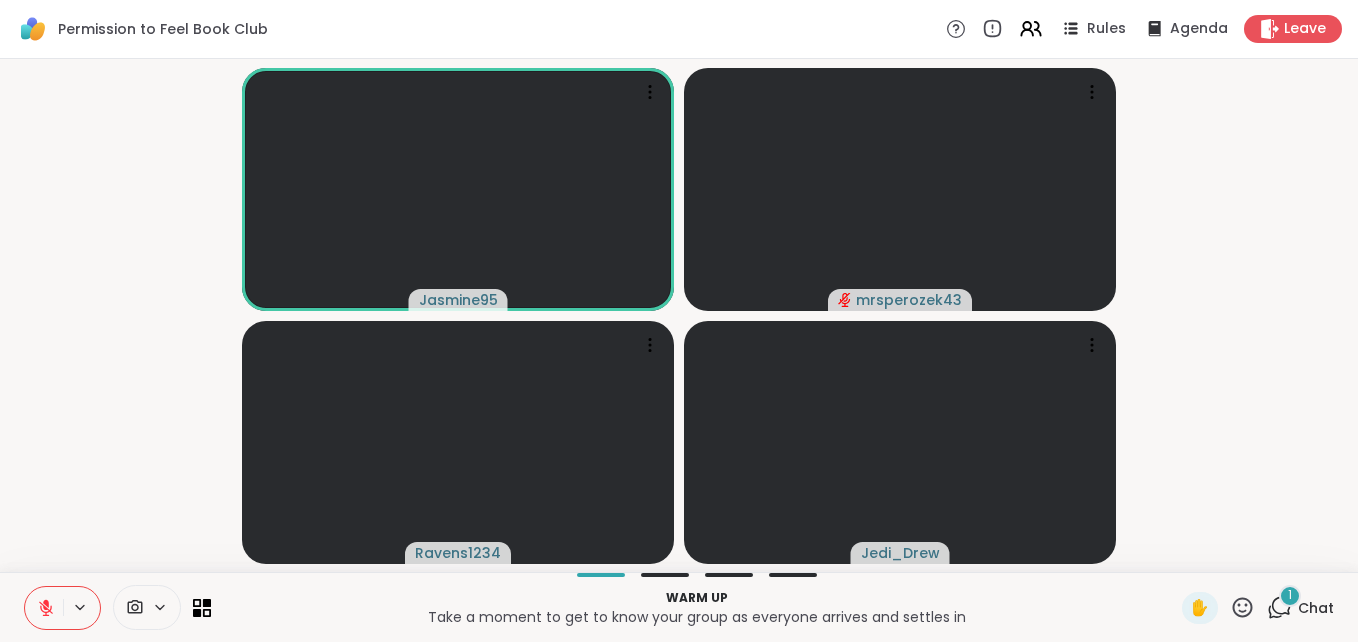 click on "1" at bounding box center (1290, 596) 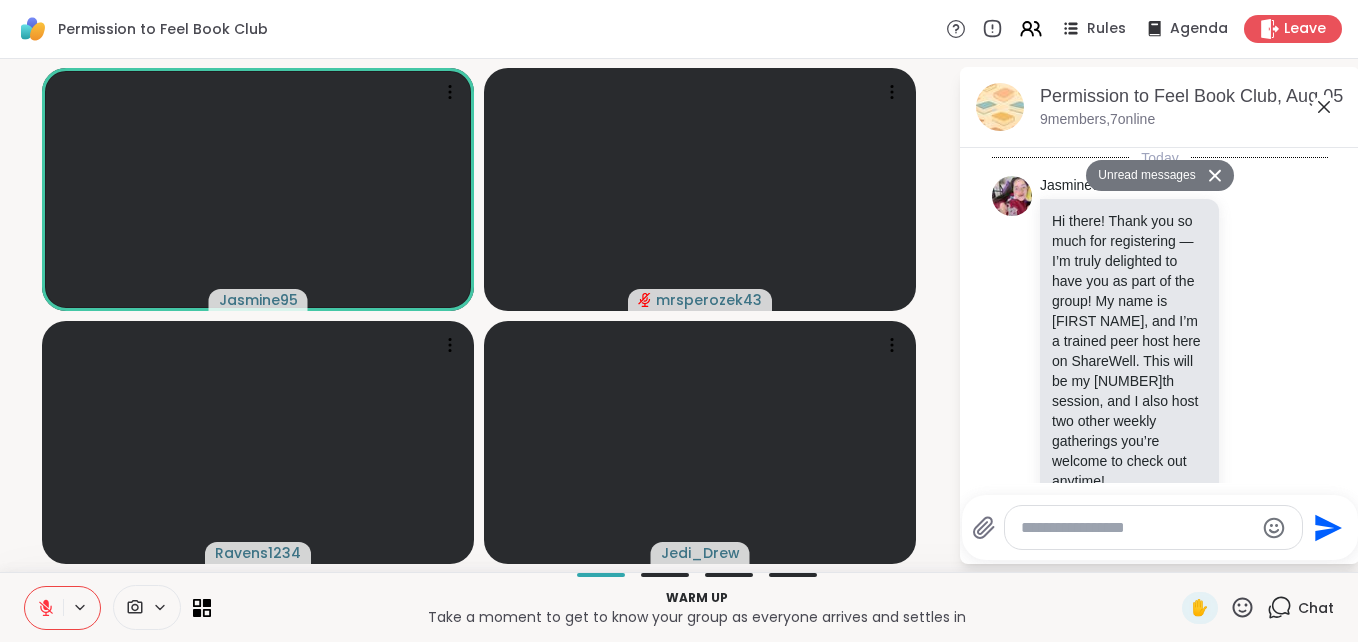 scroll, scrollTop: 2626, scrollLeft: 0, axis: vertical 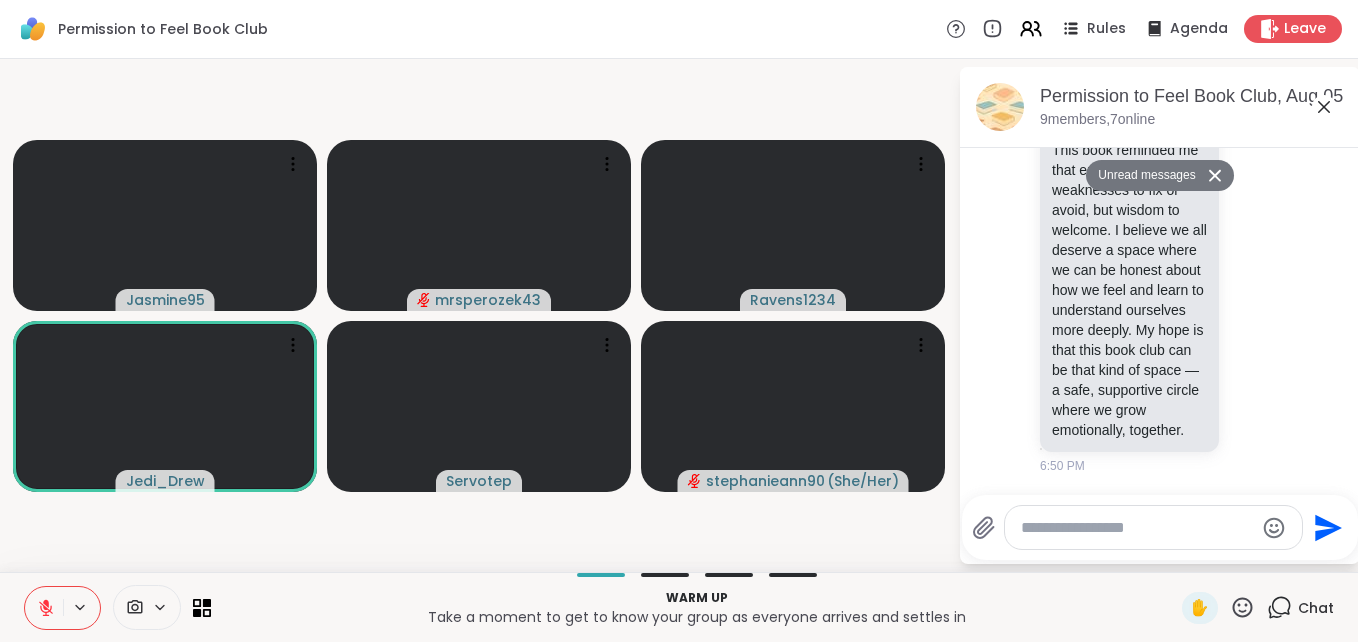 click 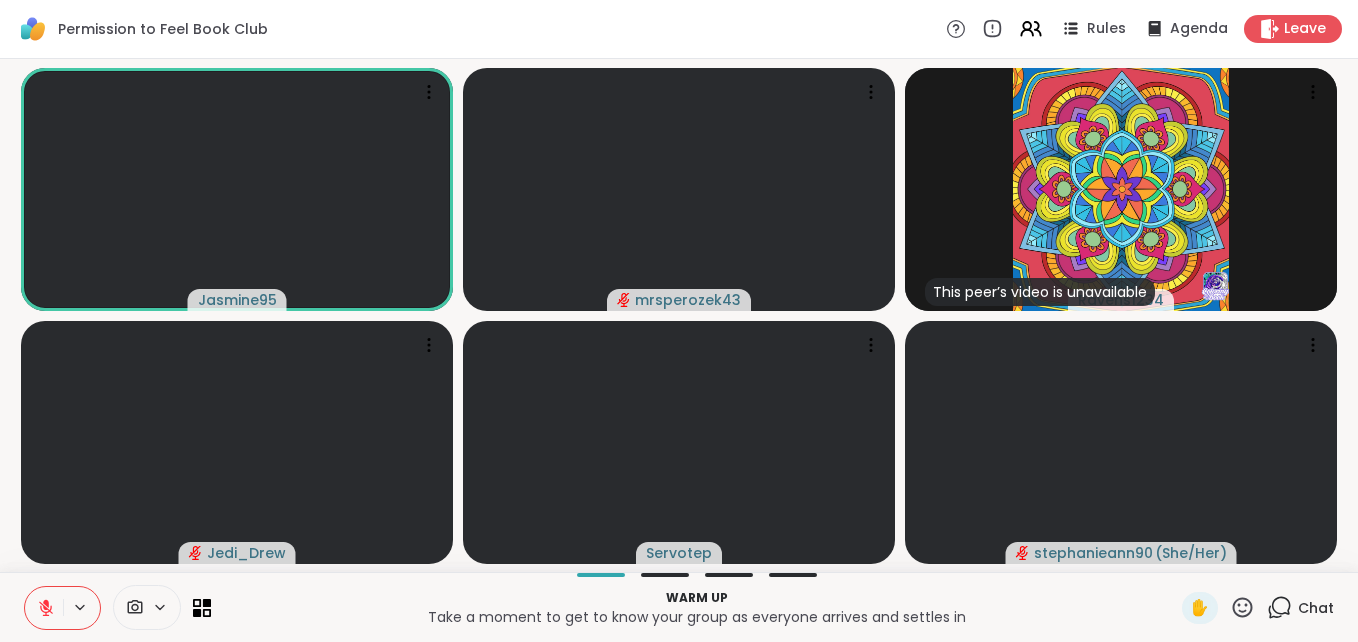 click on "Chat" at bounding box center [1316, 608] 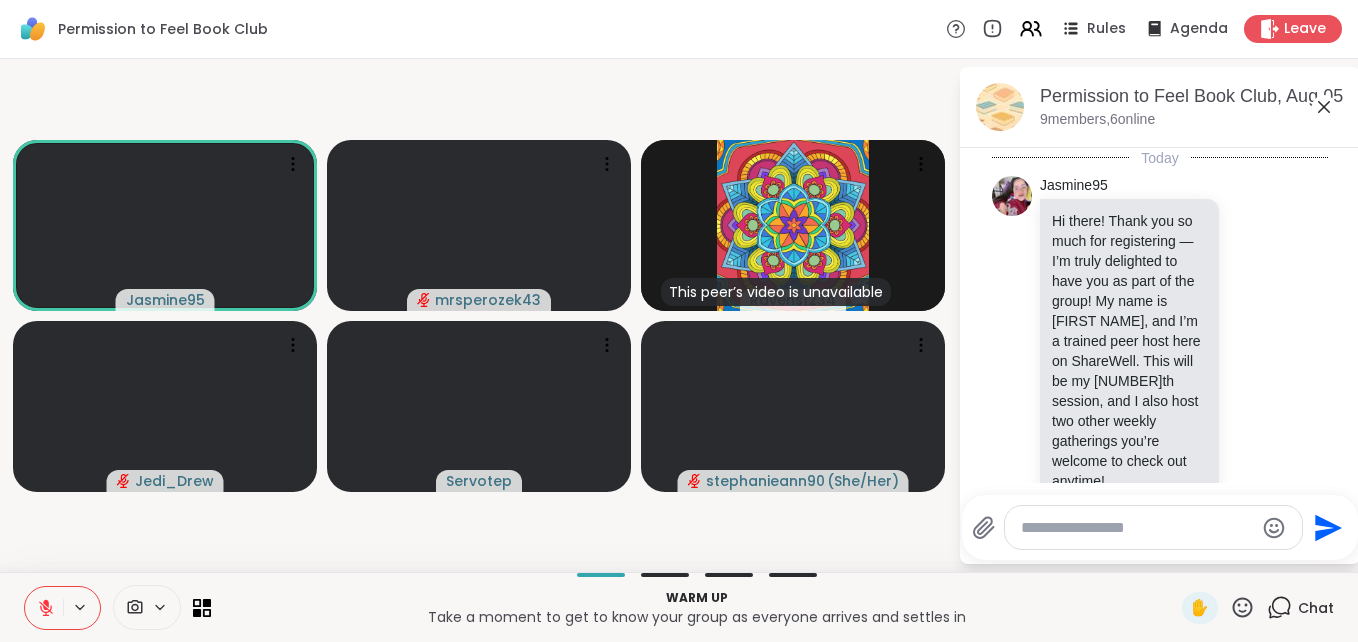 scroll, scrollTop: 2558, scrollLeft: 0, axis: vertical 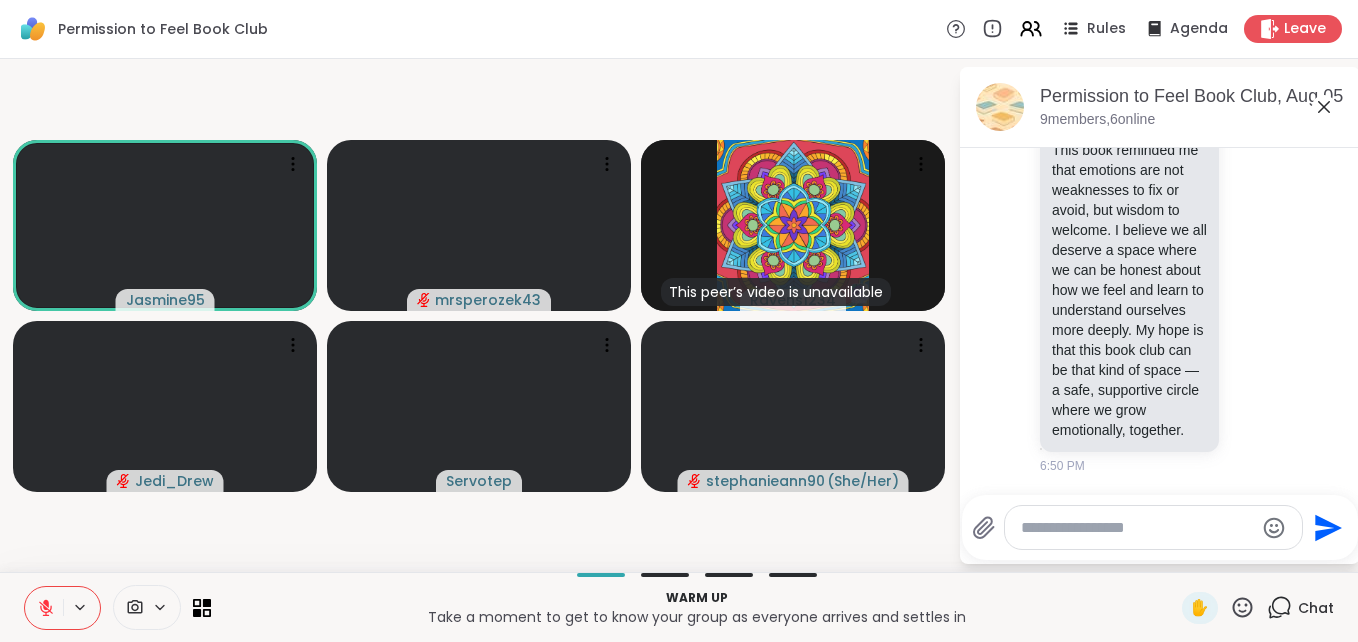 click 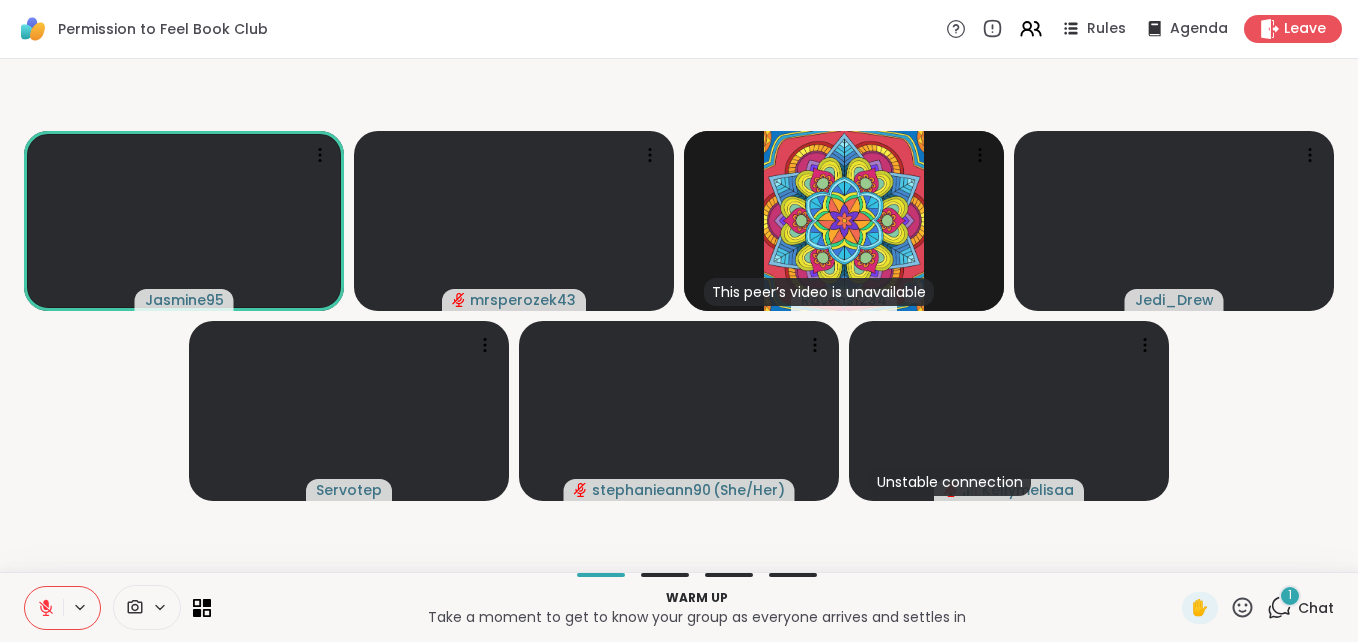click on "1" at bounding box center (1290, 595) 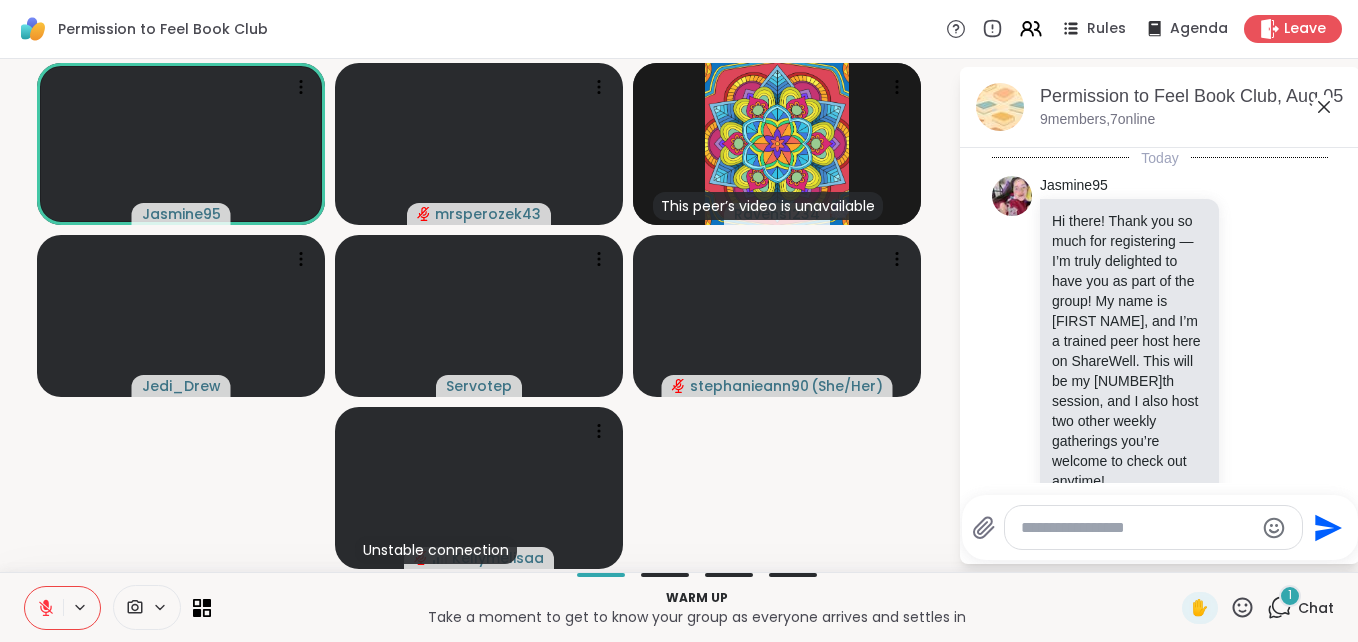 scroll, scrollTop: 2772, scrollLeft: 0, axis: vertical 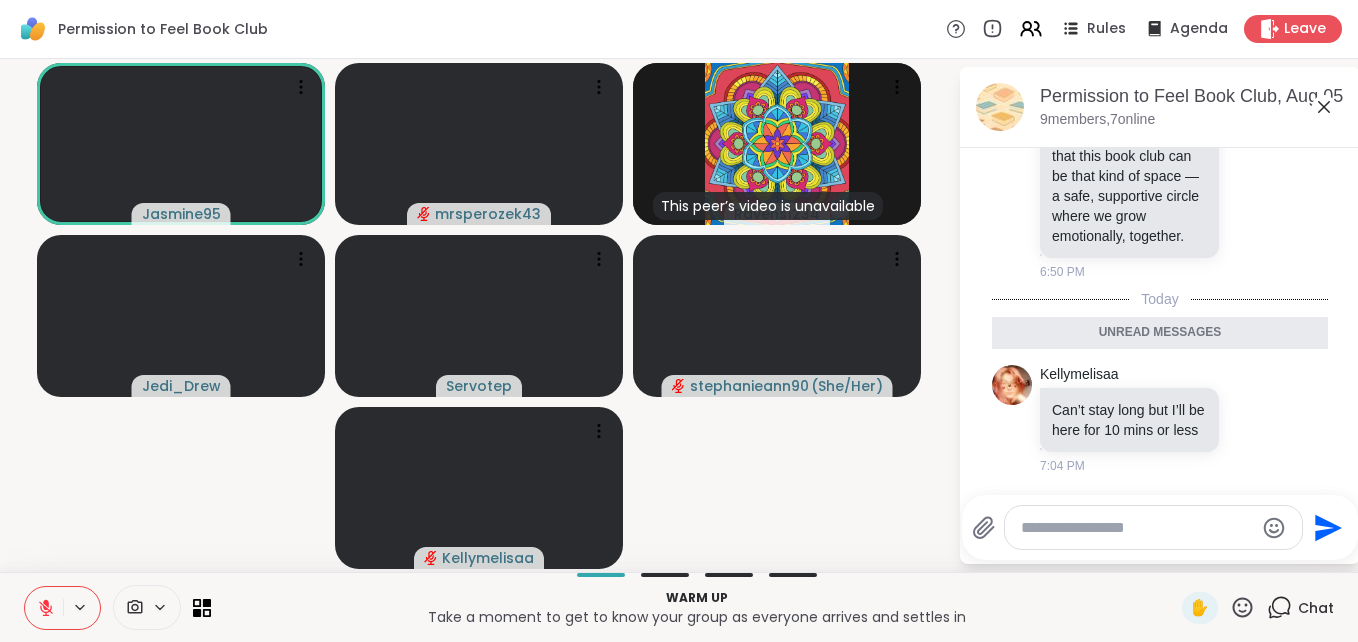 click 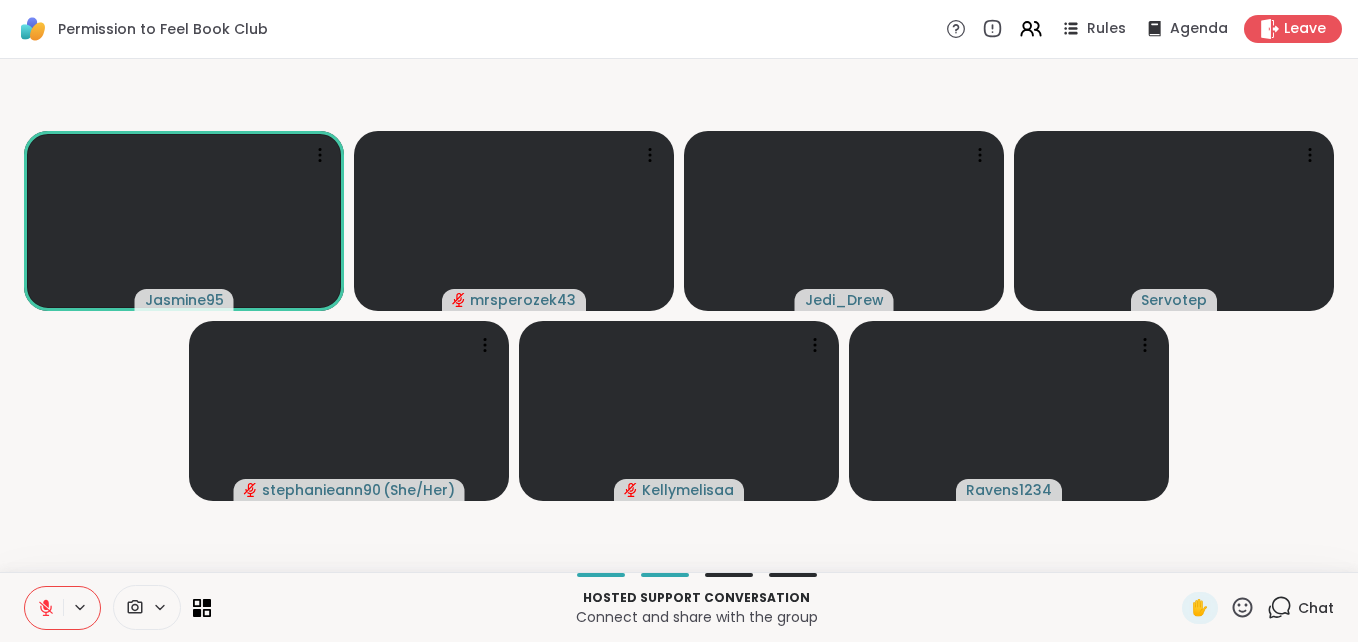 click 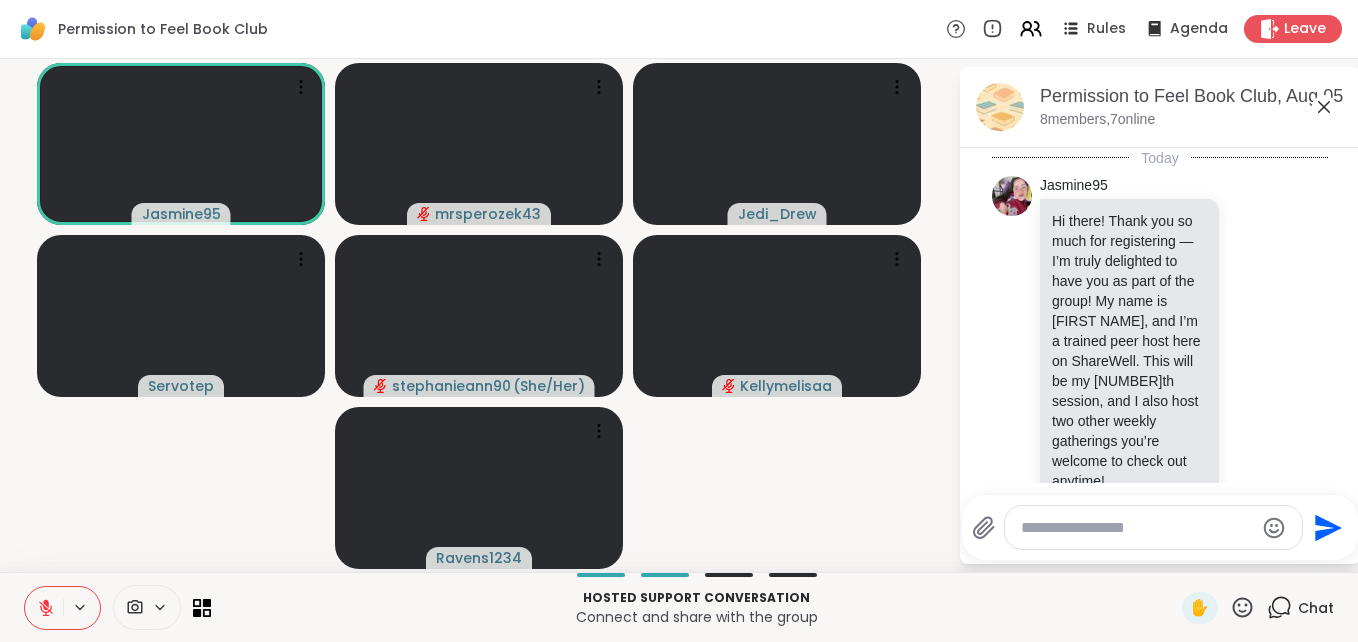 scroll, scrollTop: 2705, scrollLeft: 0, axis: vertical 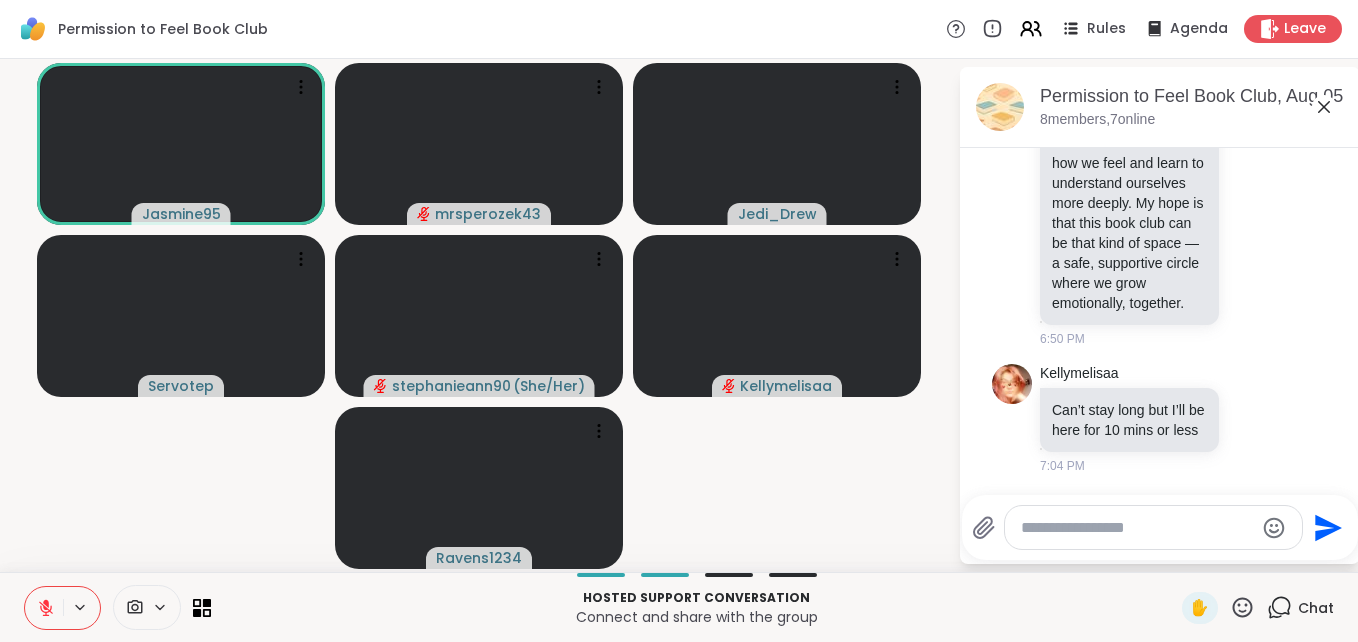 click 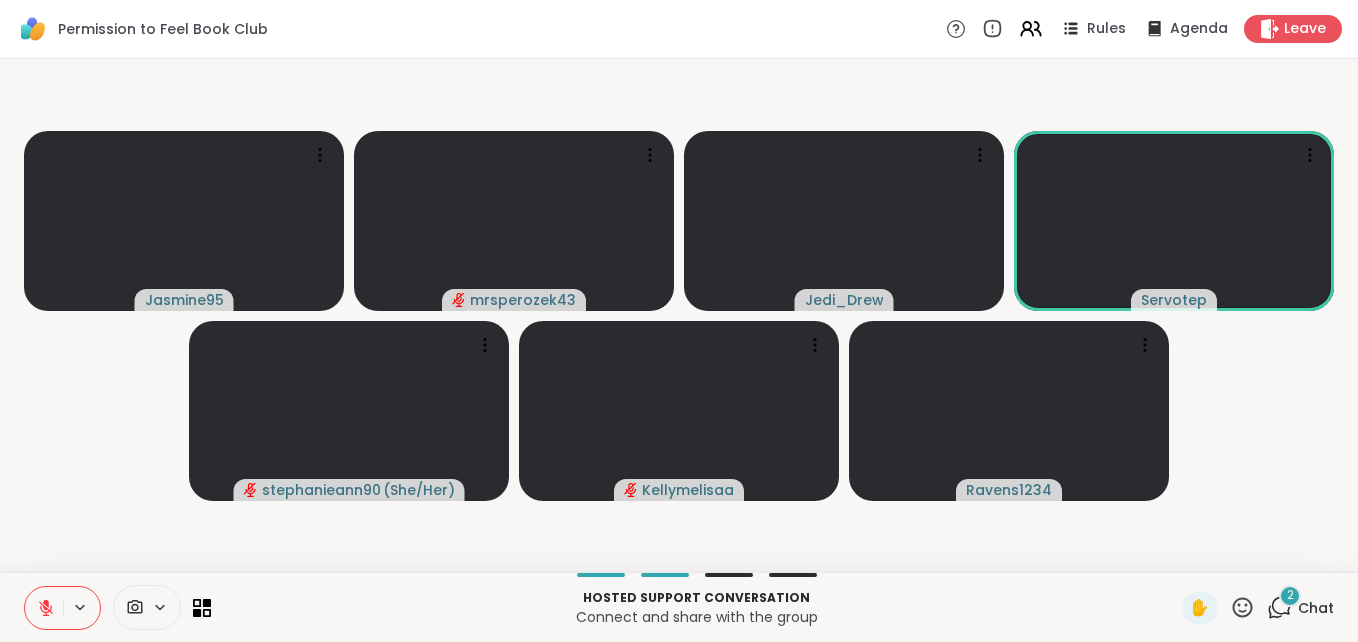 click on "2" at bounding box center (1290, 596) 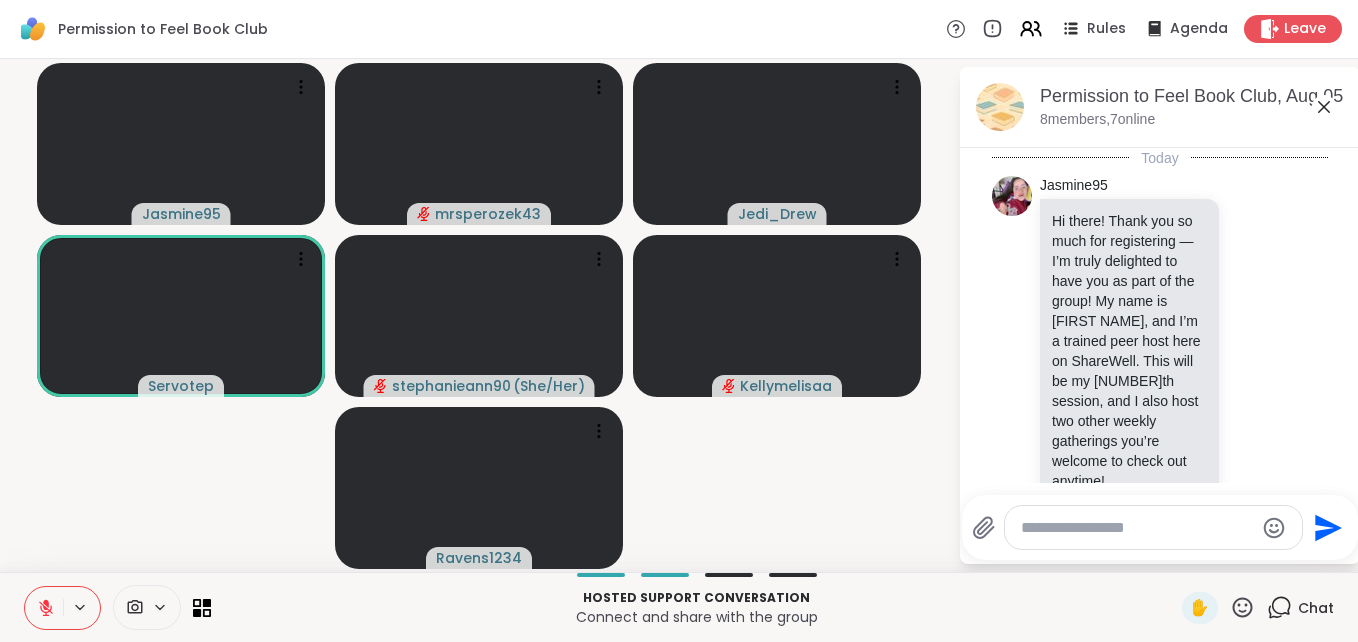 scroll, scrollTop: 3066, scrollLeft: 0, axis: vertical 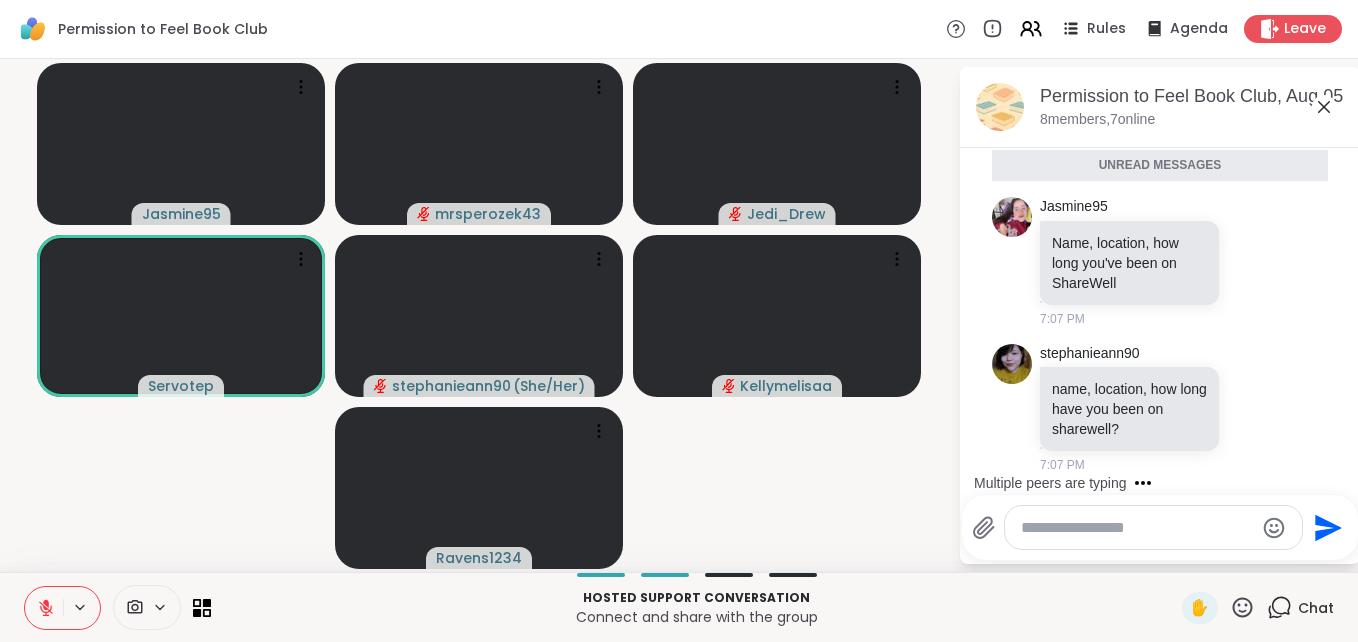 click 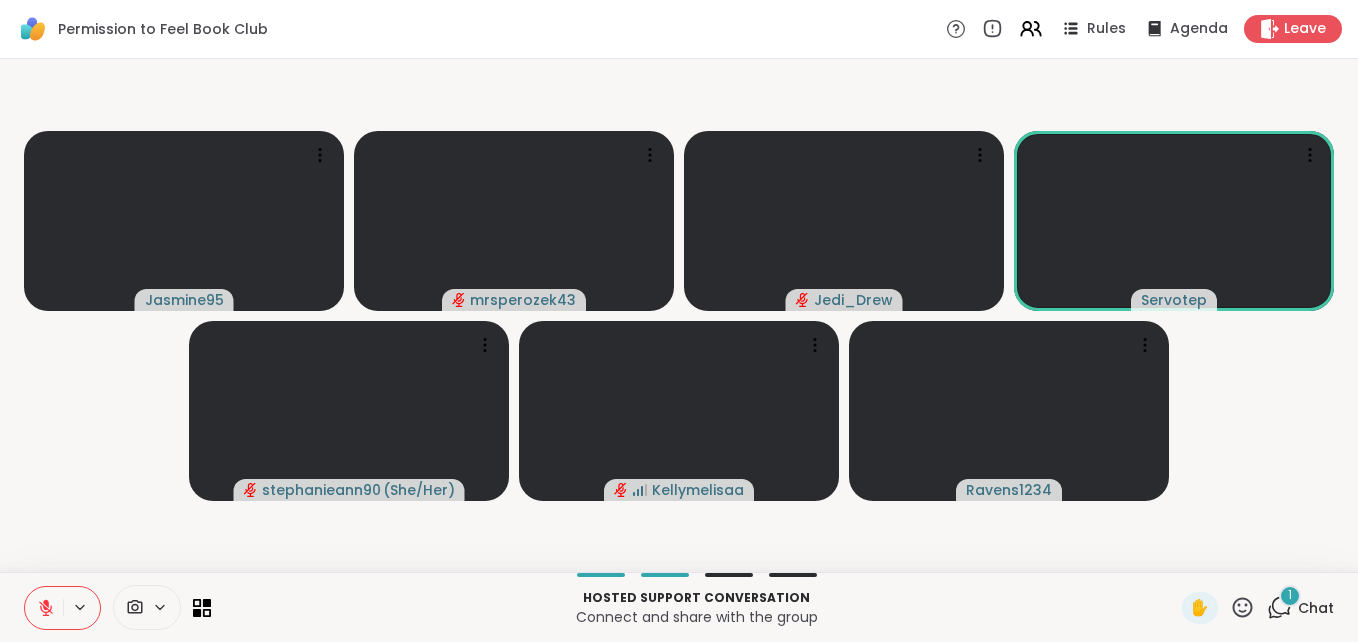 click on "1" at bounding box center [1290, 596] 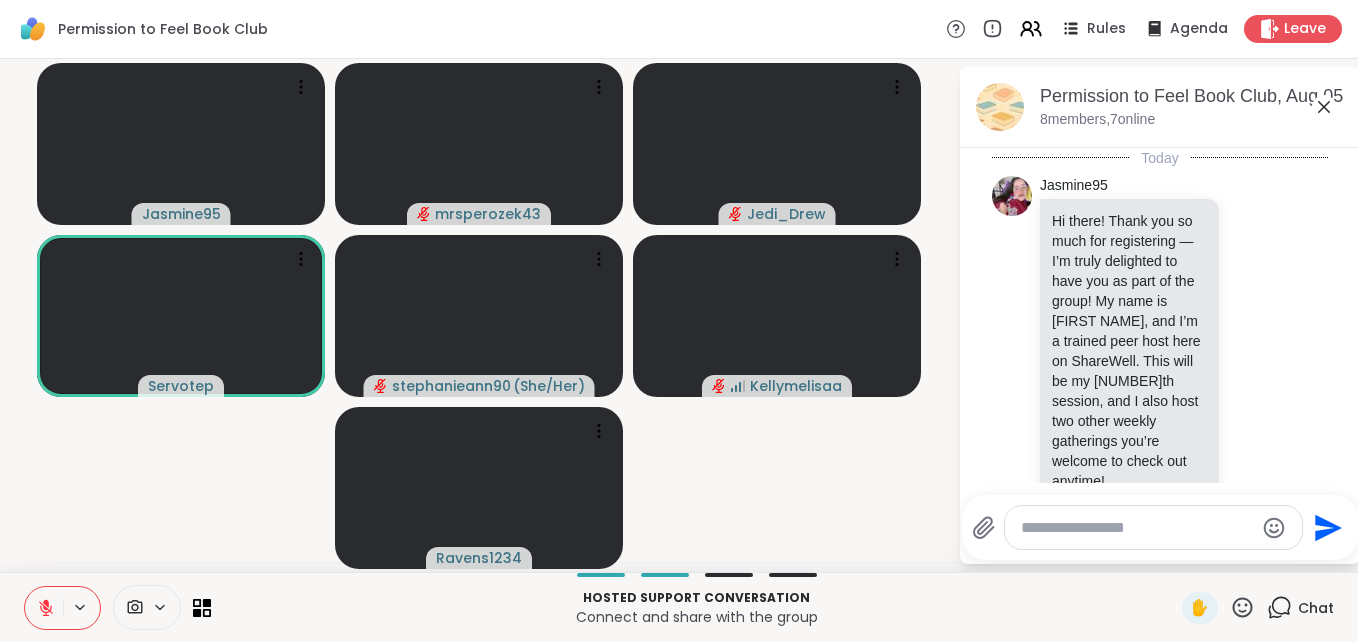 scroll, scrollTop: 3172, scrollLeft: 0, axis: vertical 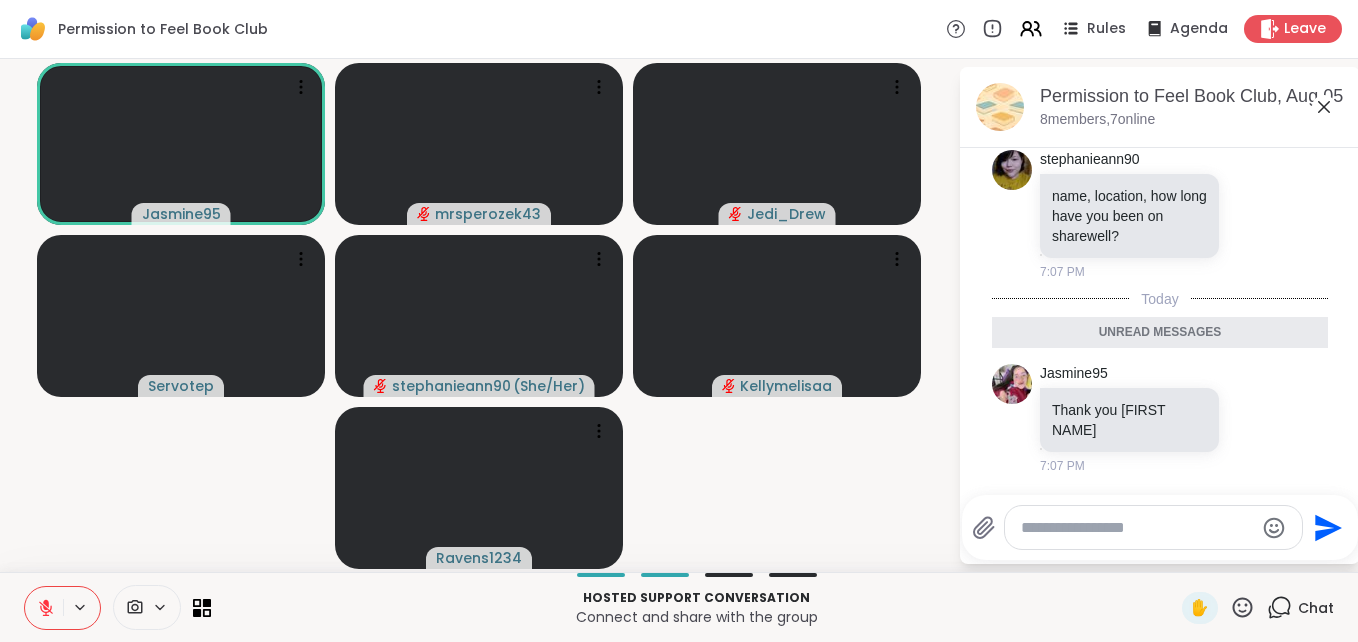 click 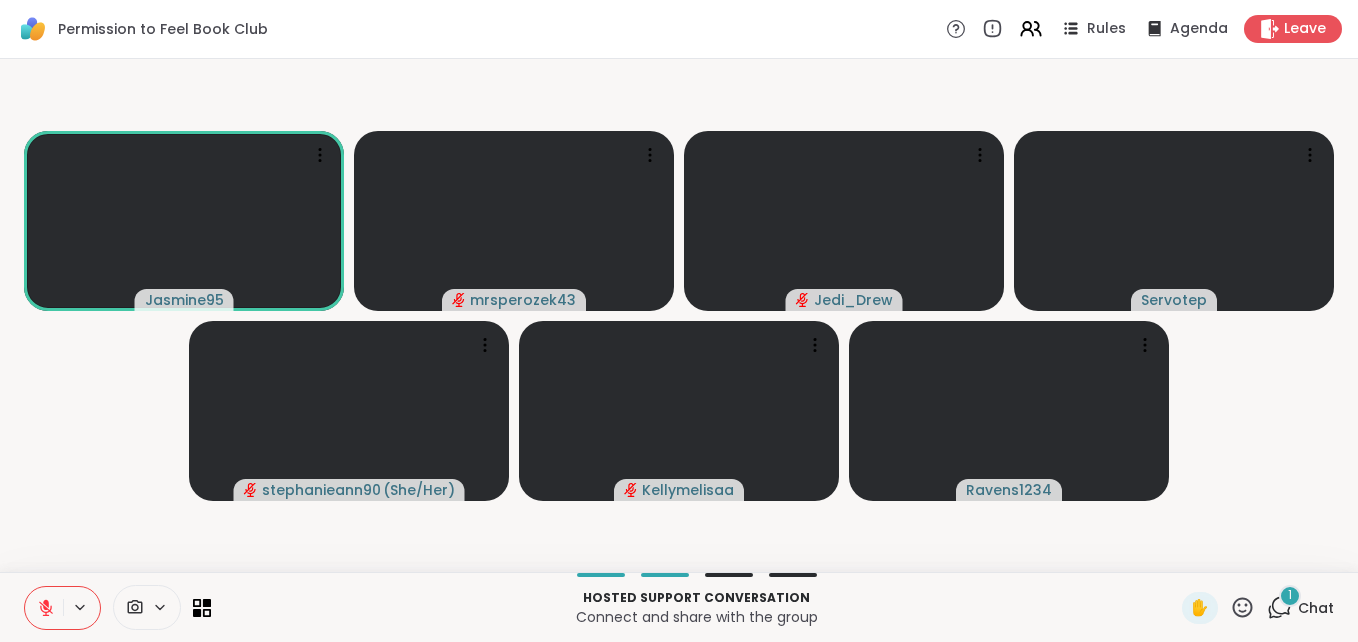 click on "1" at bounding box center (1290, 595) 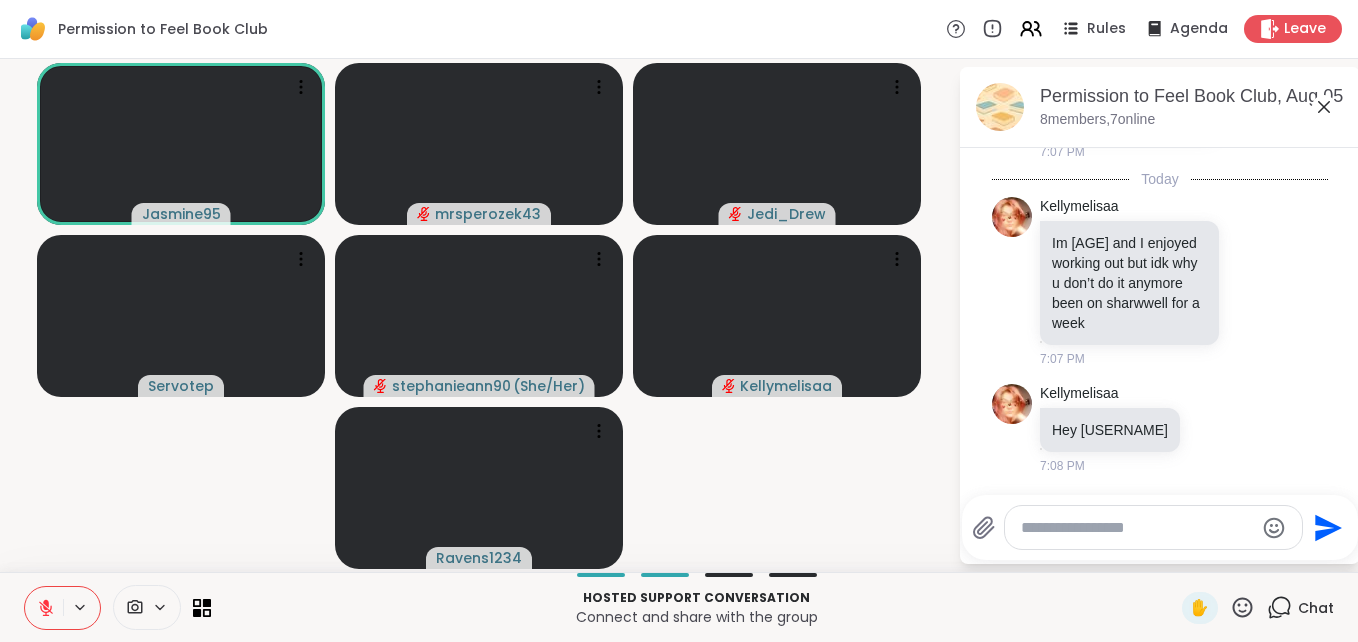 scroll, scrollTop: 3524, scrollLeft: 0, axis: vertical 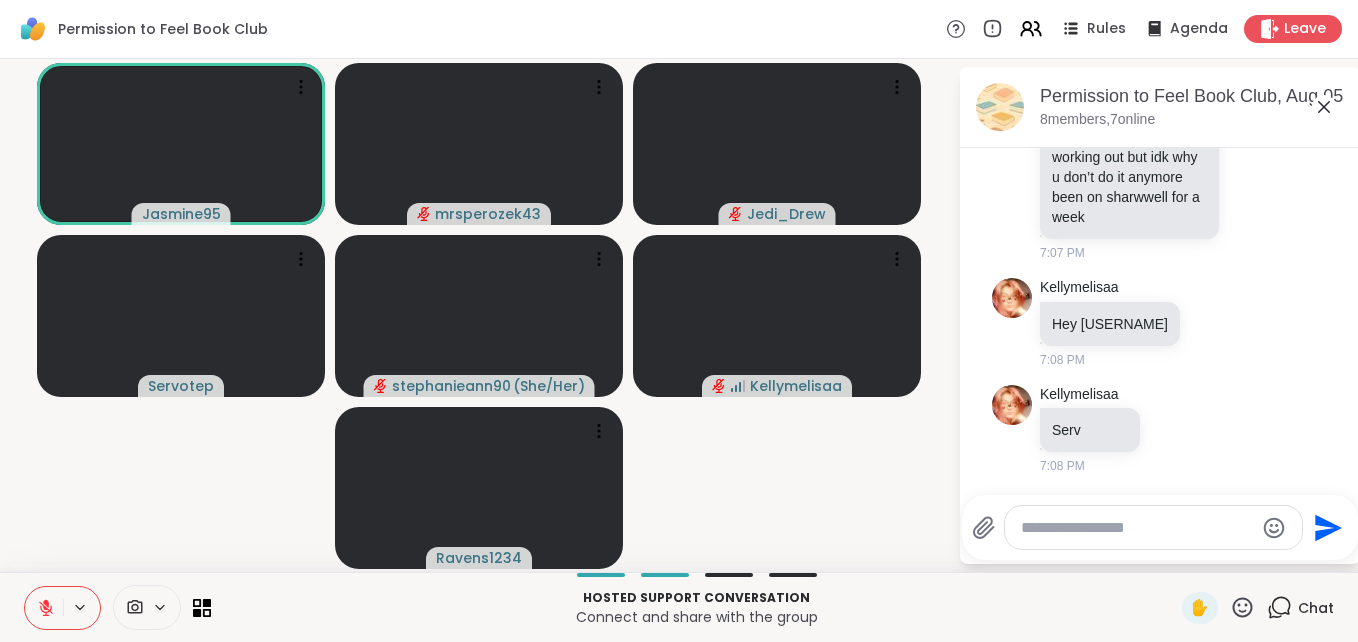 click 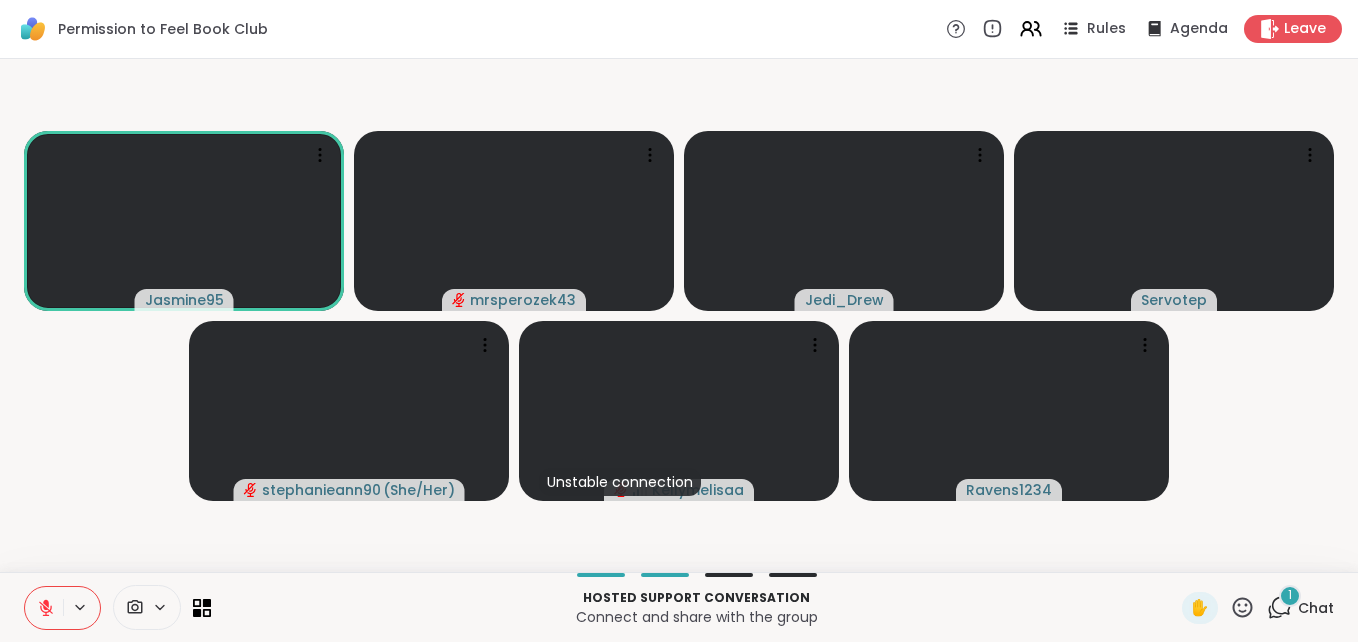 click on "1" at bounding box center [1290, 595] 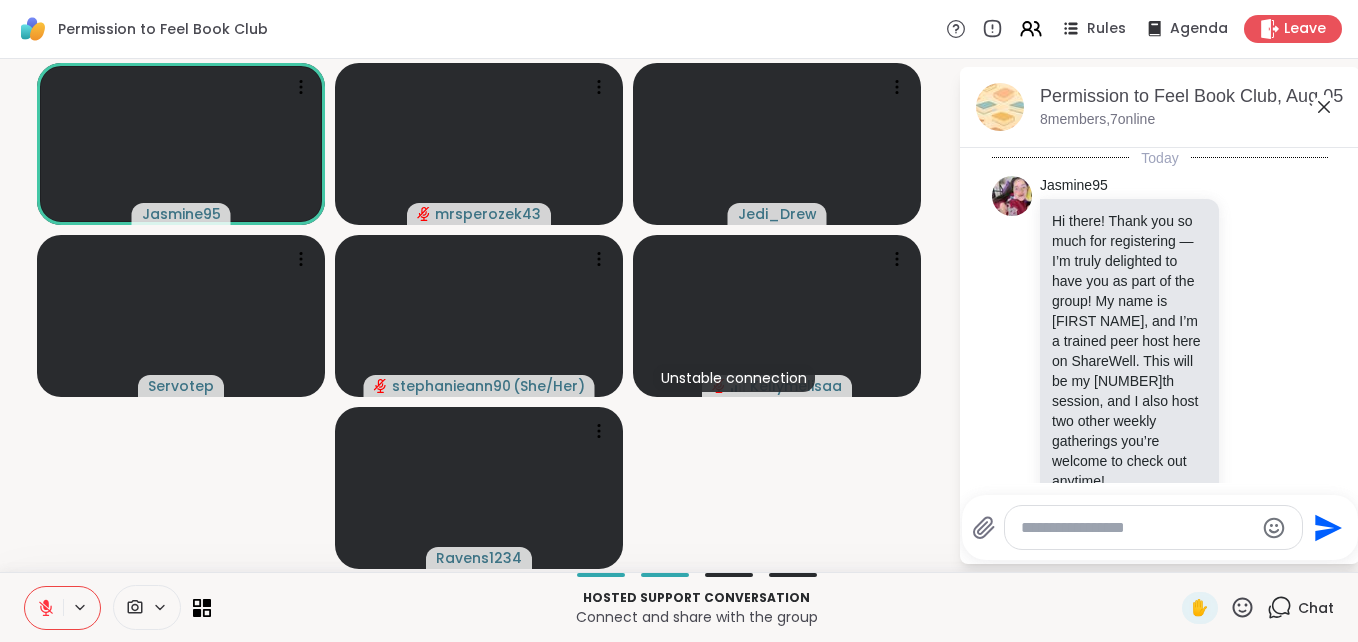 scroll, scrollTop: 3679, scrollLeft: 0, axis: vertical 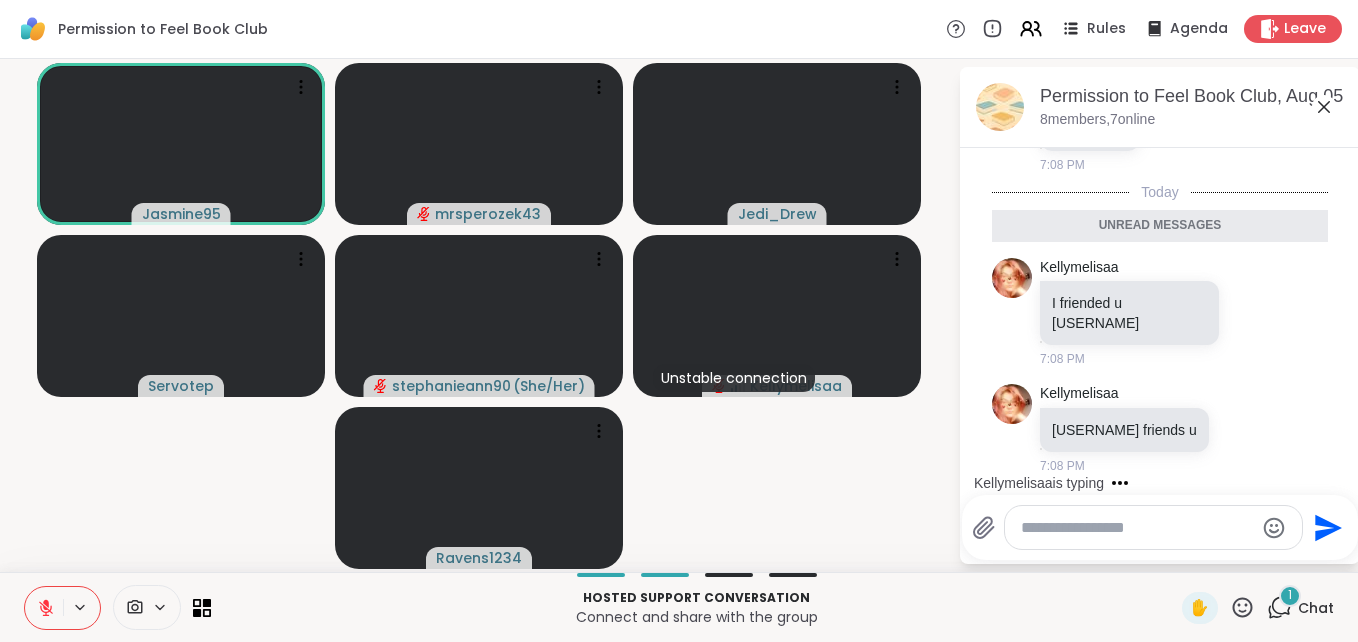 click 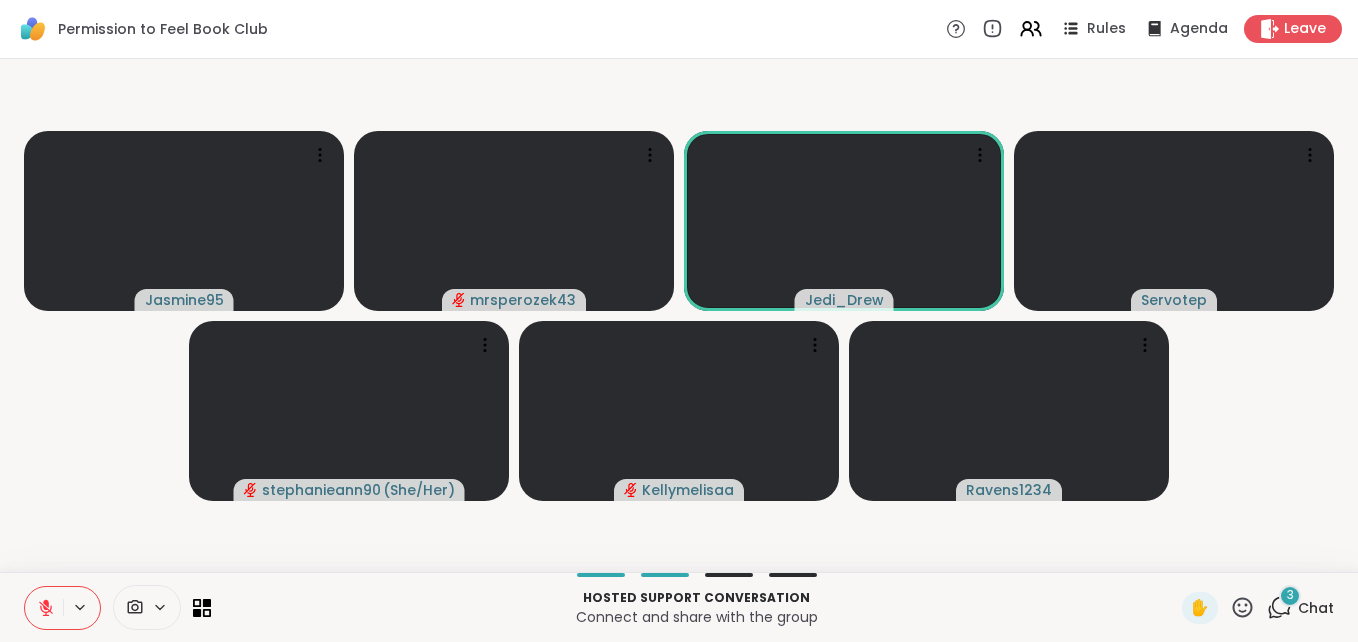click on "3" at bounding box center (1290, 596) 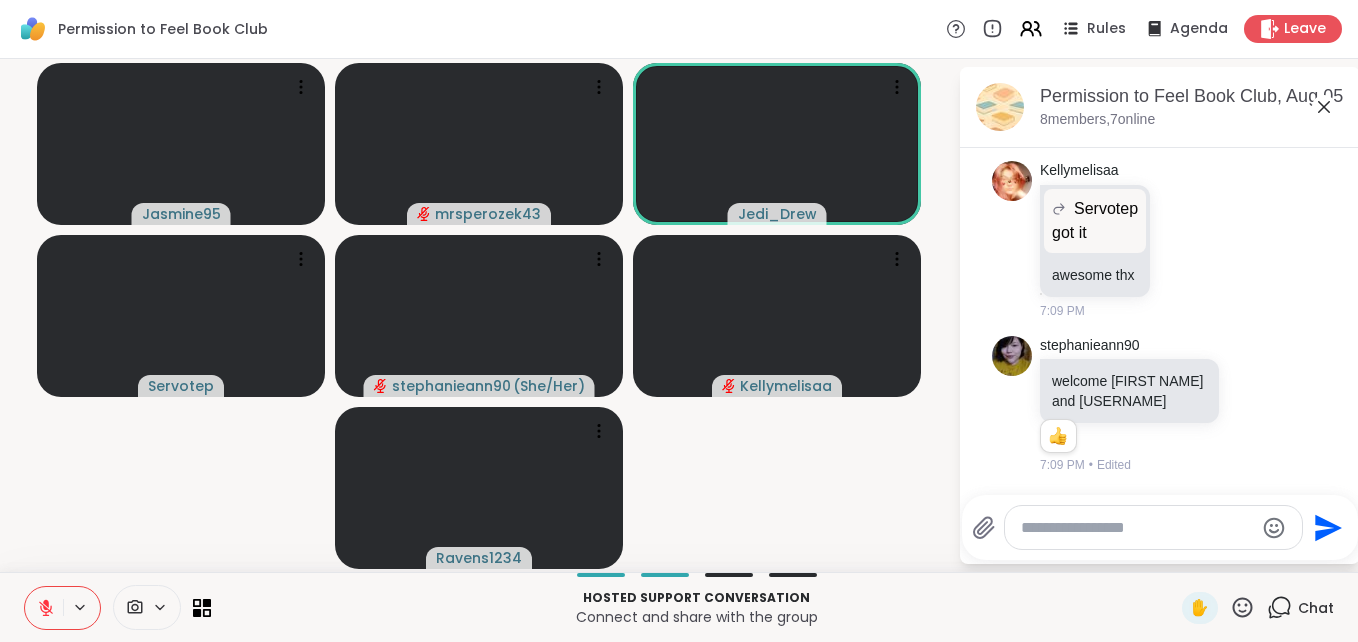 scroll, scrollTop: 4250, scrollLeft: 0, axis: vertical 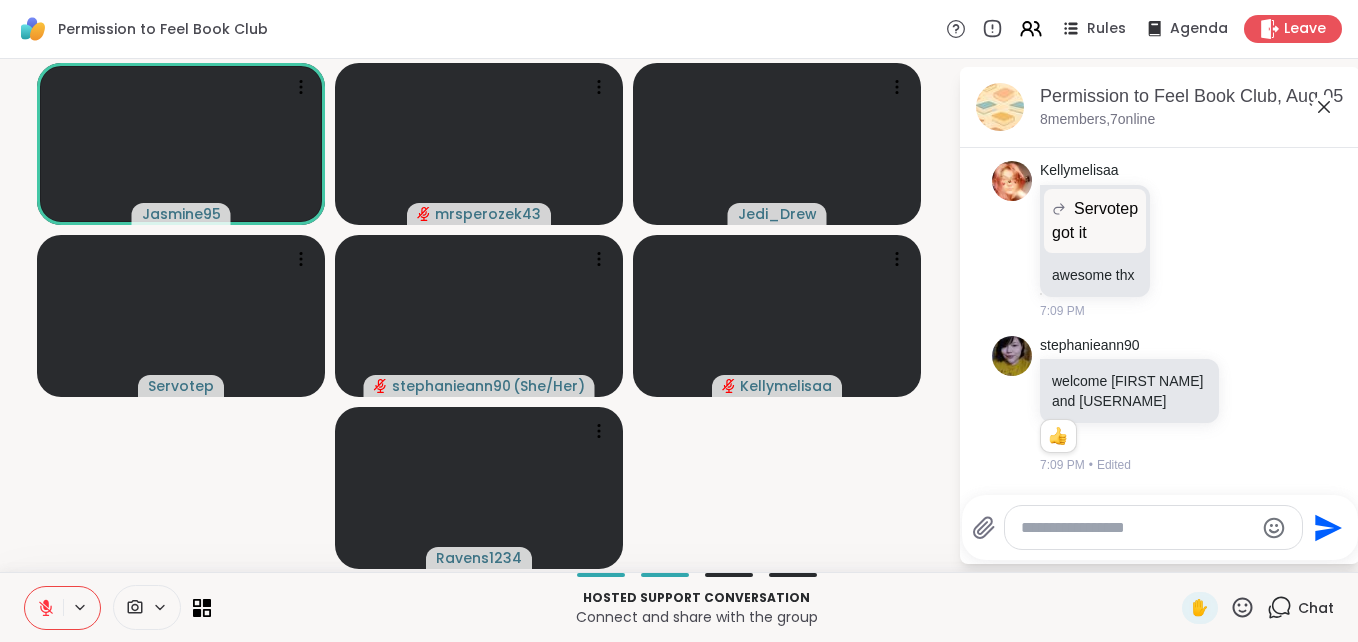 click 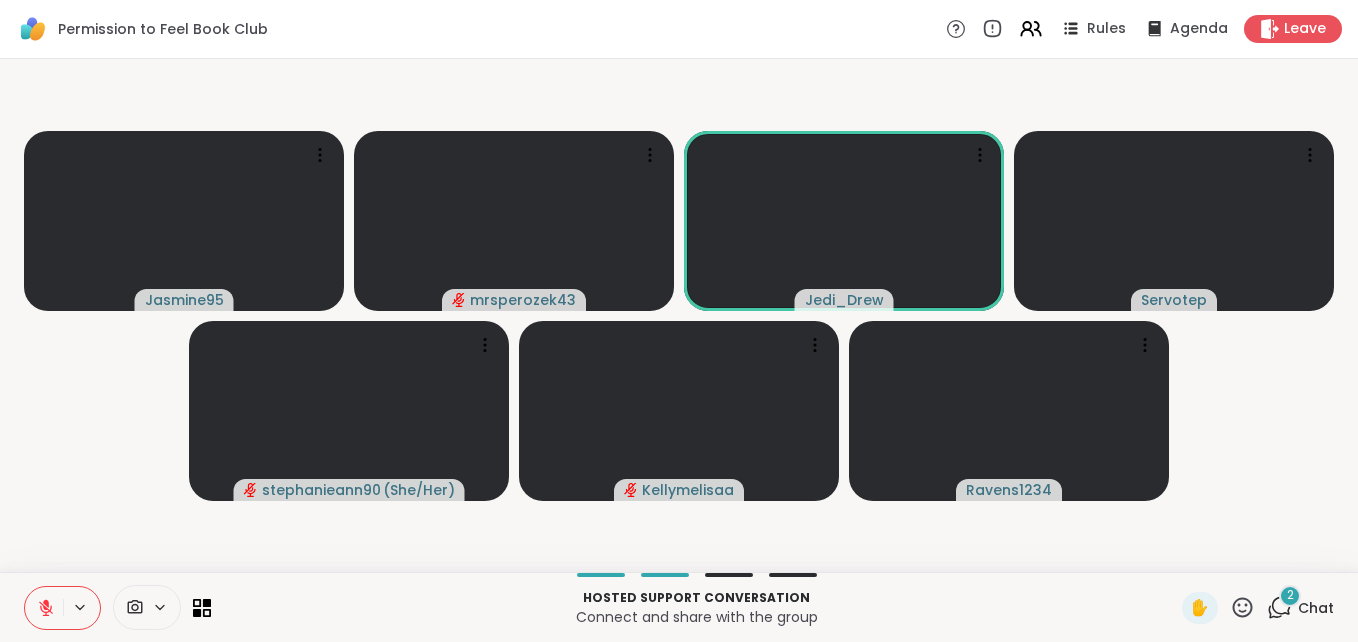 click on "2" at bounding box center [1290, 595] 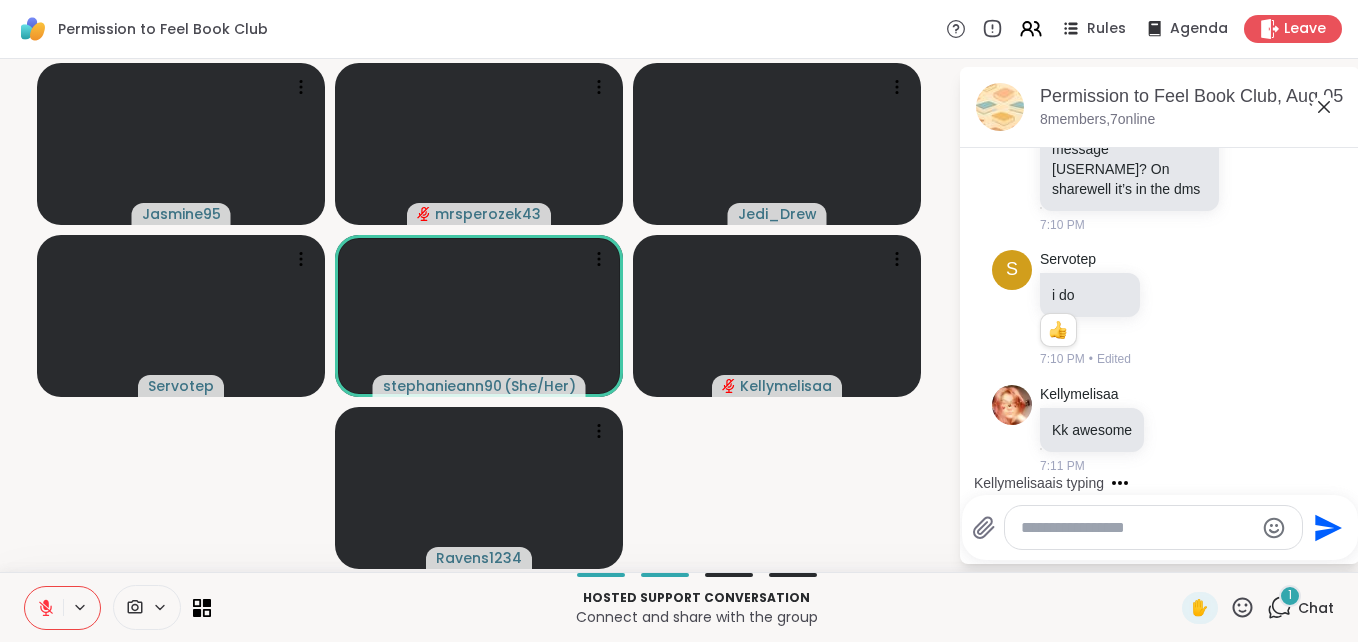 scroll, scrollTop: 4610, scrollLeft: 0, axis: vertical 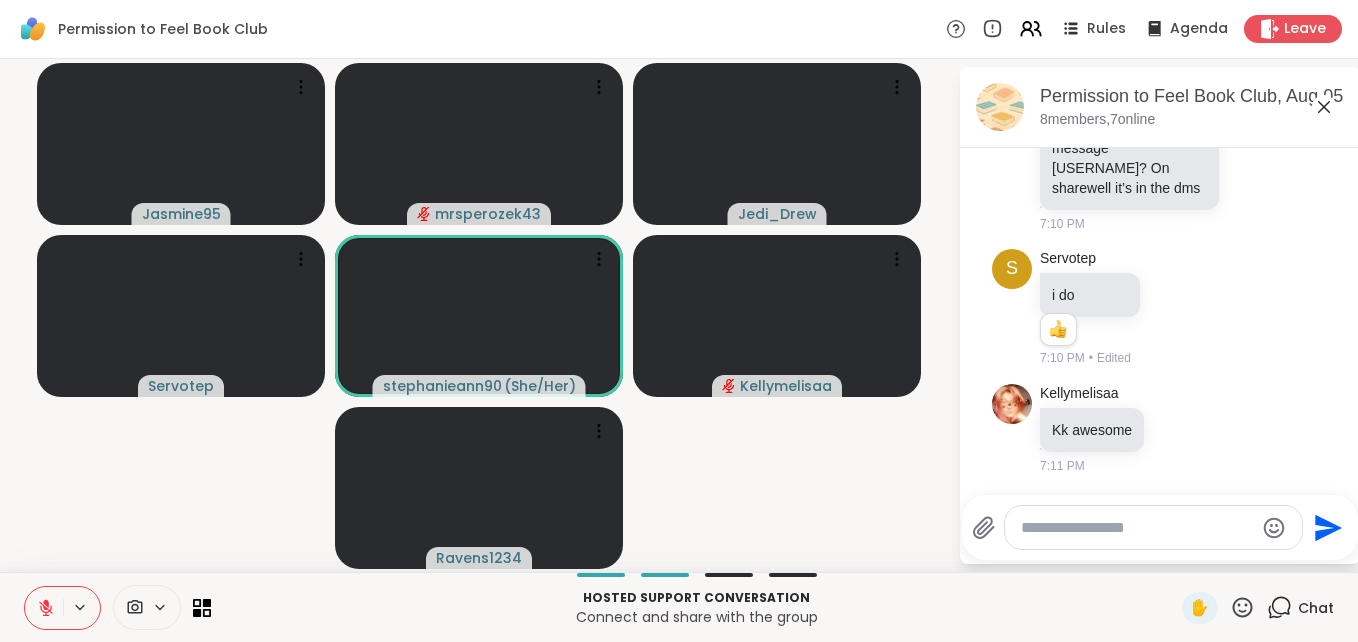 click 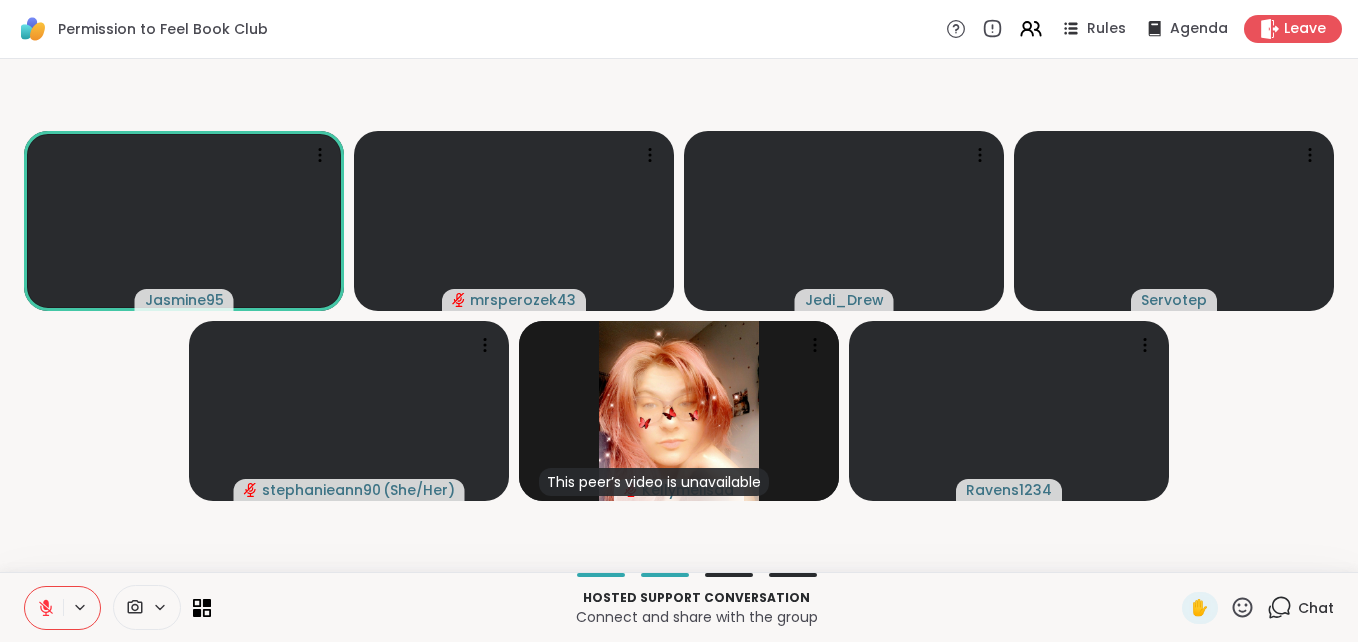 click 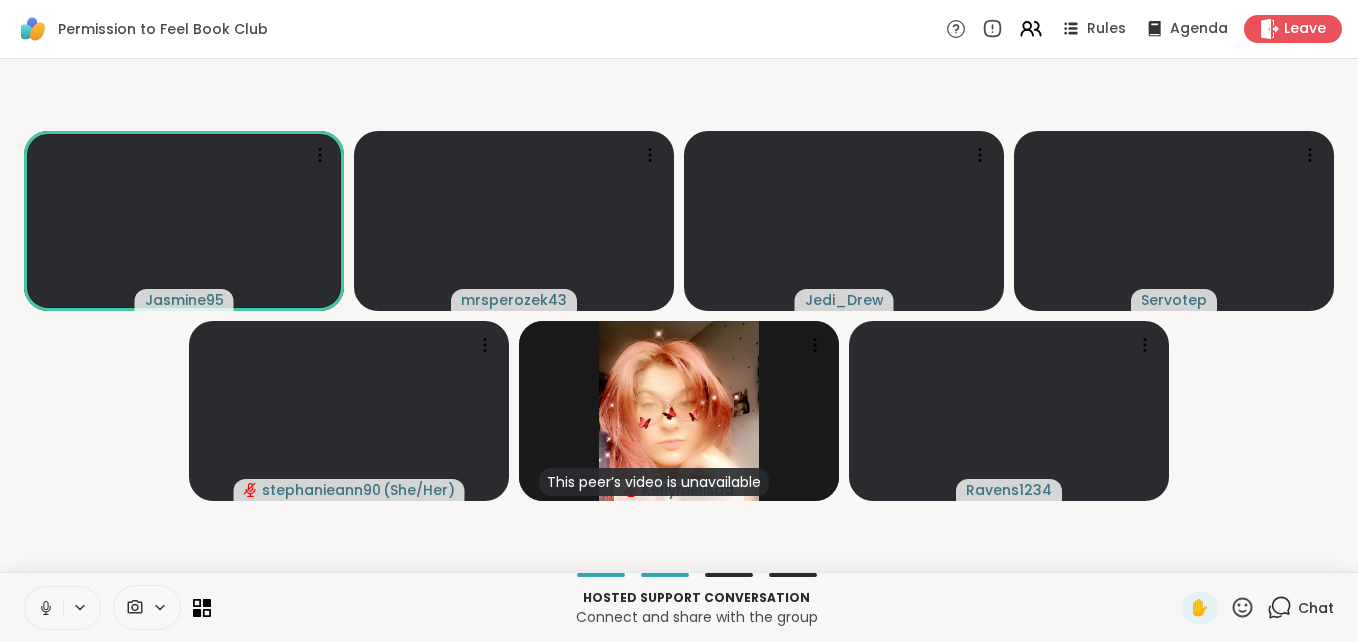 click 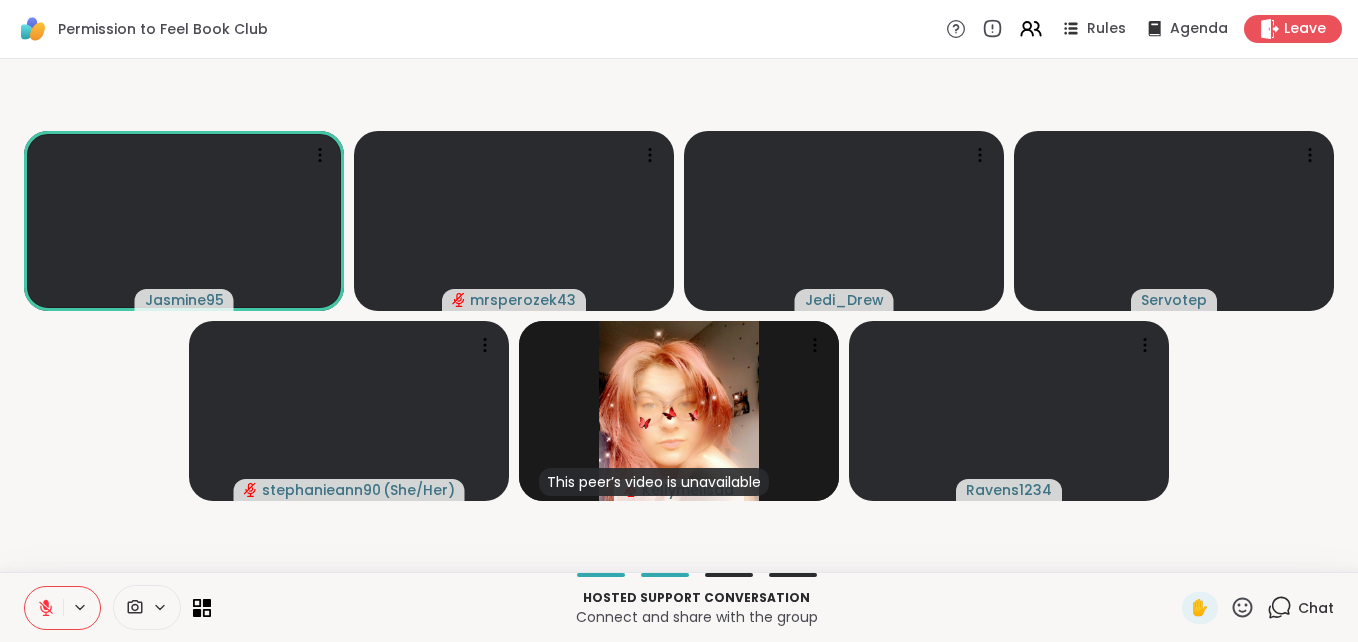 click 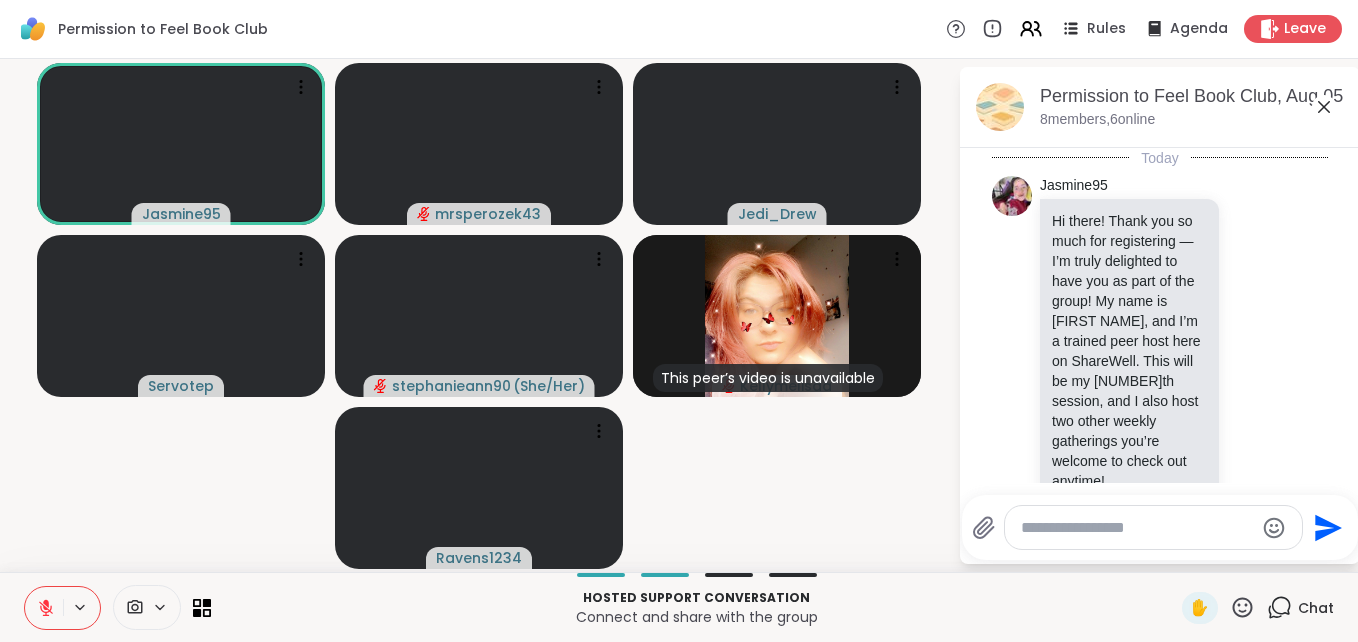 scroll, scrollTop: 4591, scrollLeft: 0, axis: vertical 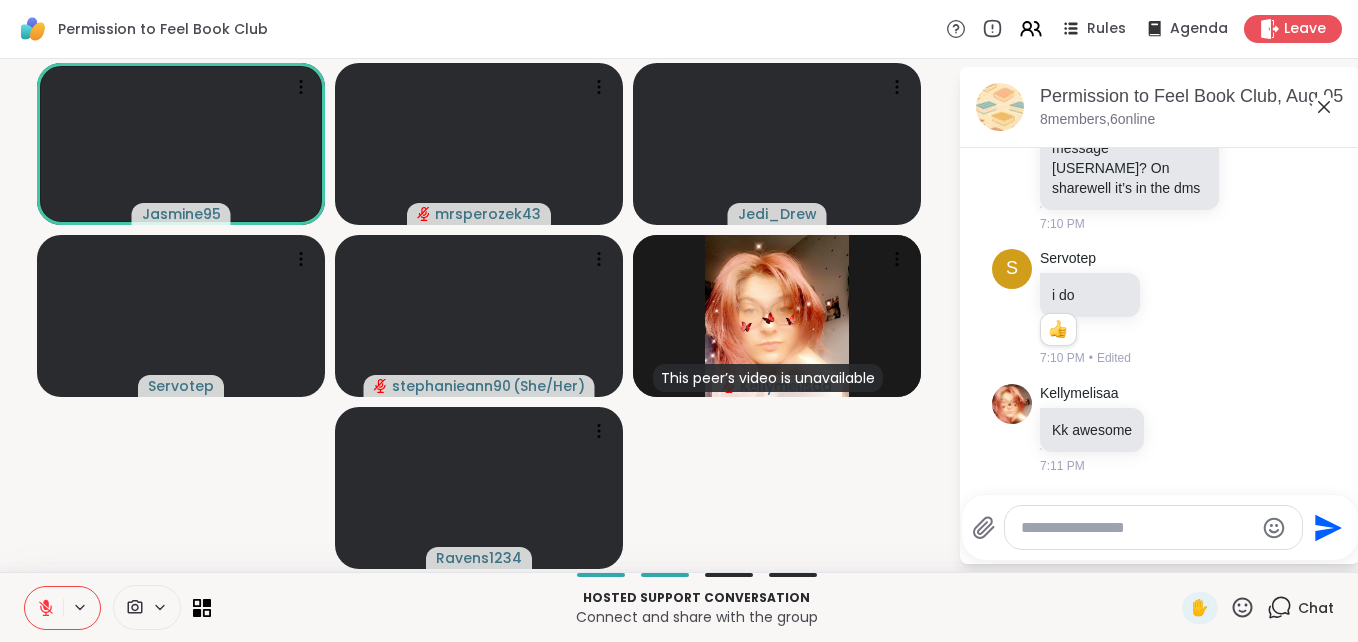 click at bounding box center [1137, 528] 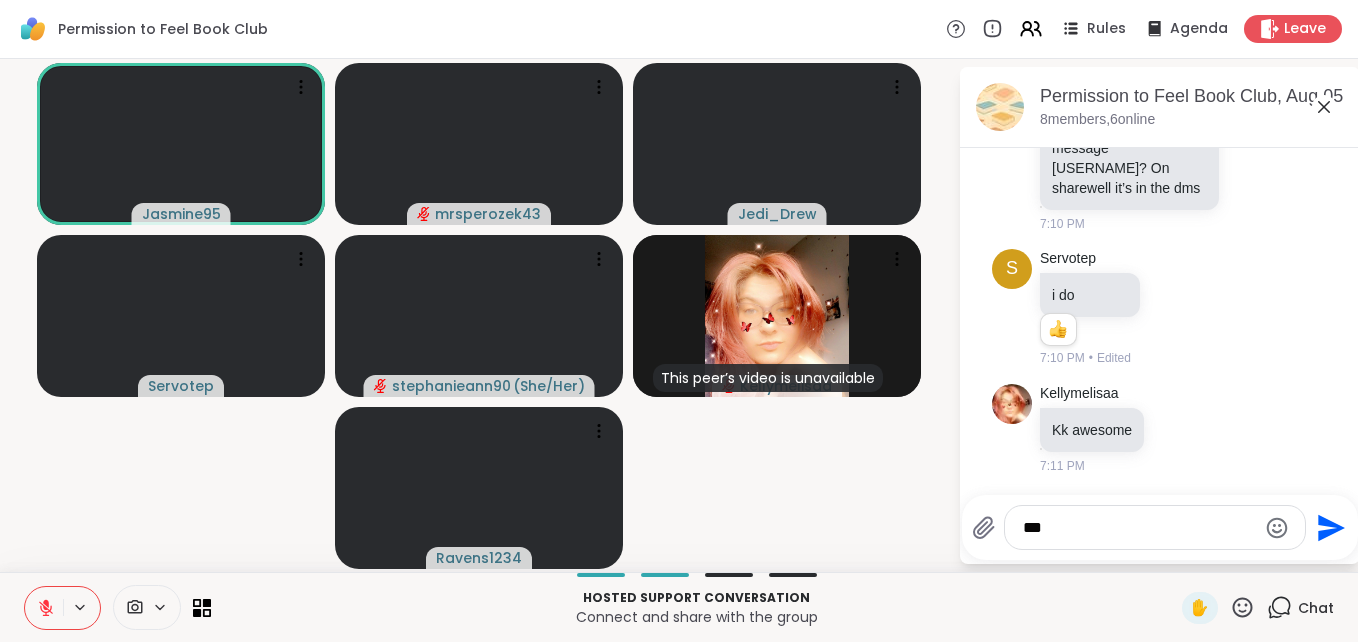 type on "***" 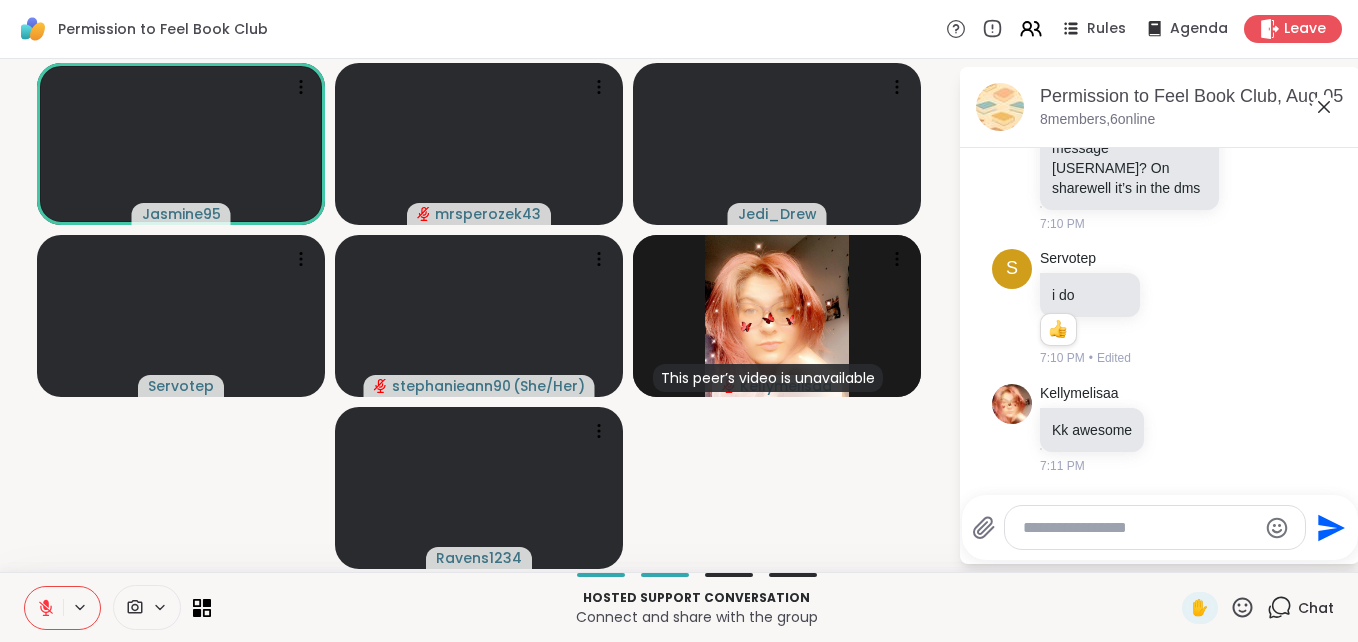 scroll, scrollTop: 4697, scrollLeft: 0, axis: vertical 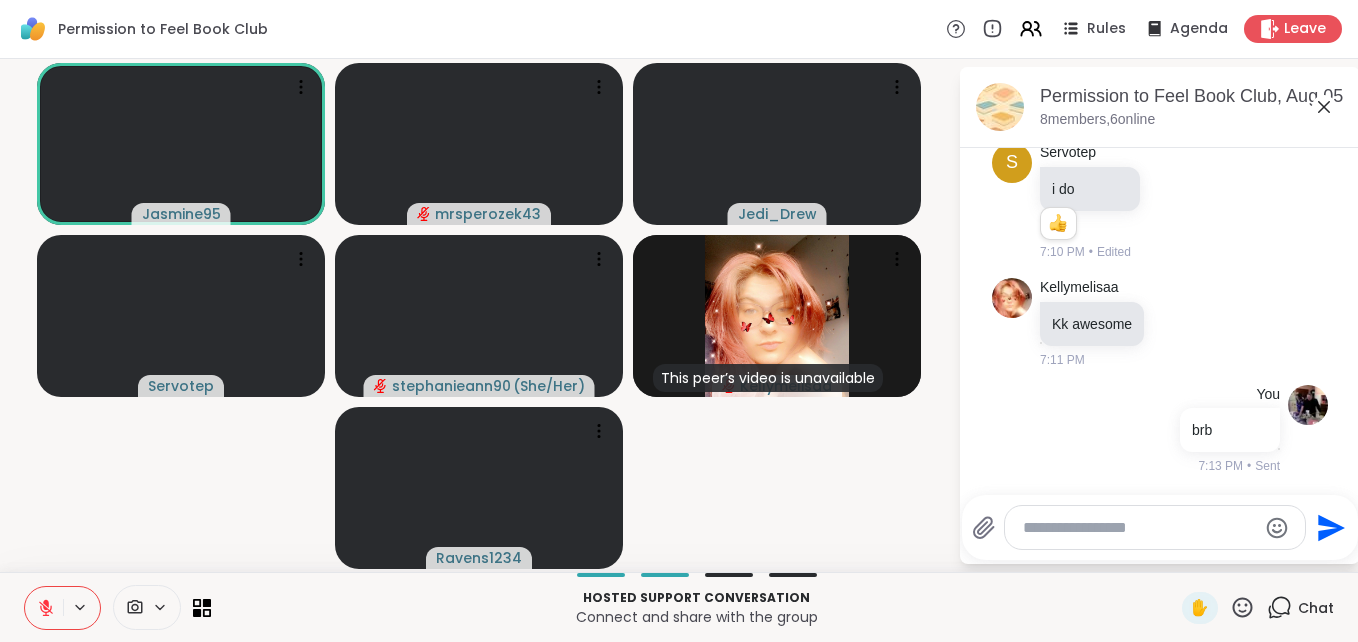 click 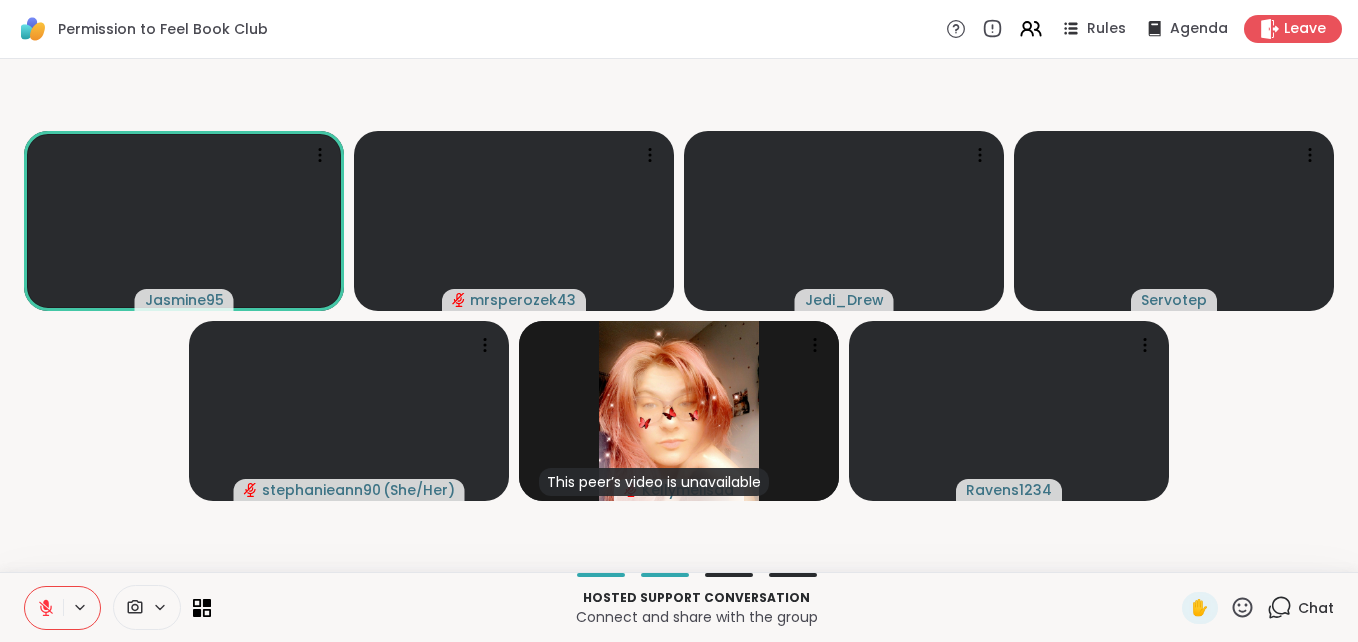 click on "[USERNAME] [USERNAME] [USERNAME] [USERNAME] [USERNAME] ( [PRONOUNS] ) This peer’s video is unavailable [USERNAME] [USERNAME]" at bounding box center (679, 315) 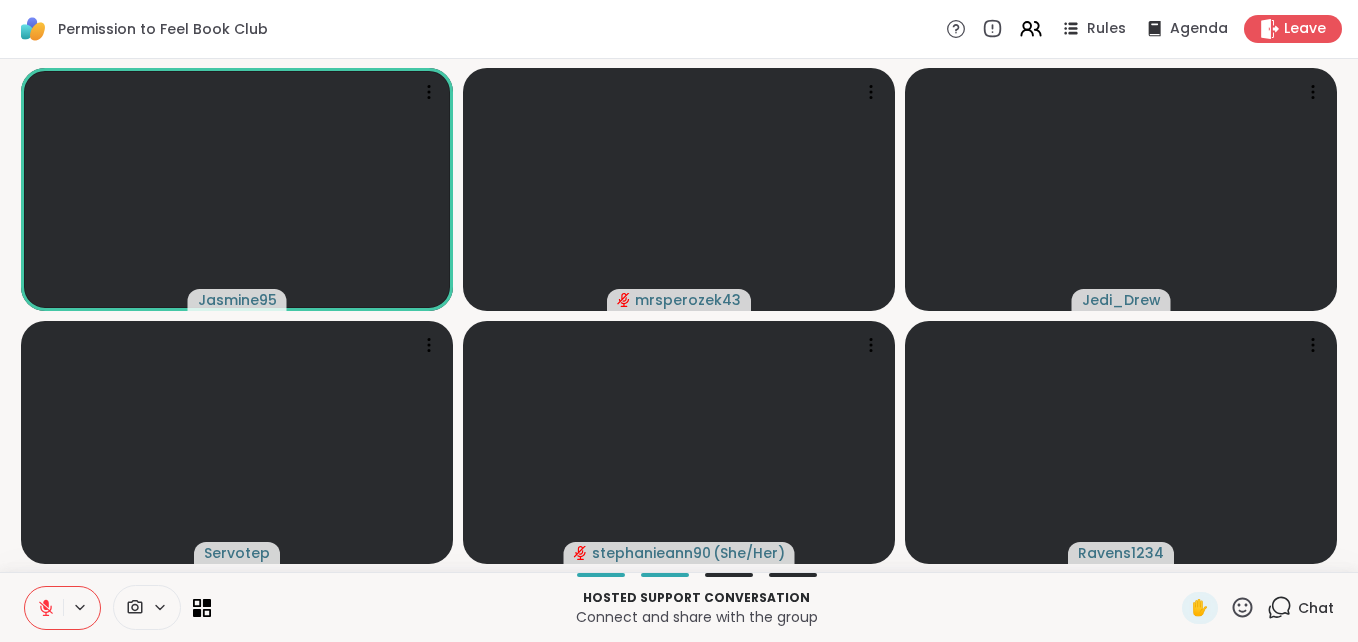 click 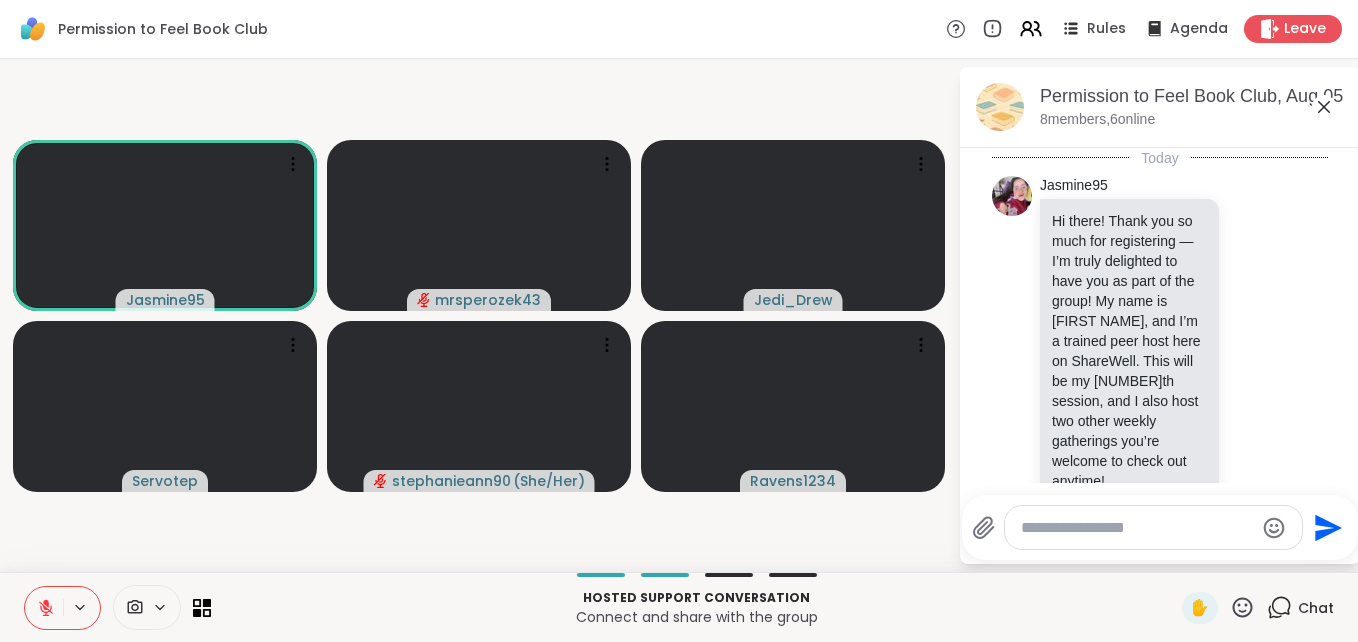scroll, scrollTop: 4697, scrollLeft: 0, axis: vertical 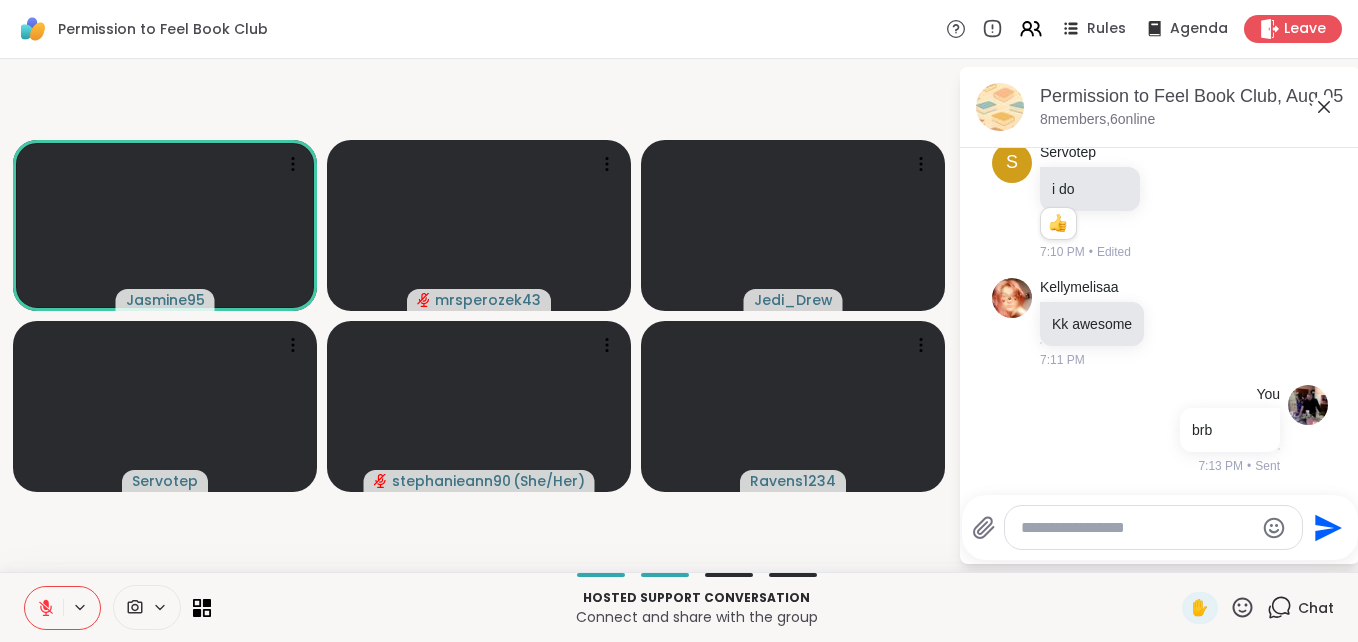 click 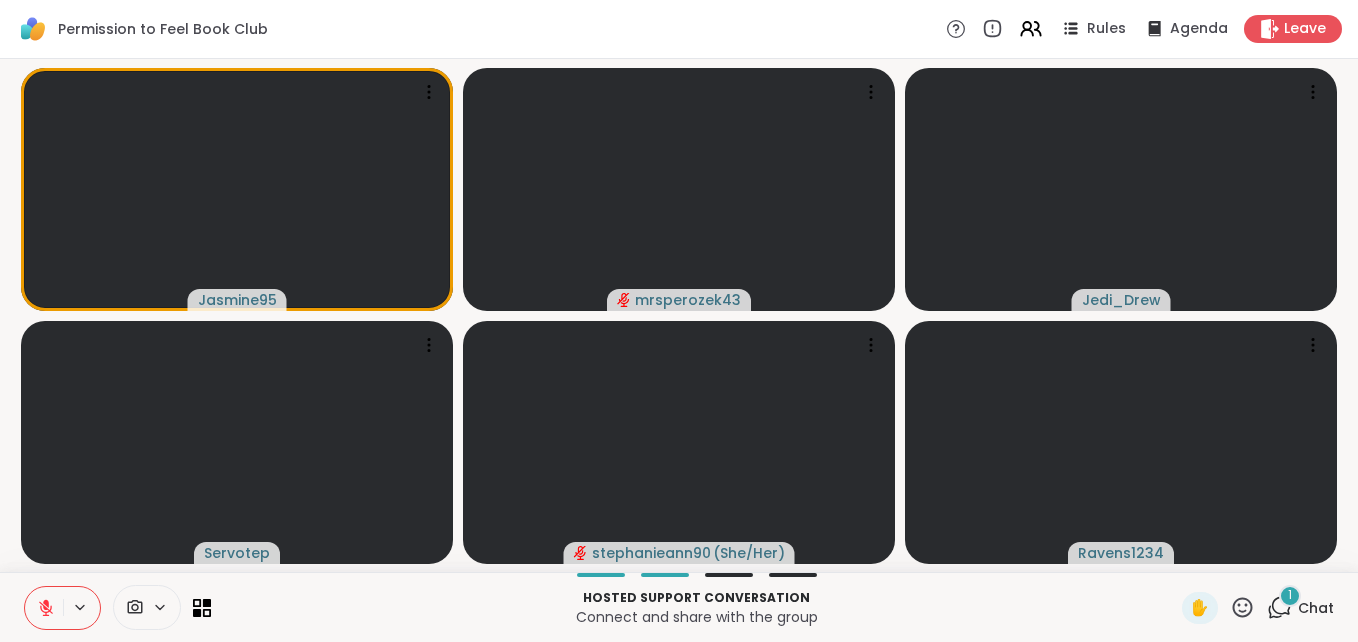 click on "1" at bounding box center [1290, 596] 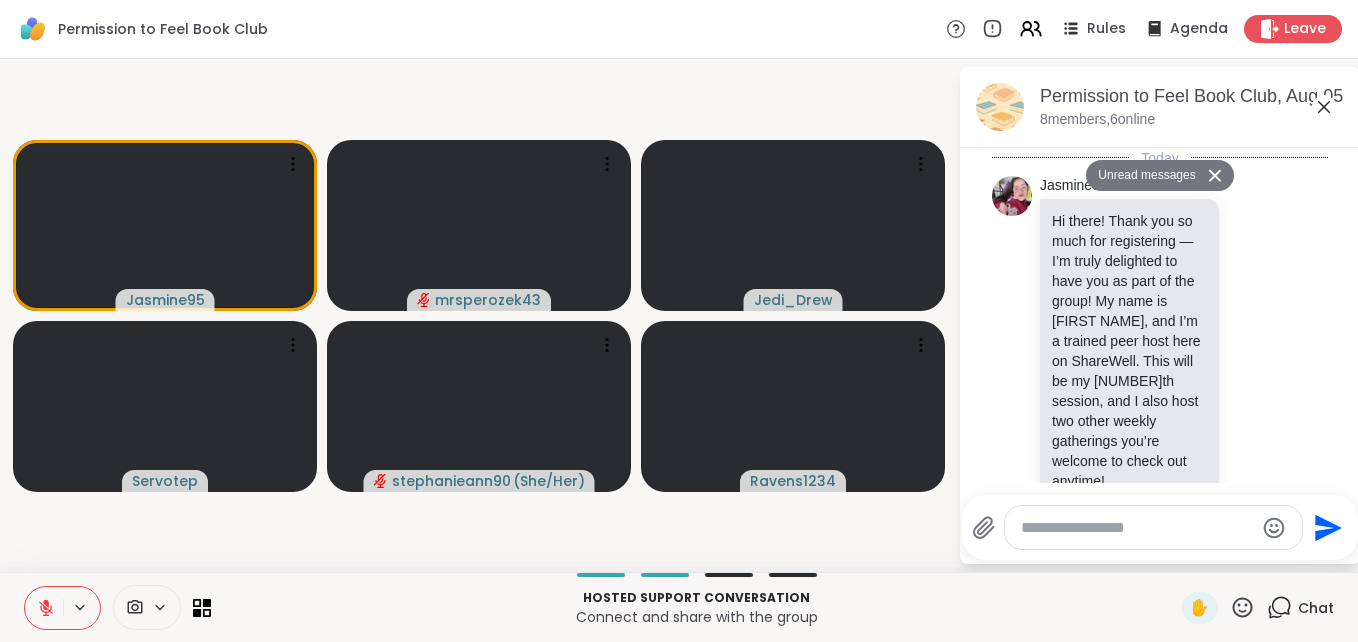 scroll, scrollTop: 5312, scrollLeft: 0, axis: vertical 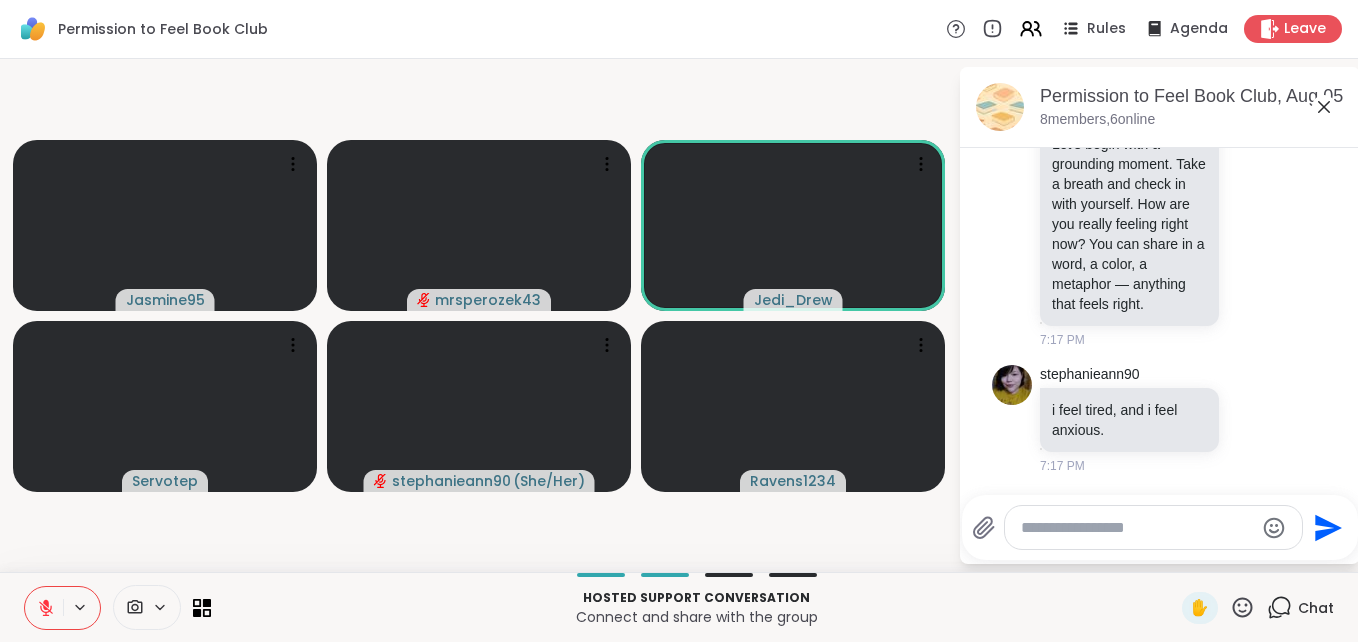 click at bounding box center (1137, 528) 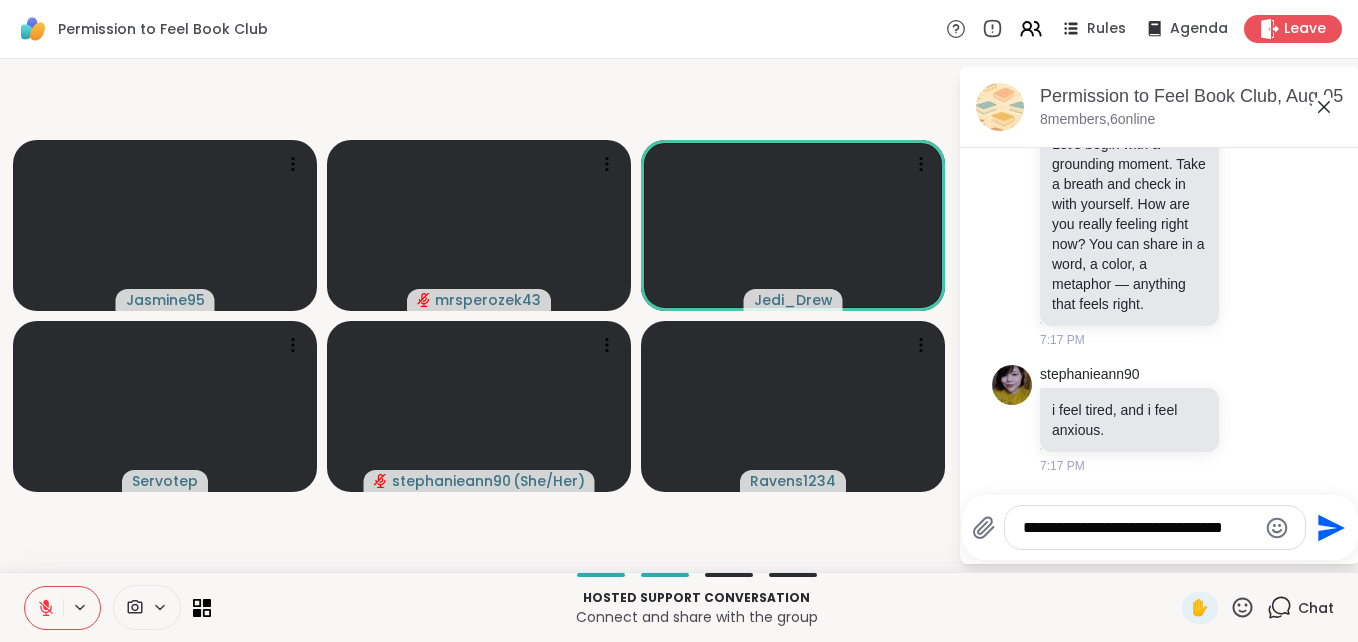 type on "**********" 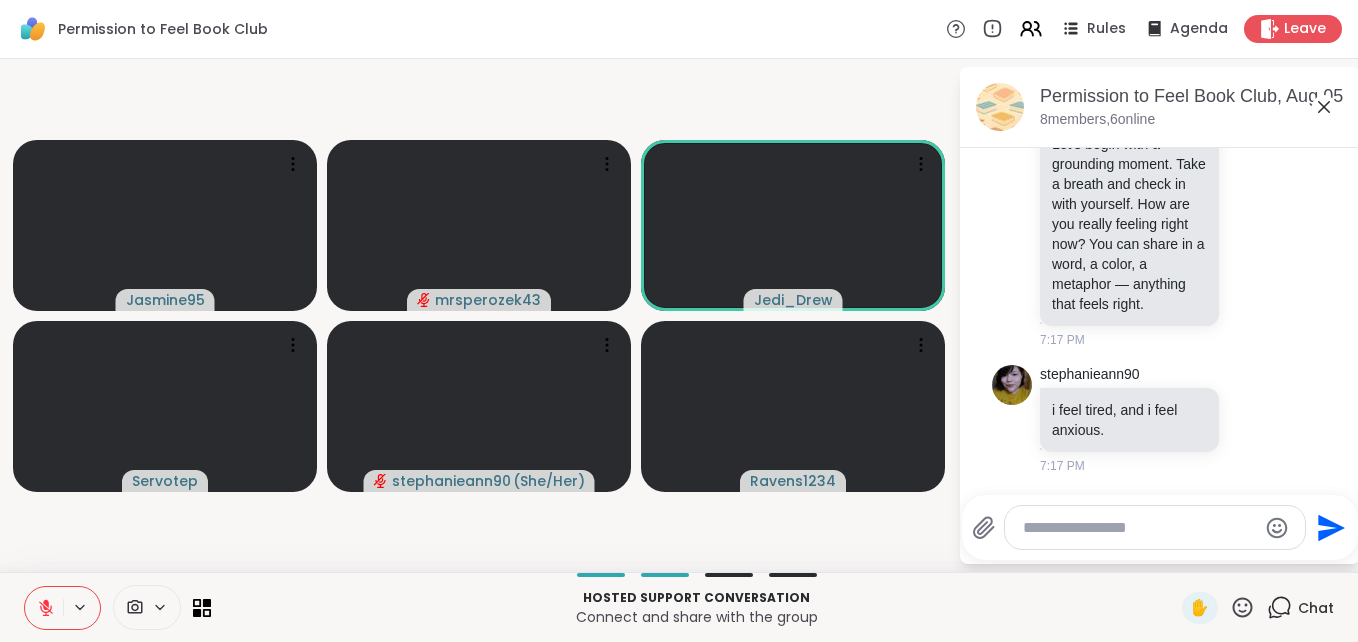 scroll, scrollTop: 5824, scrollLeft: 0, axis: vertical 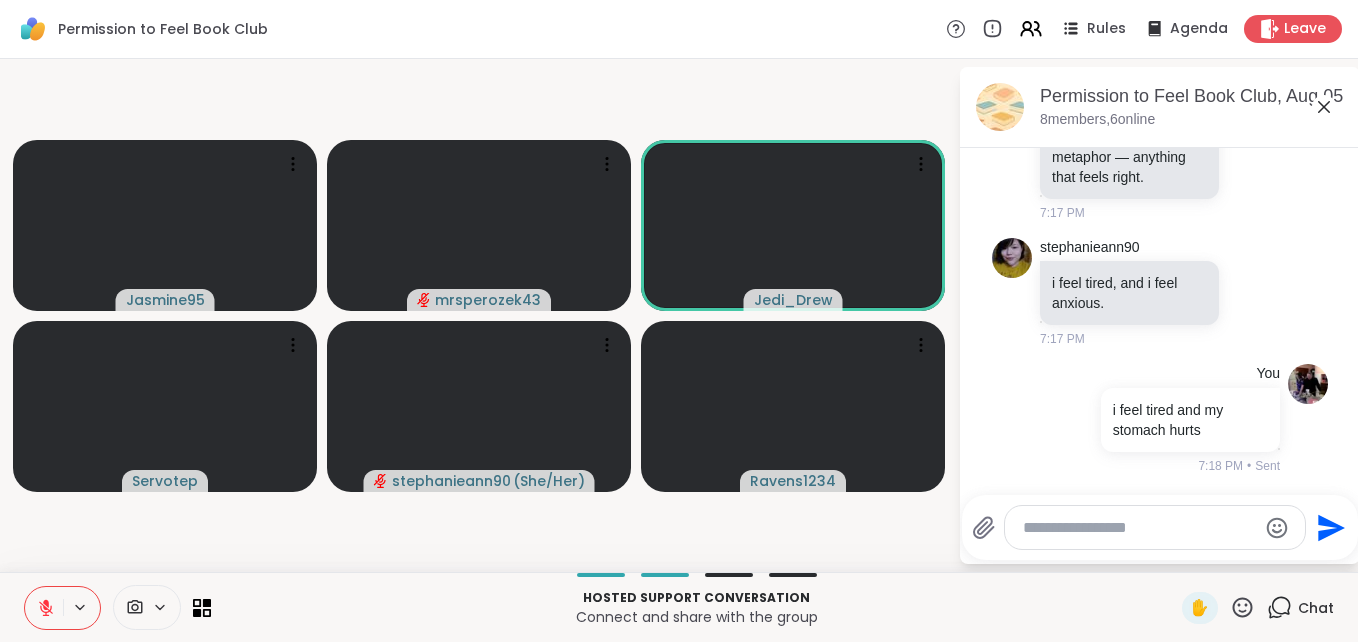 click 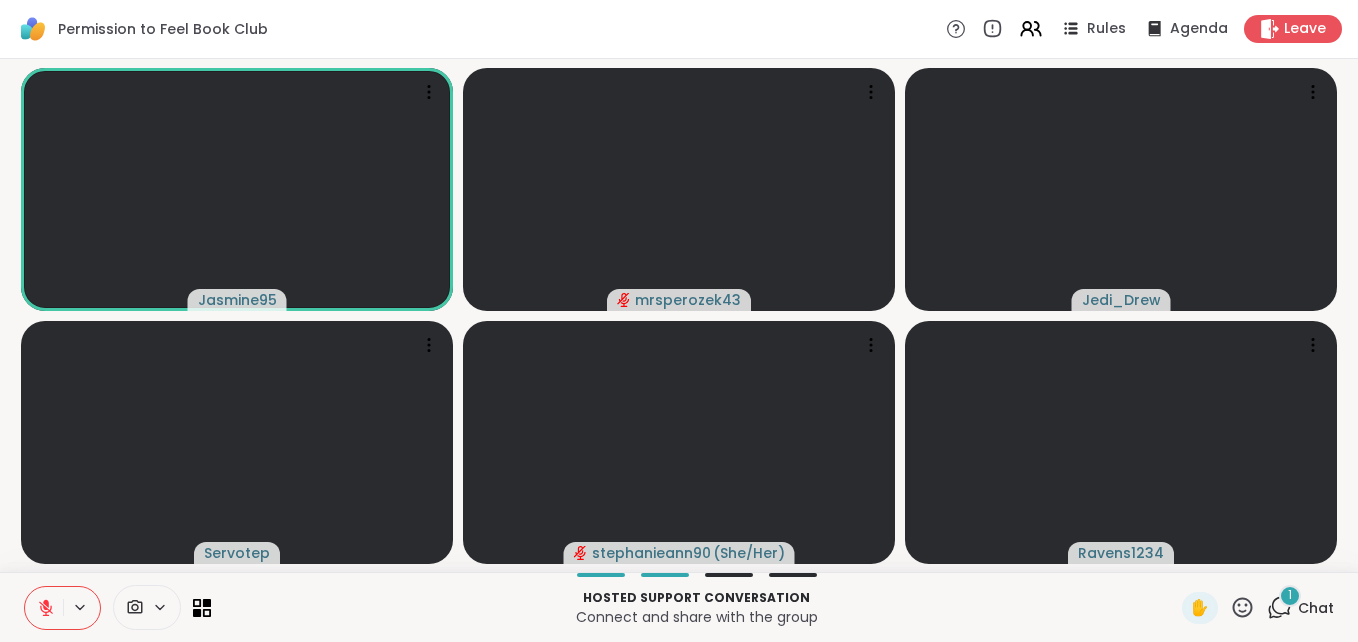 click on "1" at bounding box center (1290, 595) 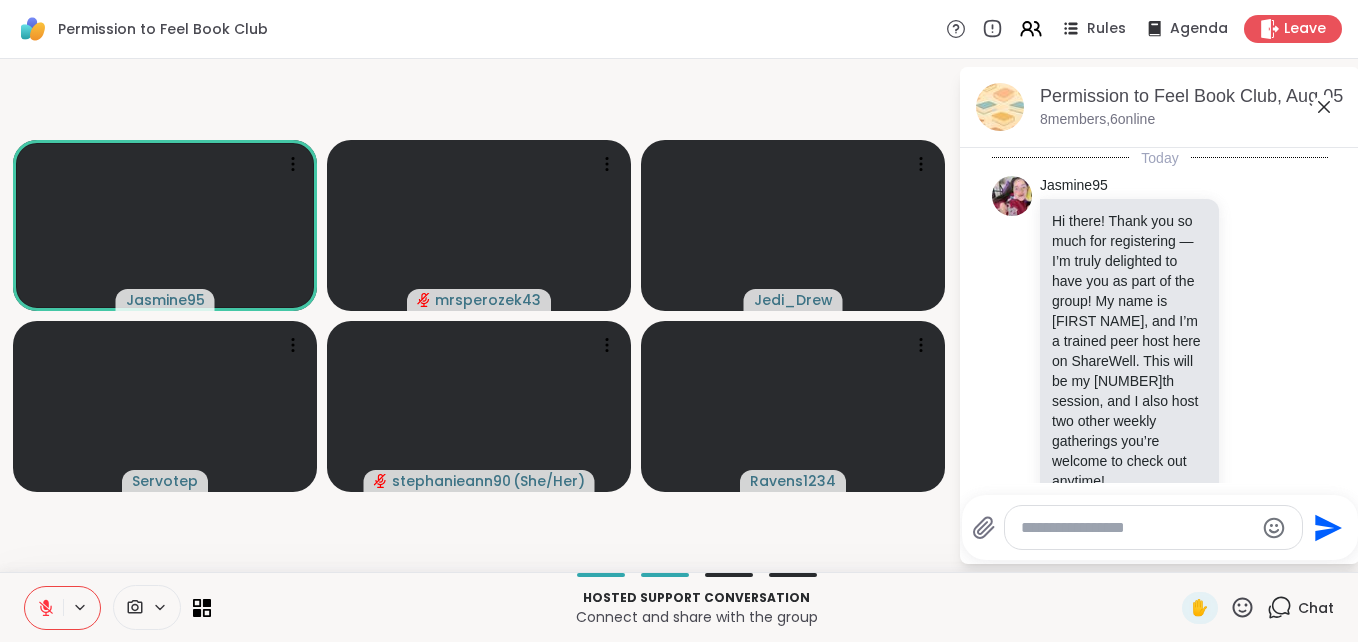 scroll, scrollTop: 5998, scrollLeft: 0, axis: vertical 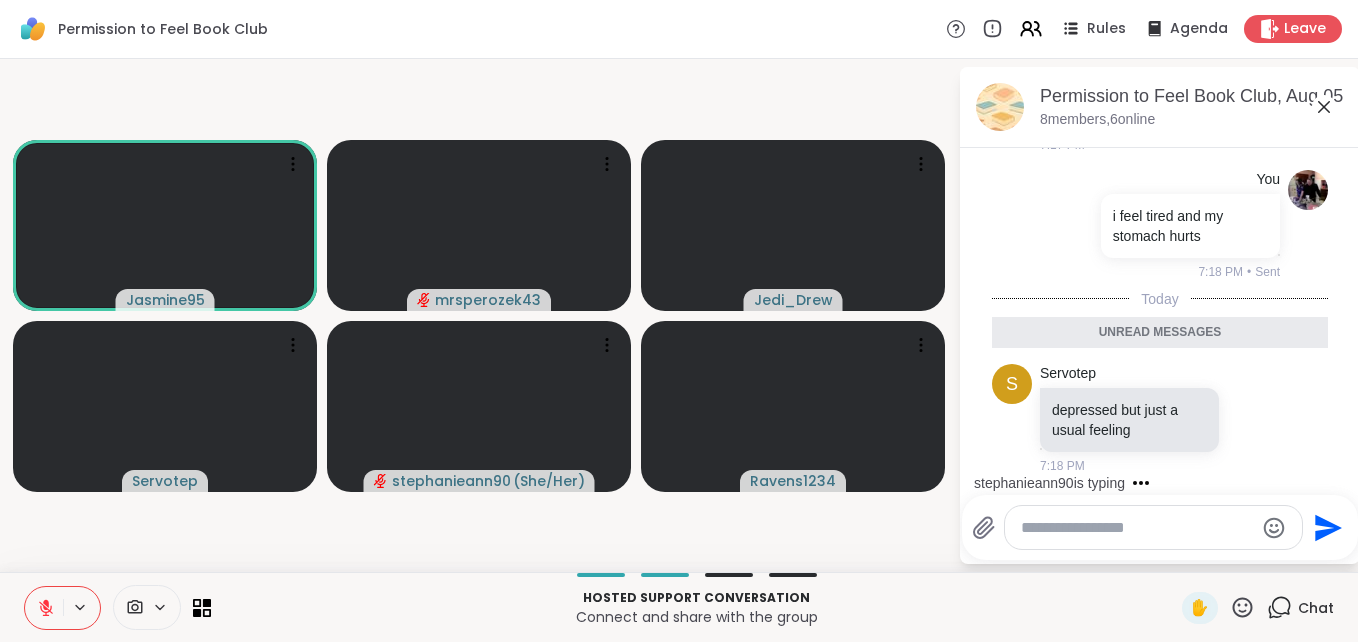 click 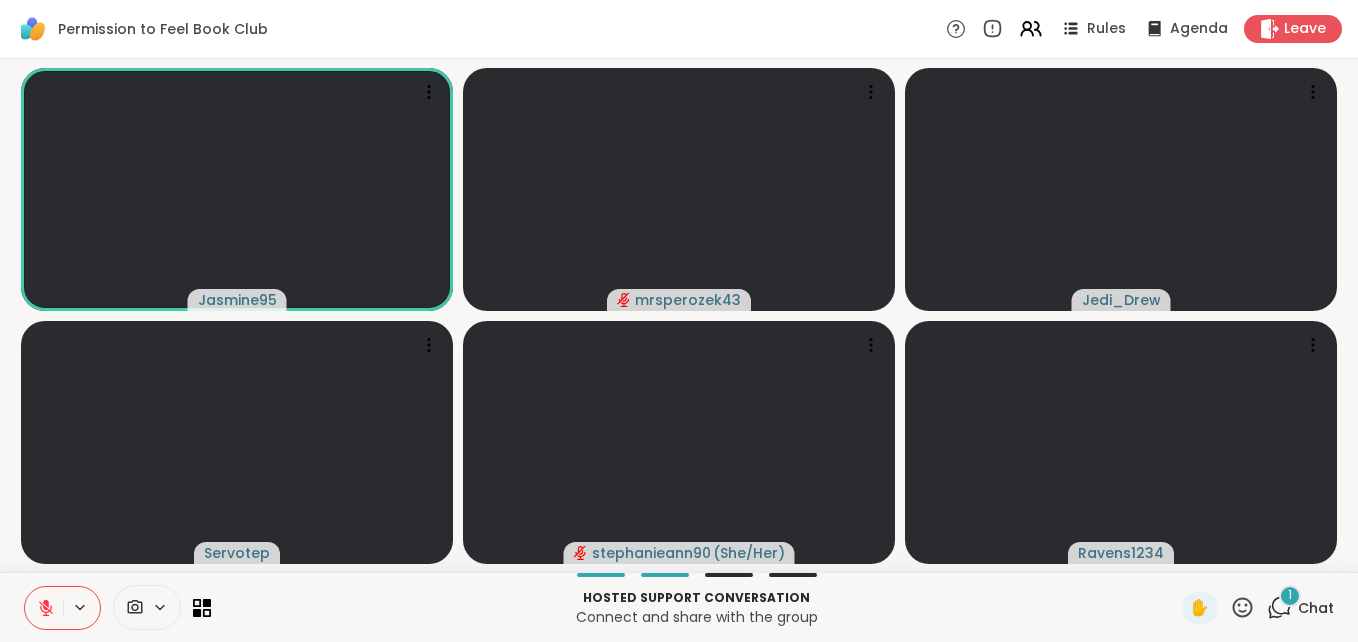 click on "1" at bounding box center [1290, 596] 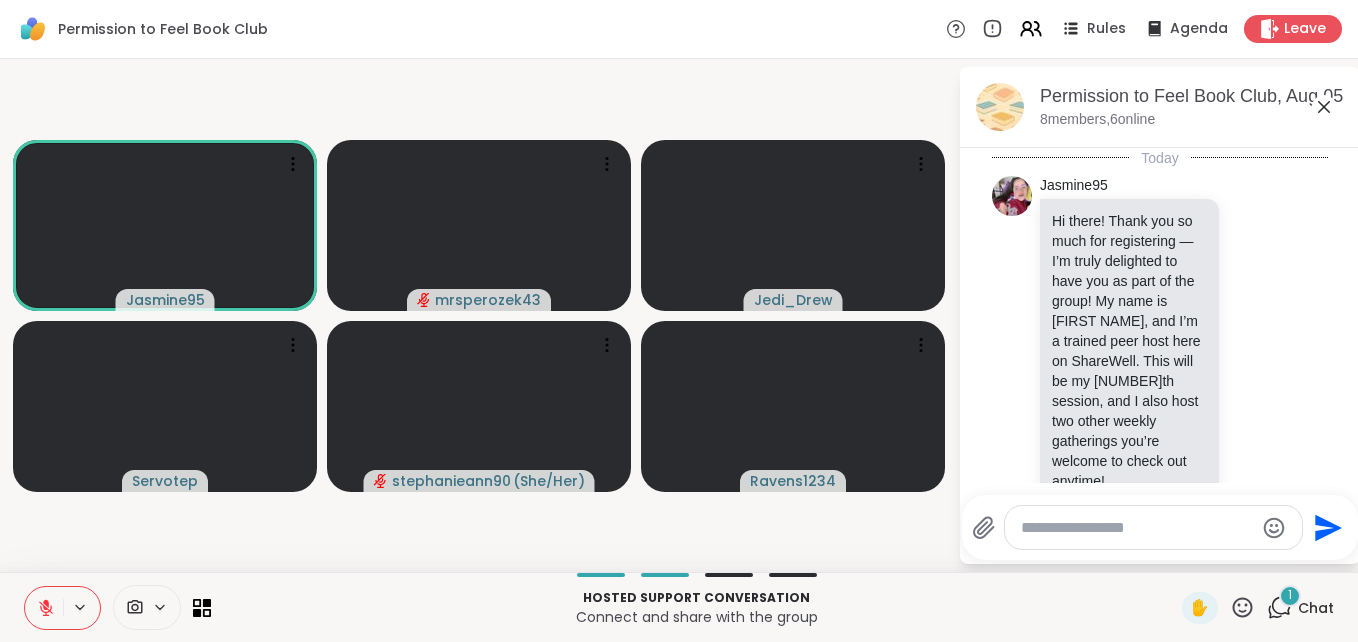 scroll, scrollTop: 6165, scrollLeft: 0, axis: vertical 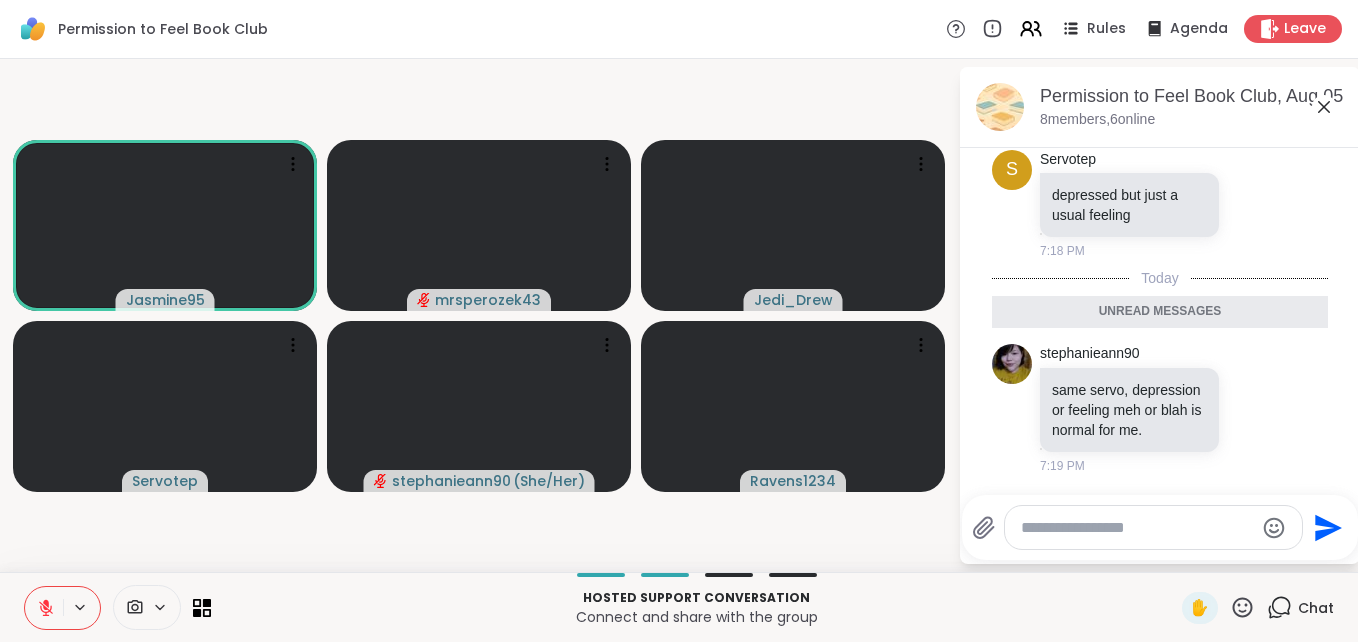 drag, startPoint x: 1323, startPoint y: 106, endPoint x: 845, endPoint y: 68, distance: 479.5081 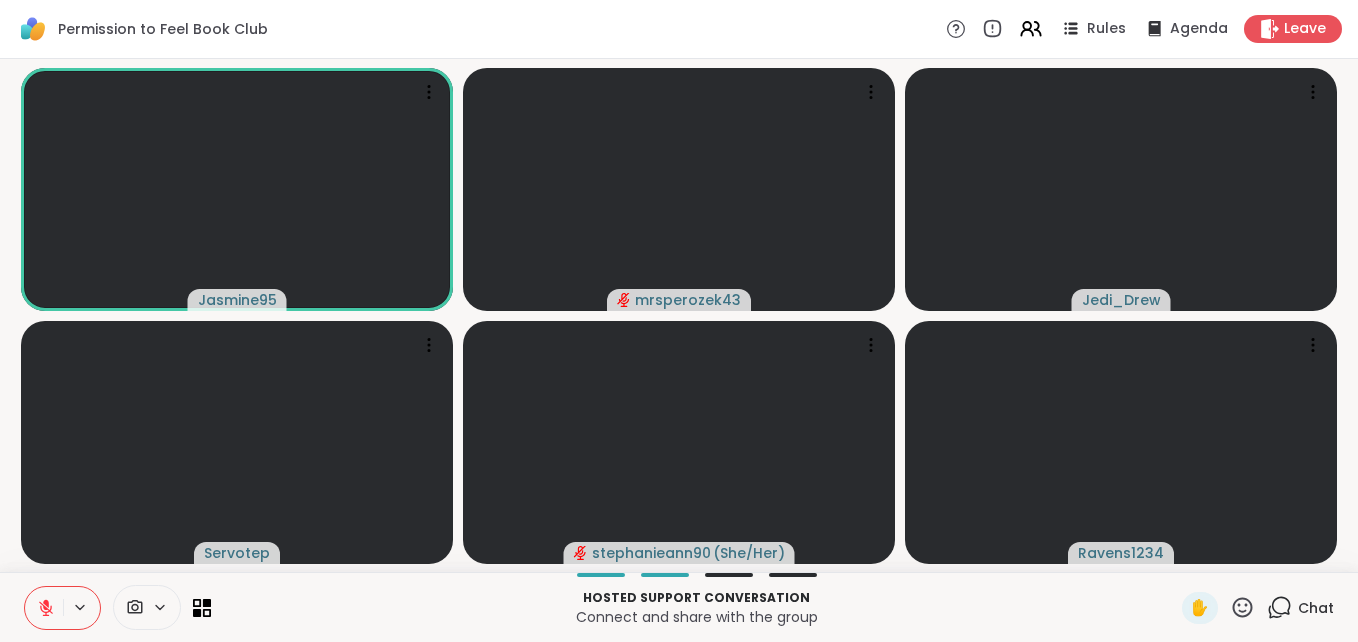 click 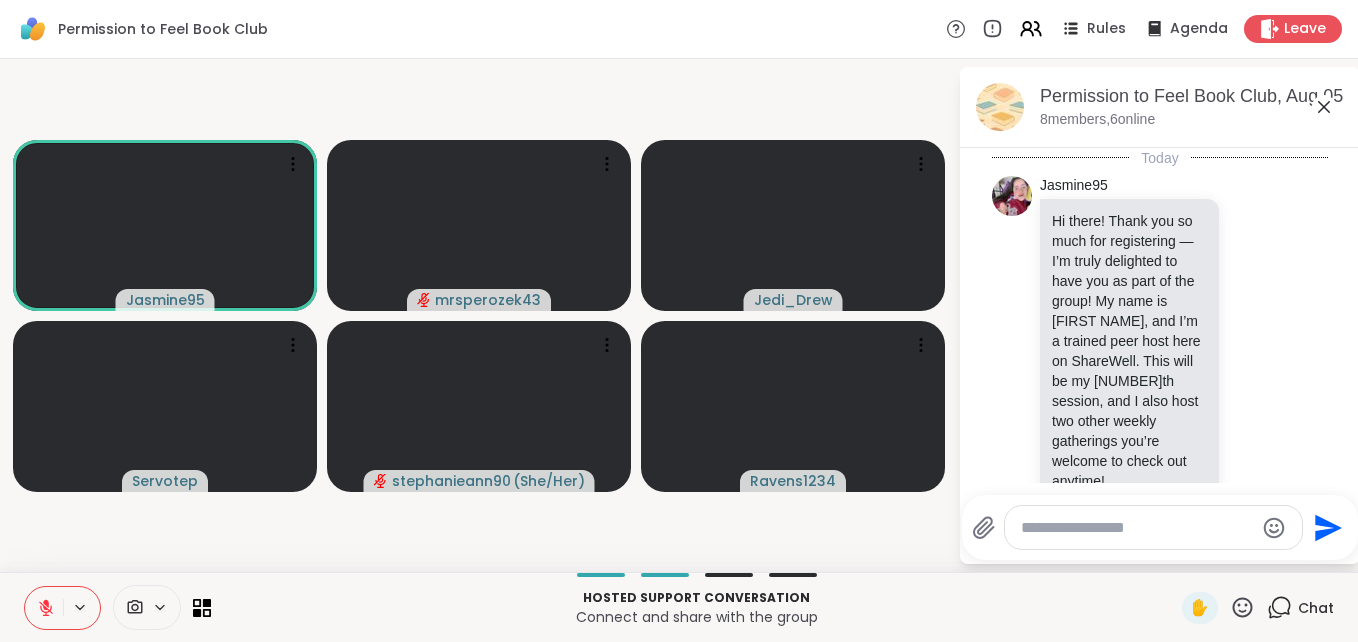 scroll, scrollTop: 6097, scrollLeft: 0, axis: vertical 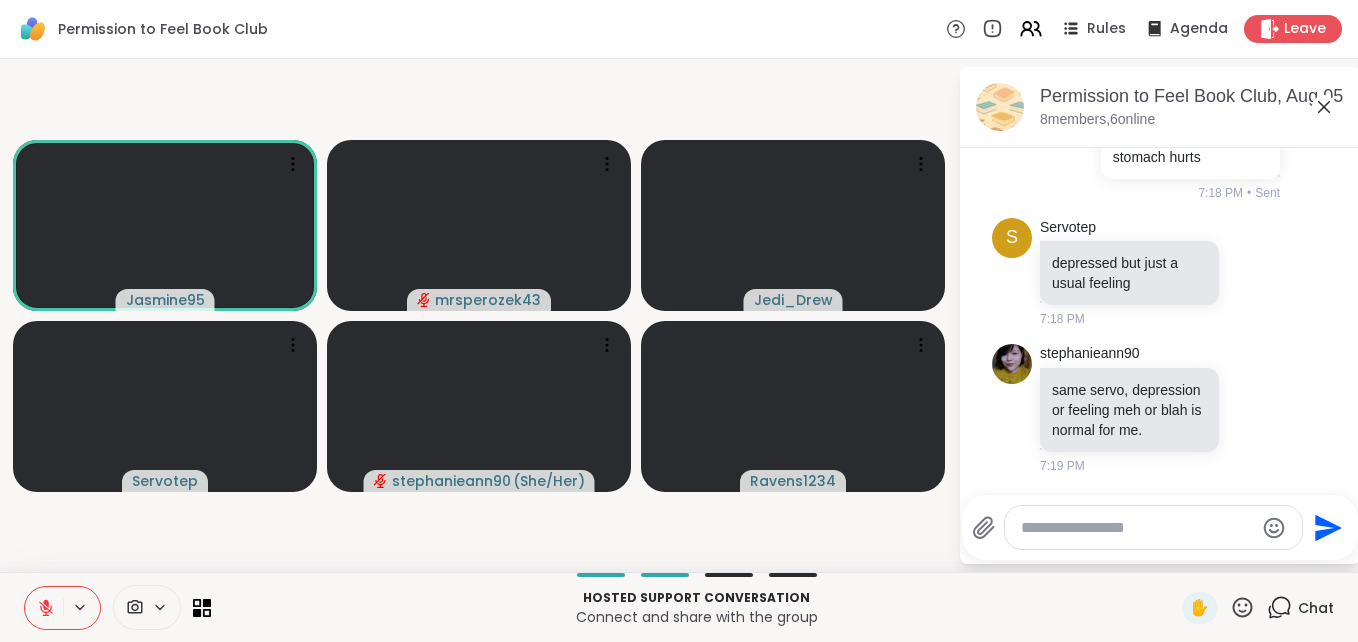 click 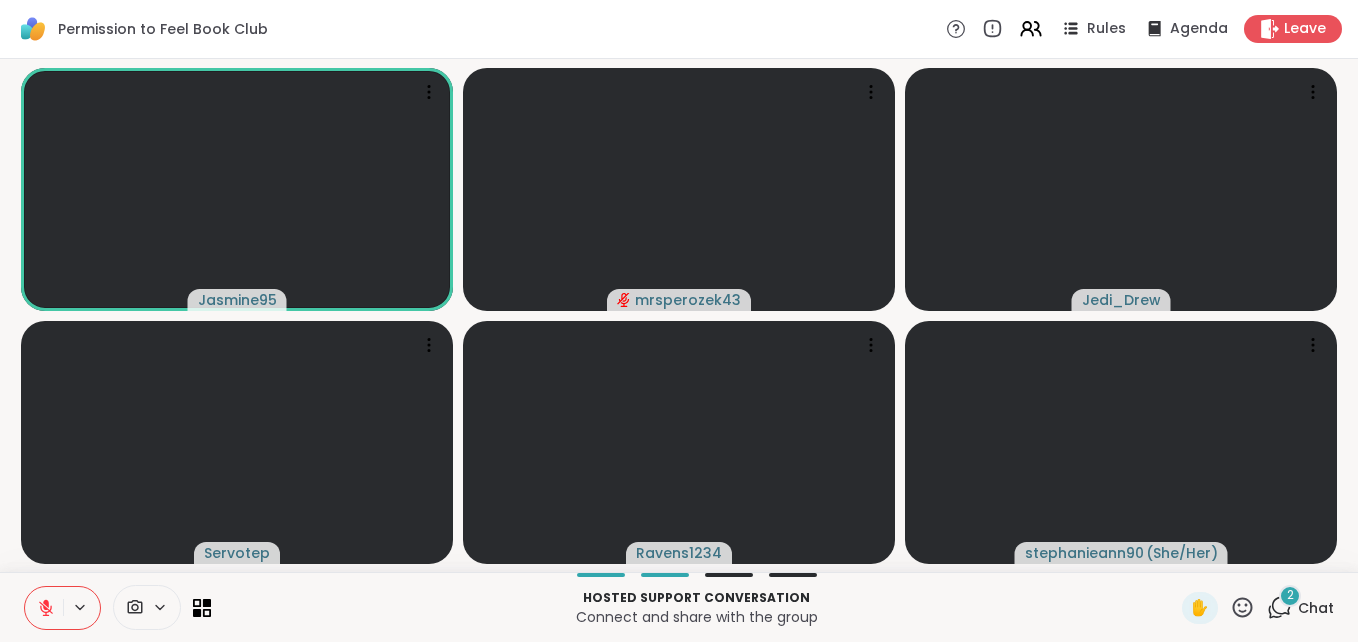 click on "2" at bounding box center [1290, 596] 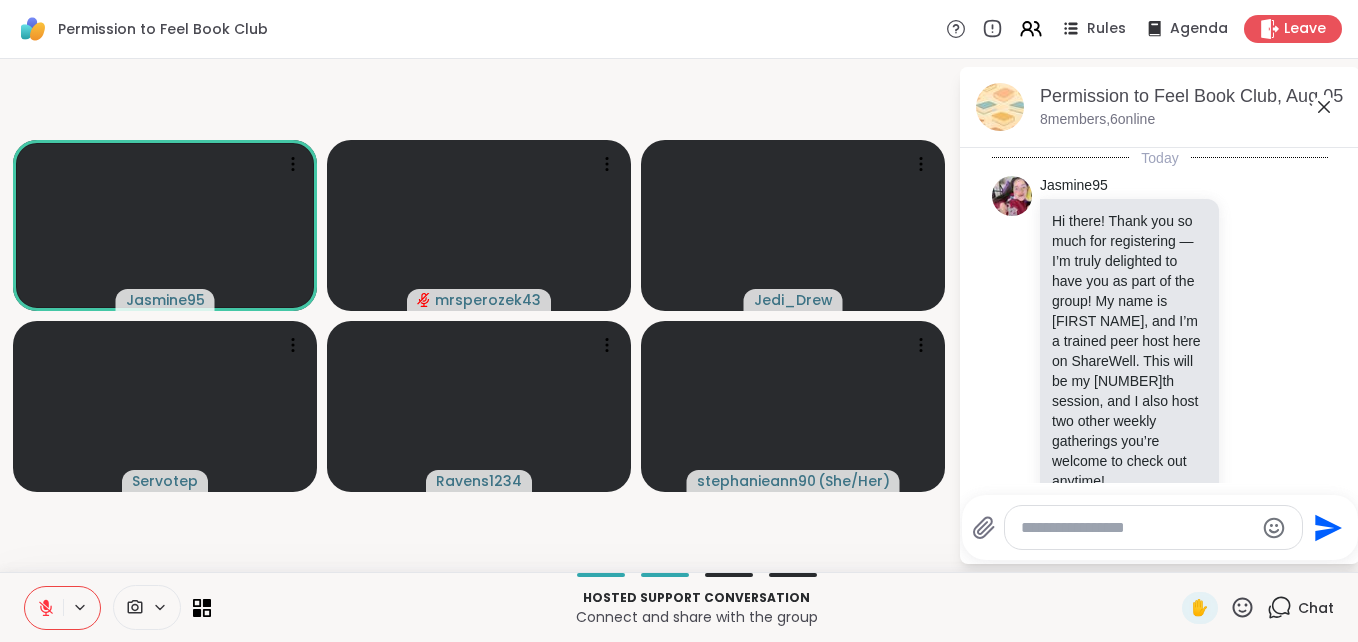 scroll, scrollTop: 6418, scrollLeft: 0, axis: vertical 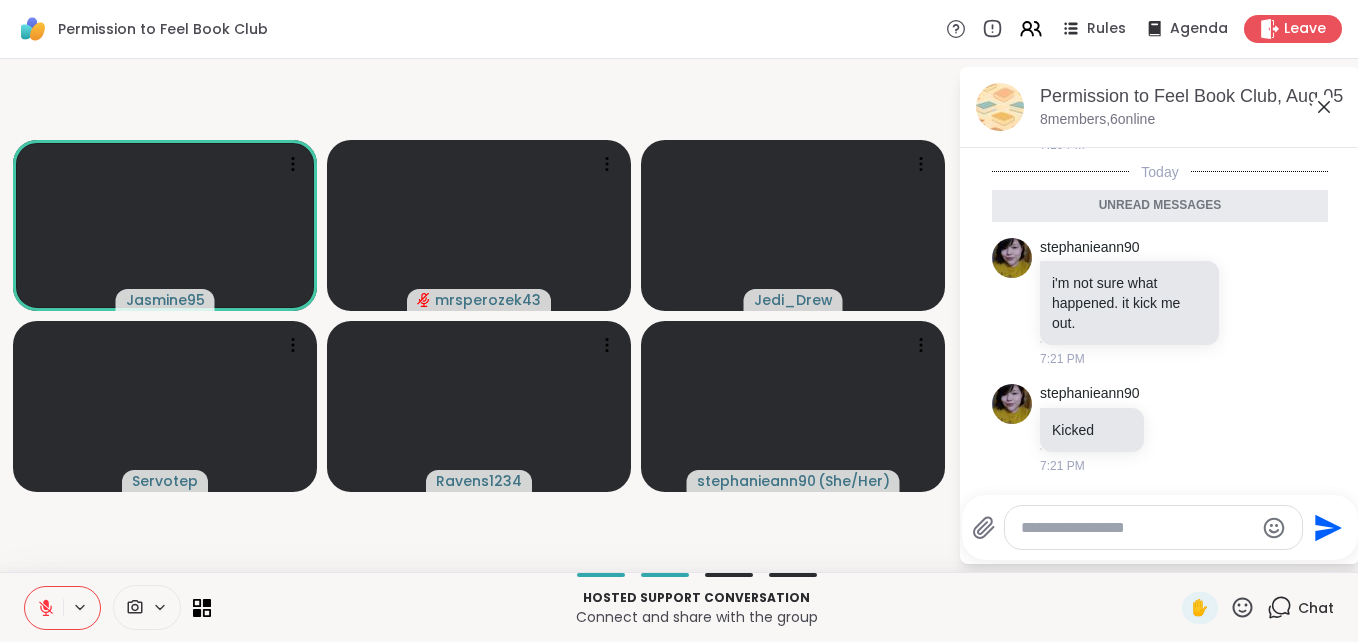 click 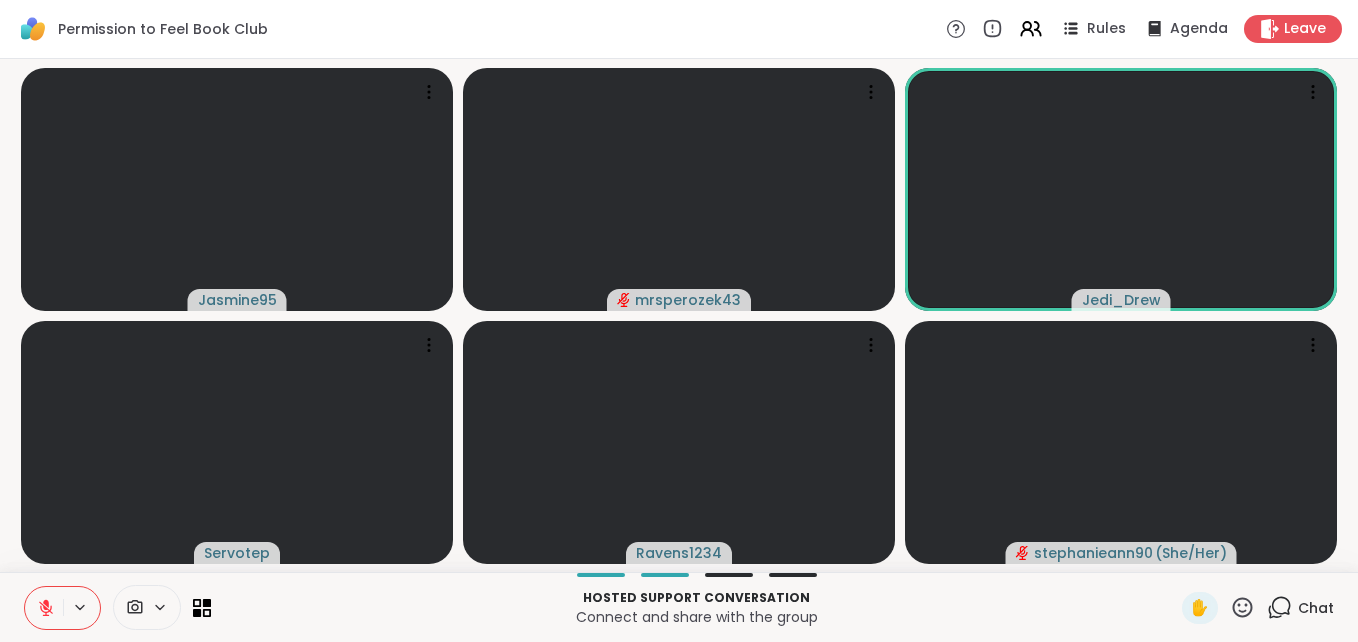 click 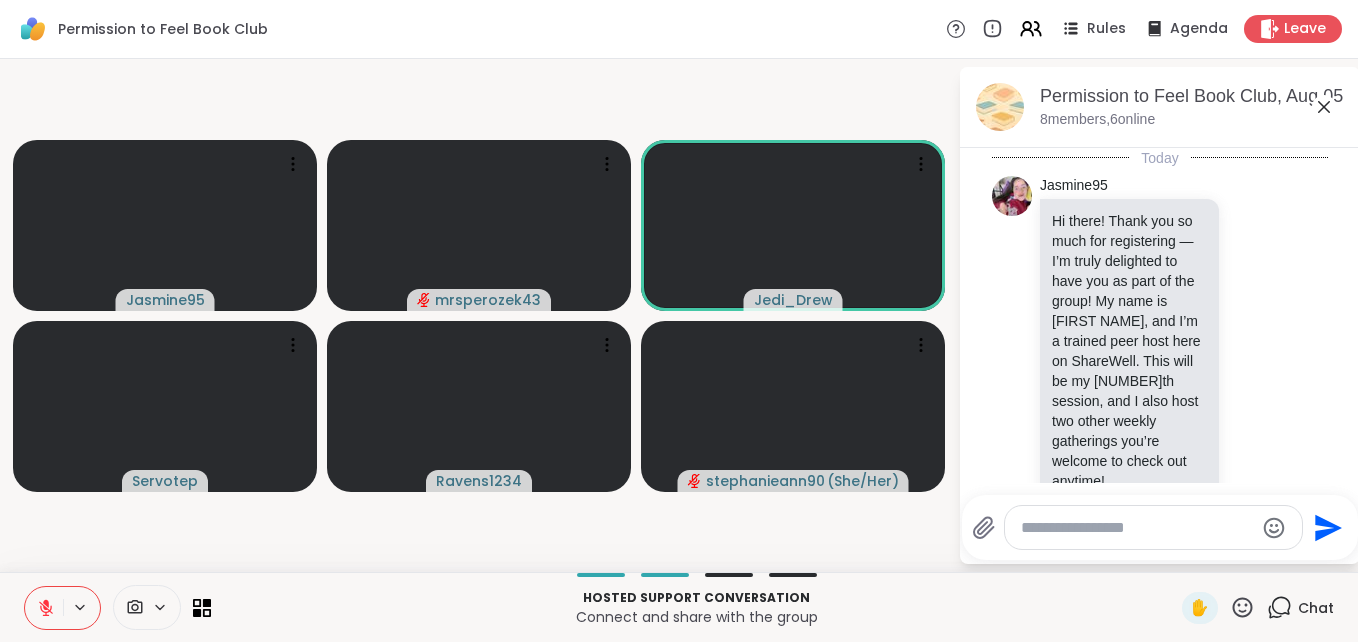 scroll, scrollTop: 6350, scrollLeft: 0, axis: vertical 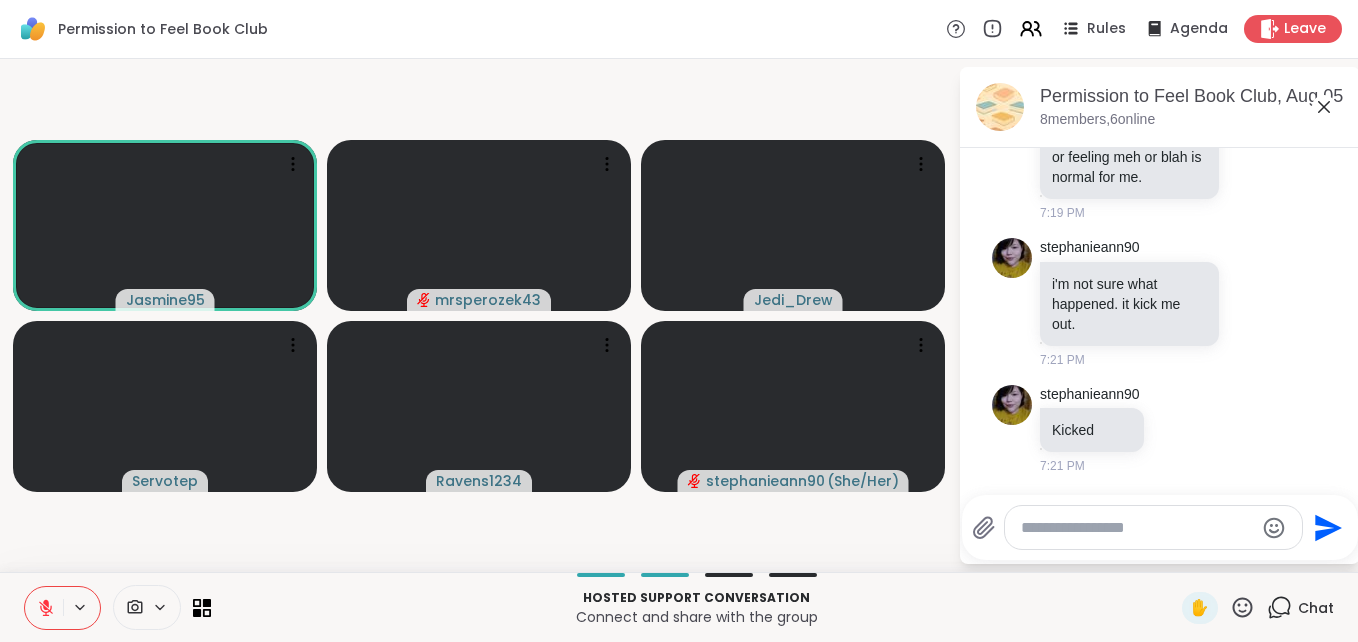 click 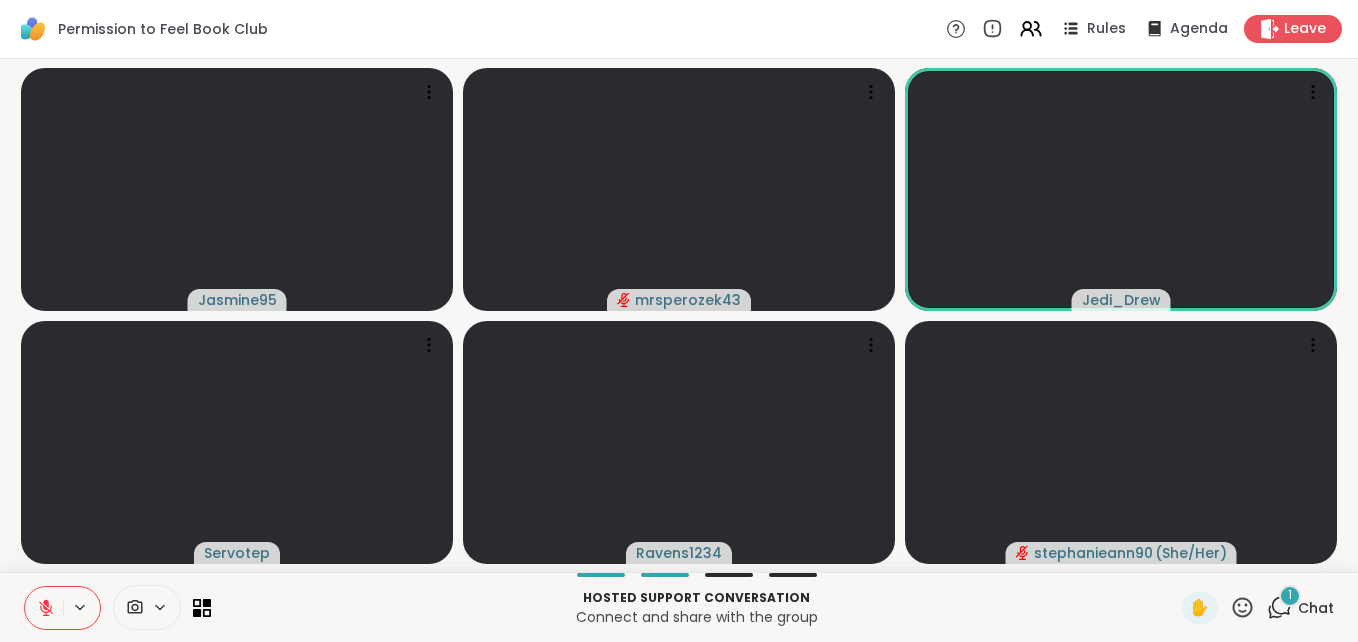 click on "1" at bounding box center (1290, 595) 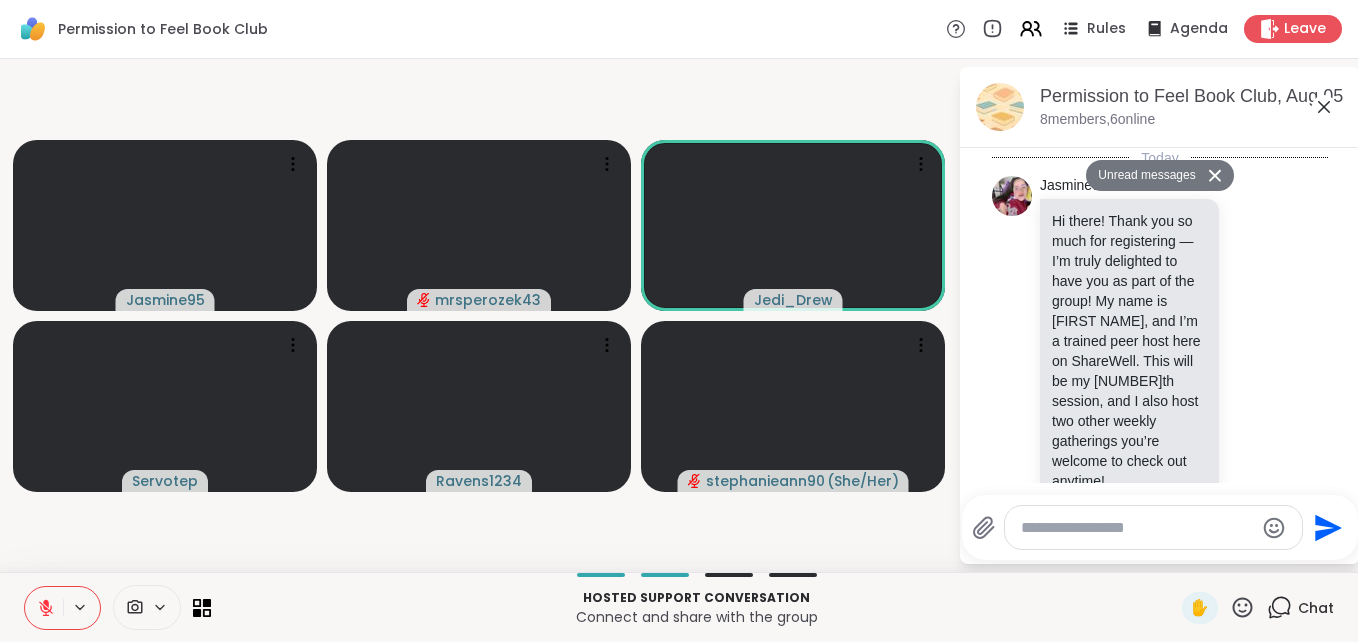 scroll, scrollTop: 6904, scrollLeft: 0, axis: vertical 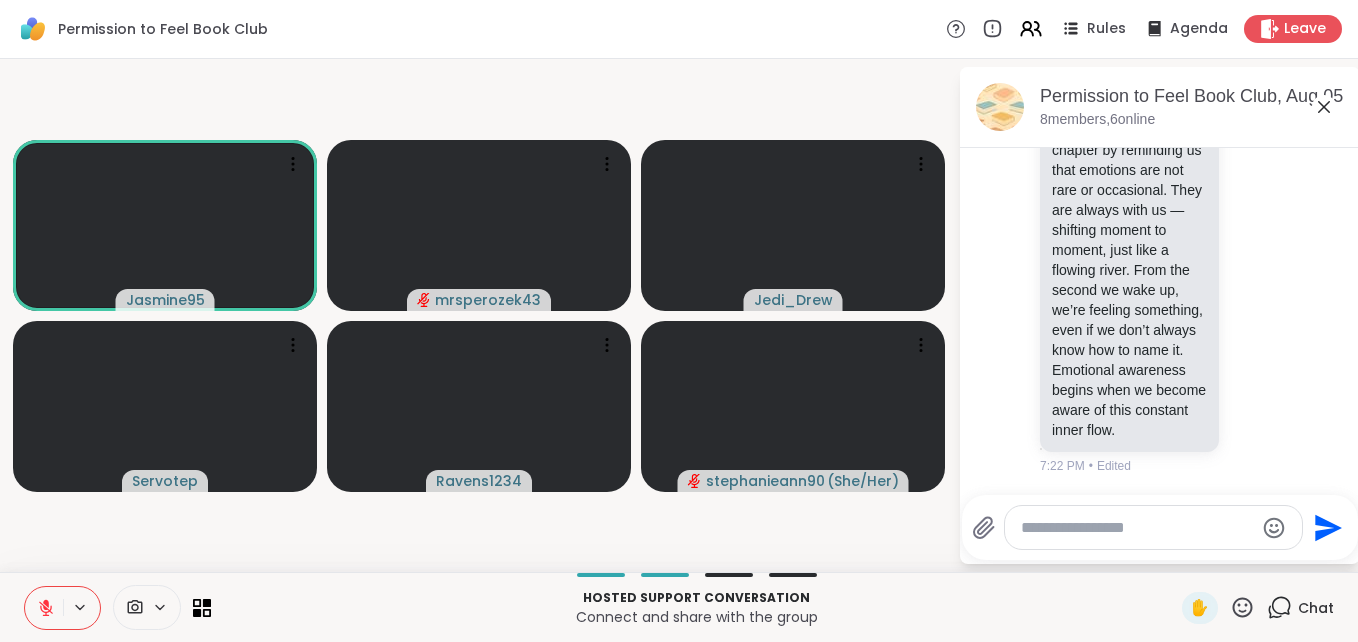 click at bounding box center (1164, 493) 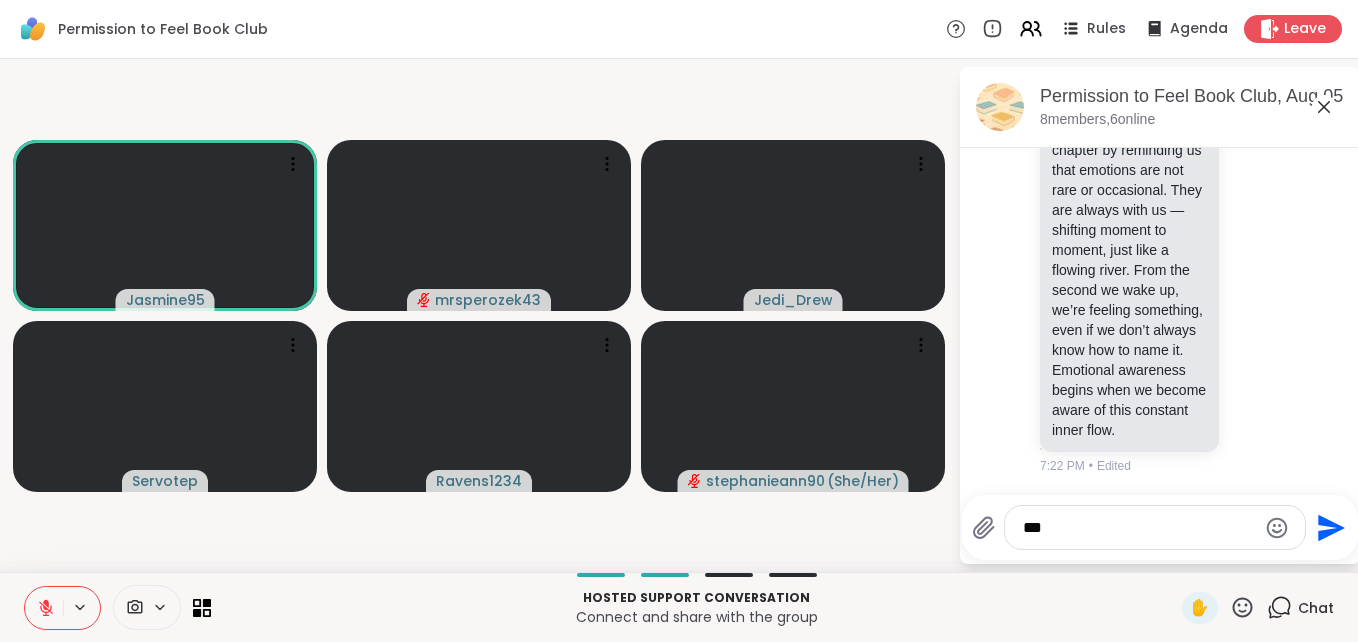 type on "***" 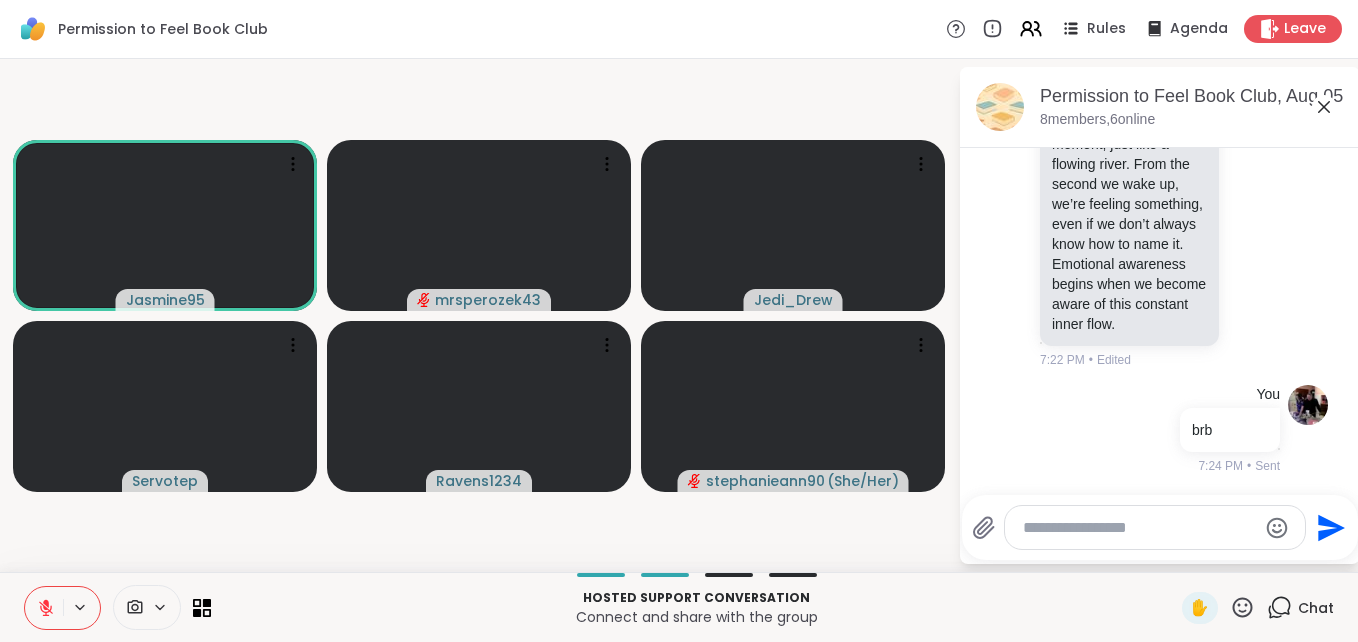 scroll, scrollTop: 6983, scrollLeft: 0, axis: vertical 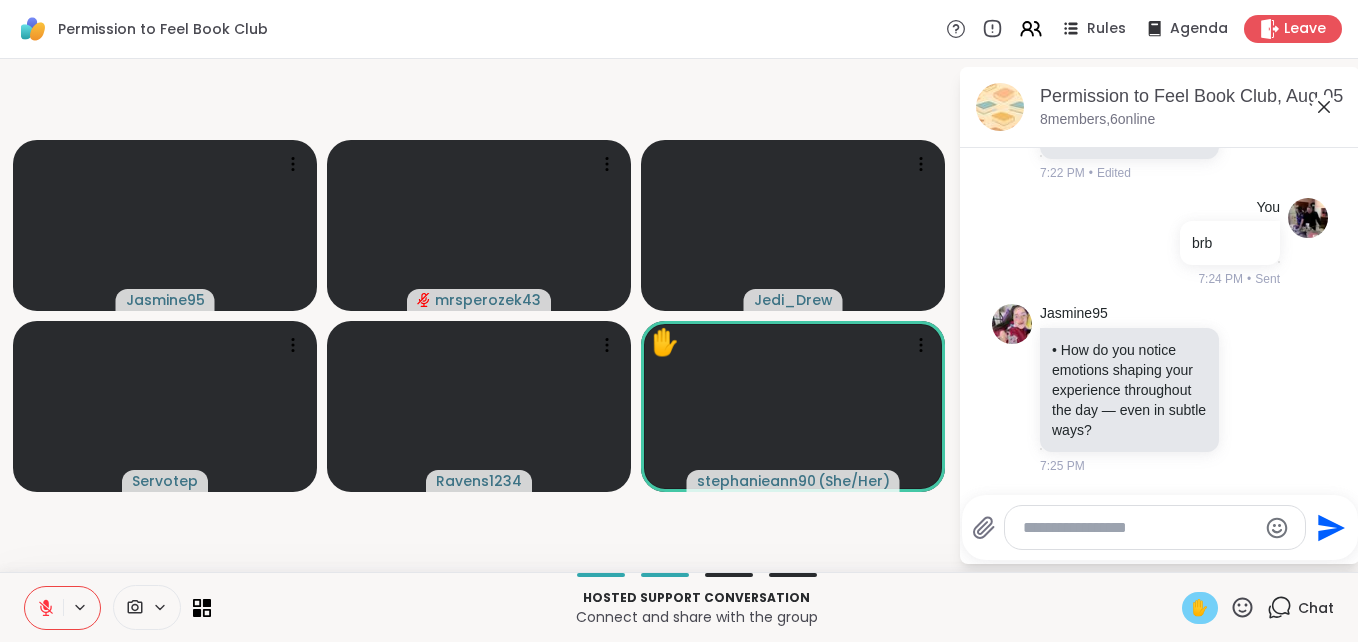 click on "✋" at bounding box center [1200, 608] 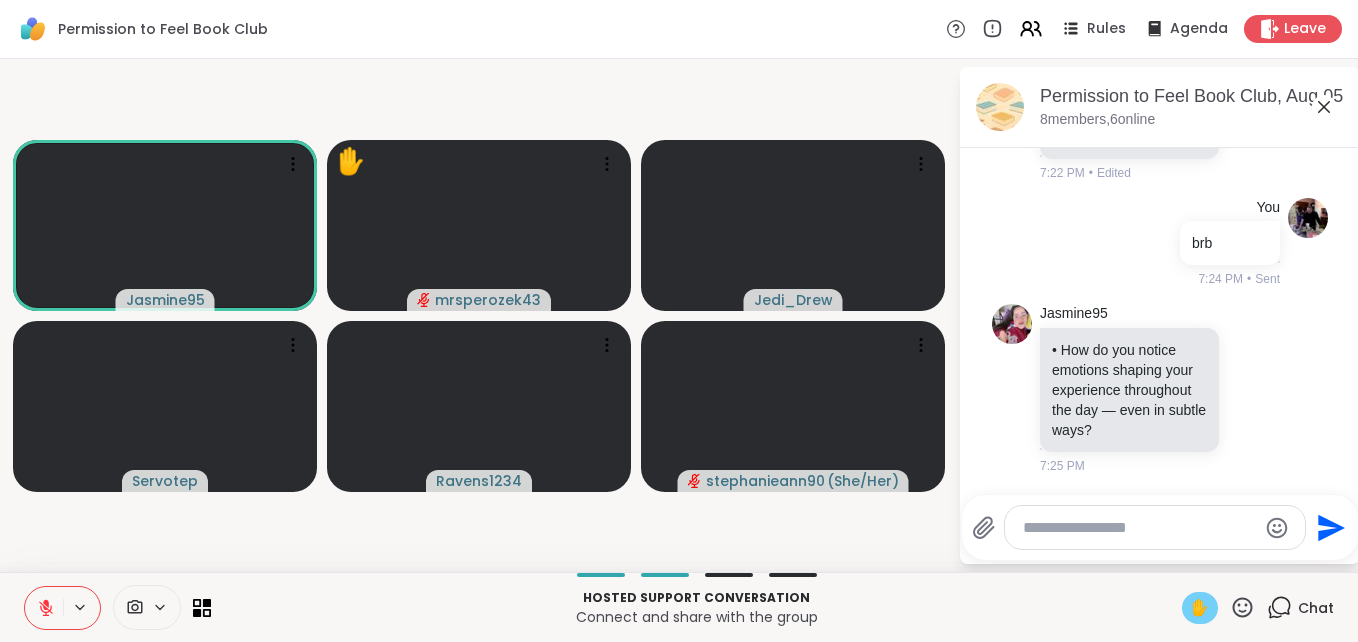 click at bounding box center (44, 608) 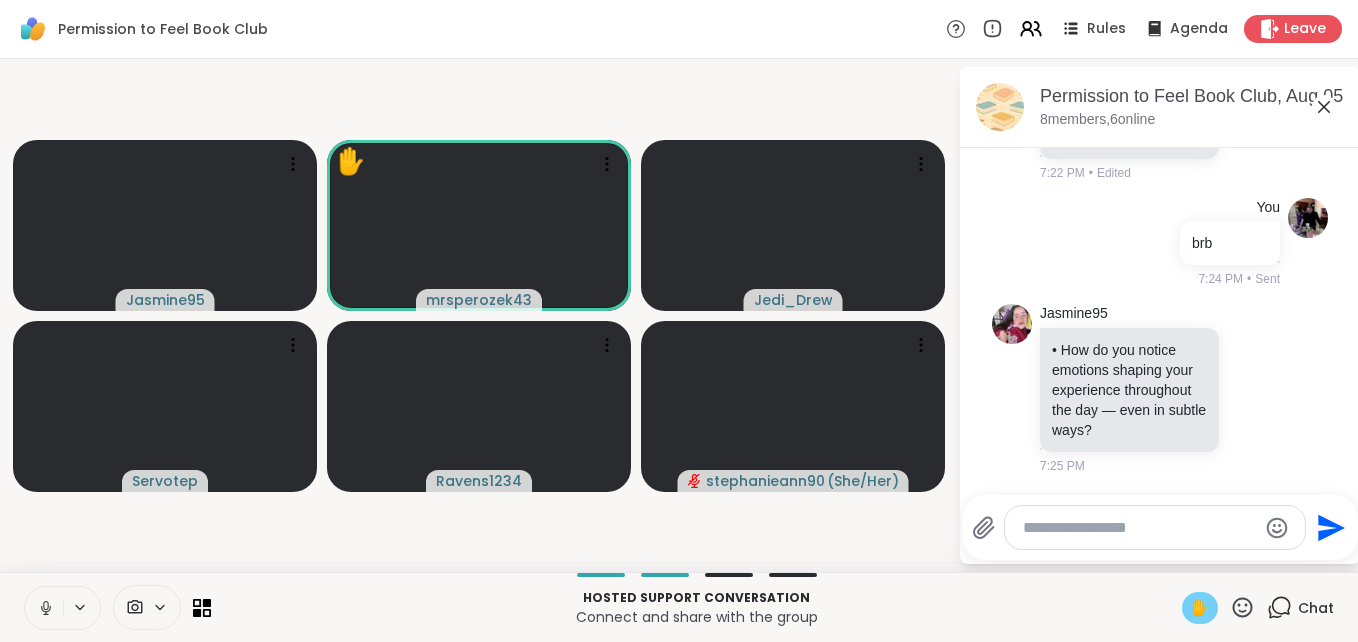 click 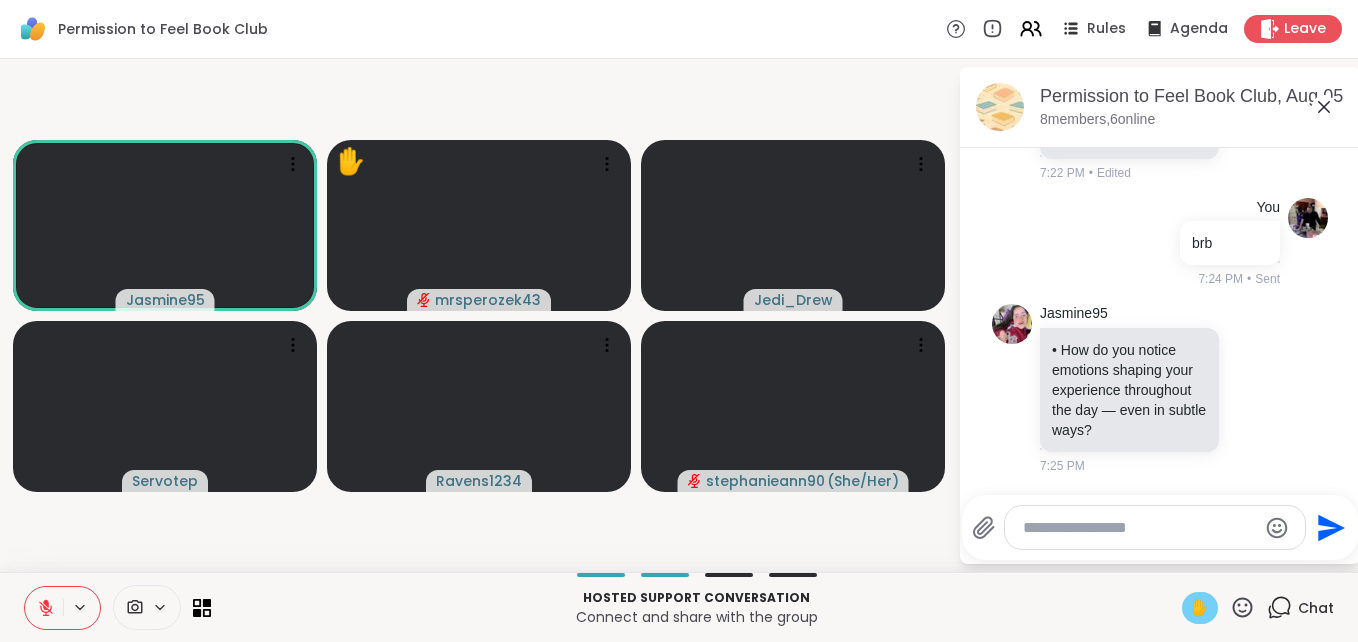 click on "✋" at bounding box center [1200, 608] 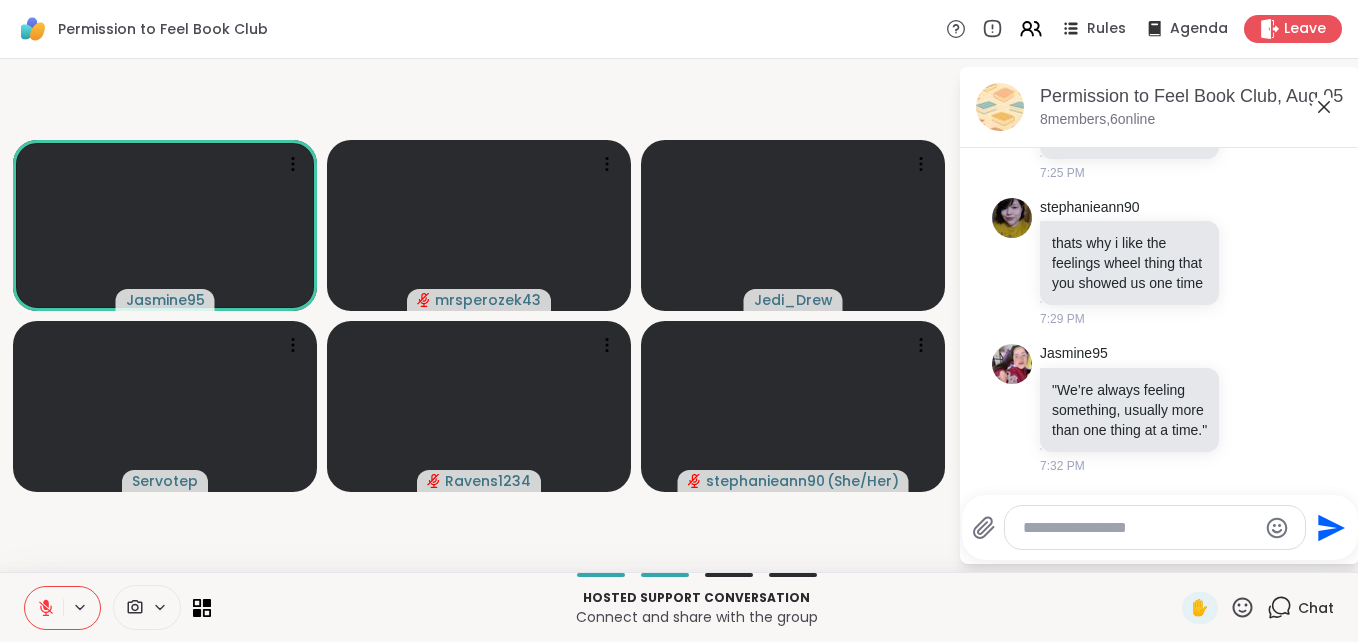 scroll, scrollTop: 7523, scrollLeft: 0, axis: vertical 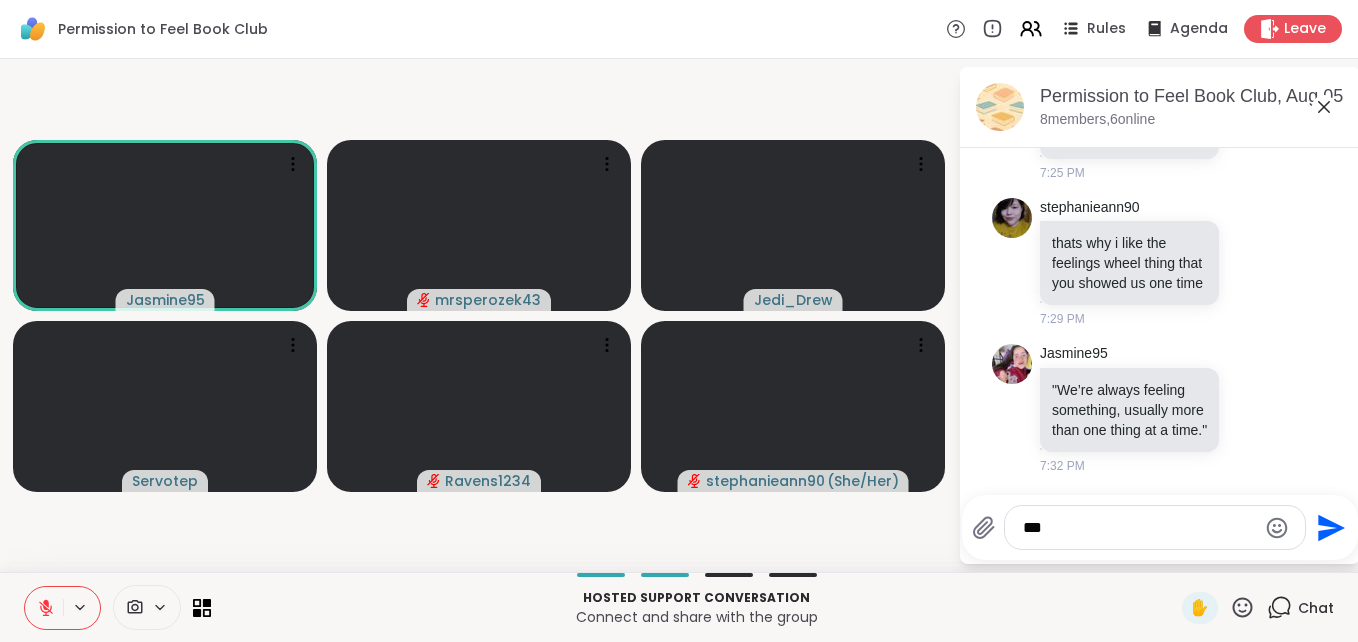 type on "***" 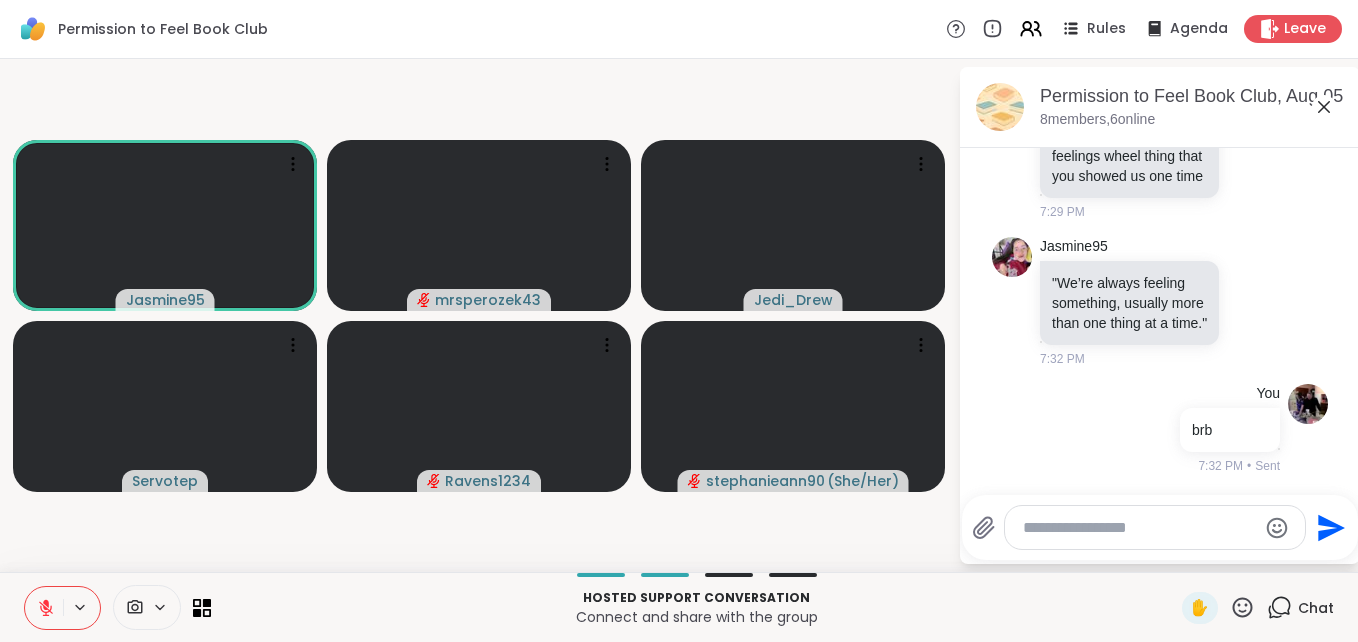 scroll, scrollTop: 7630, scrollLeft: 0, axis: vertical 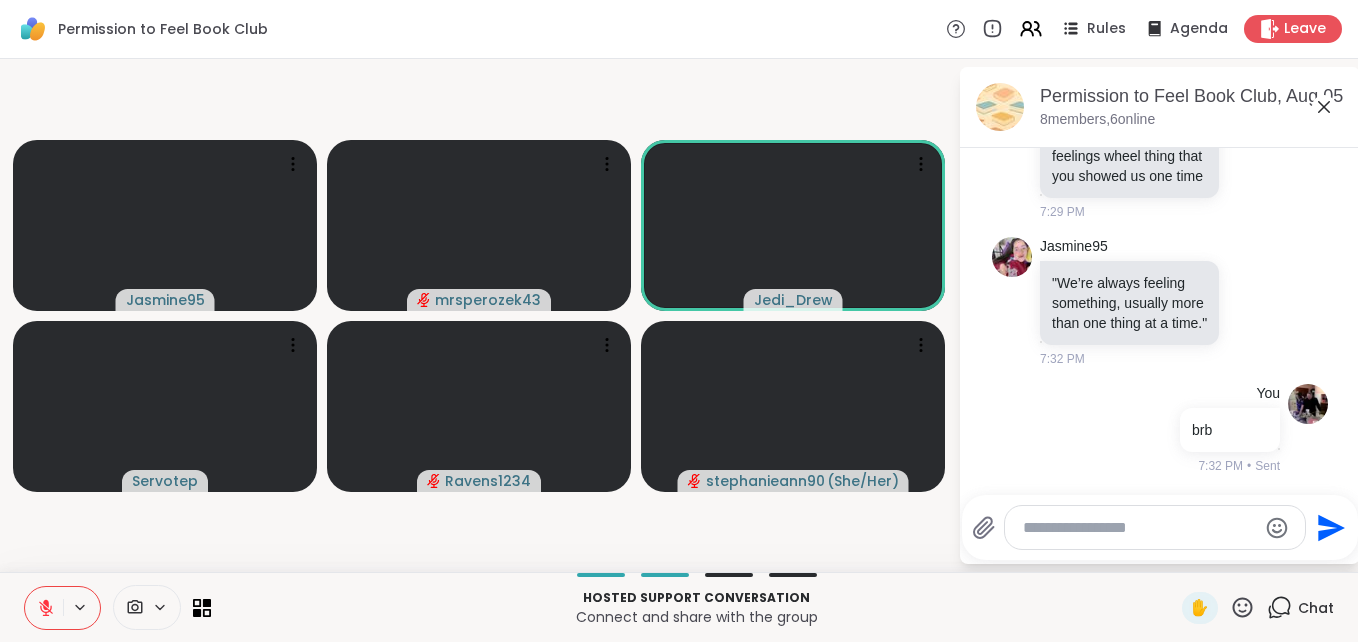 click 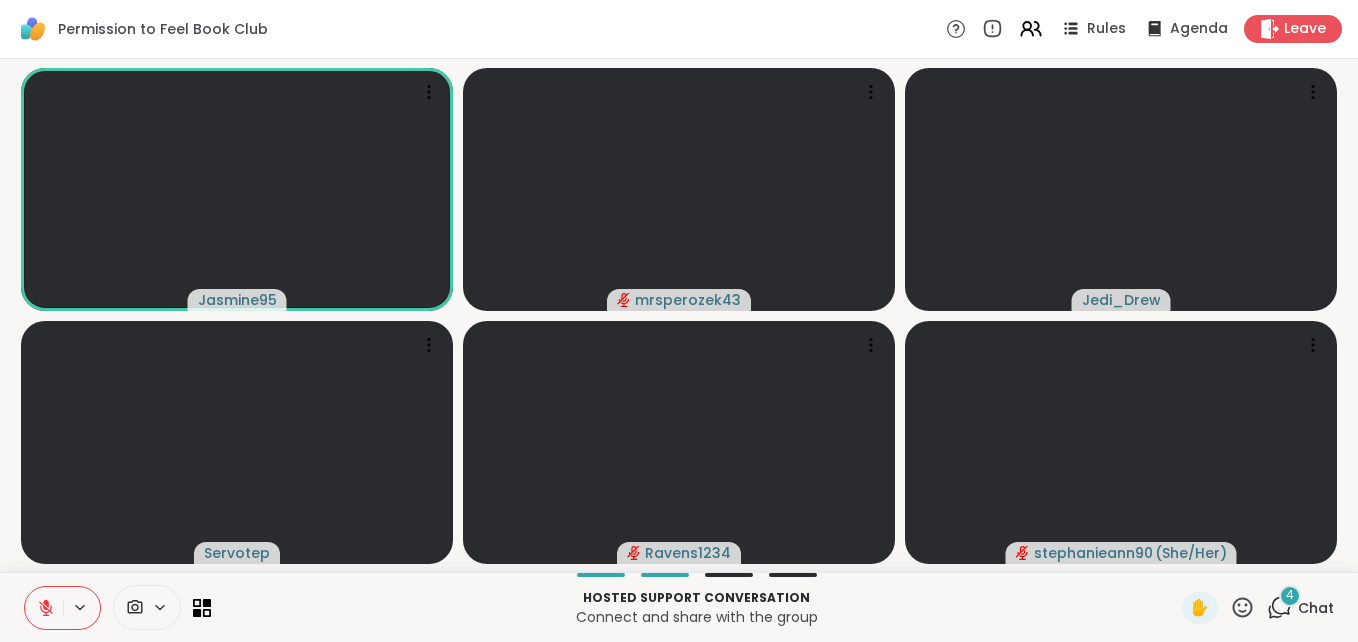 click on "4" at bounding box center (1290, 596) 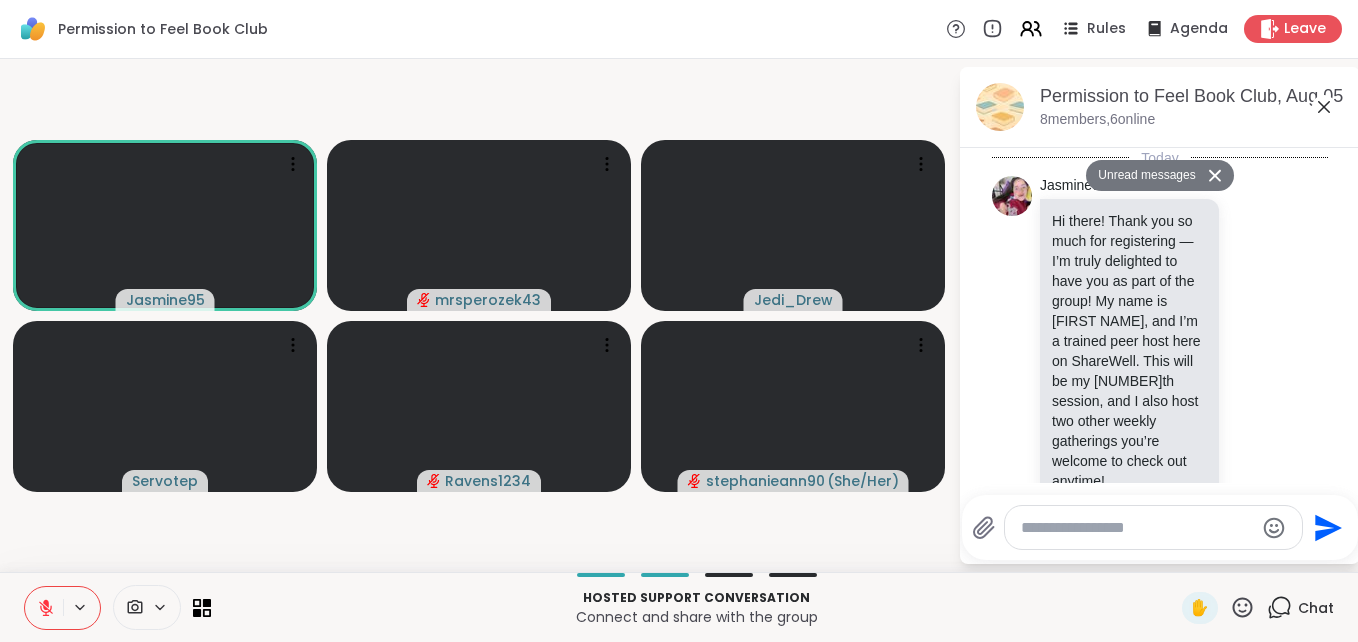 scroll, scrollTop: 9174, scrollLeft: 0, axis: vertical 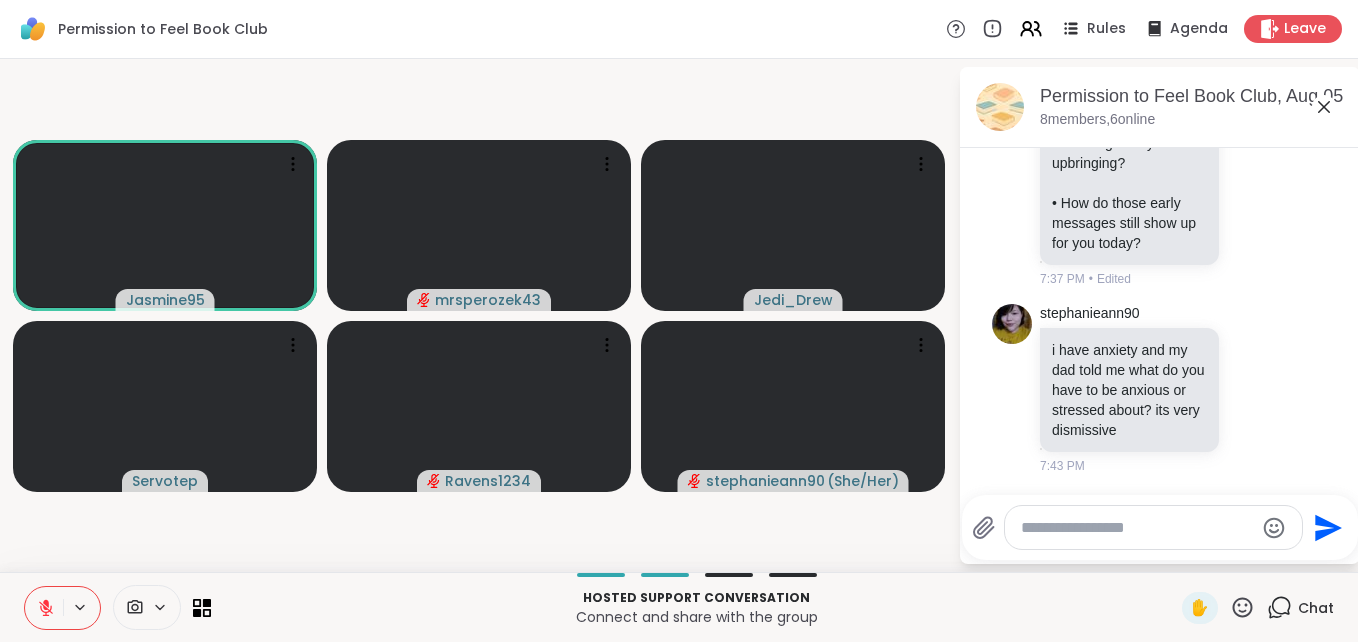 click at bounding box center [1137, 528] 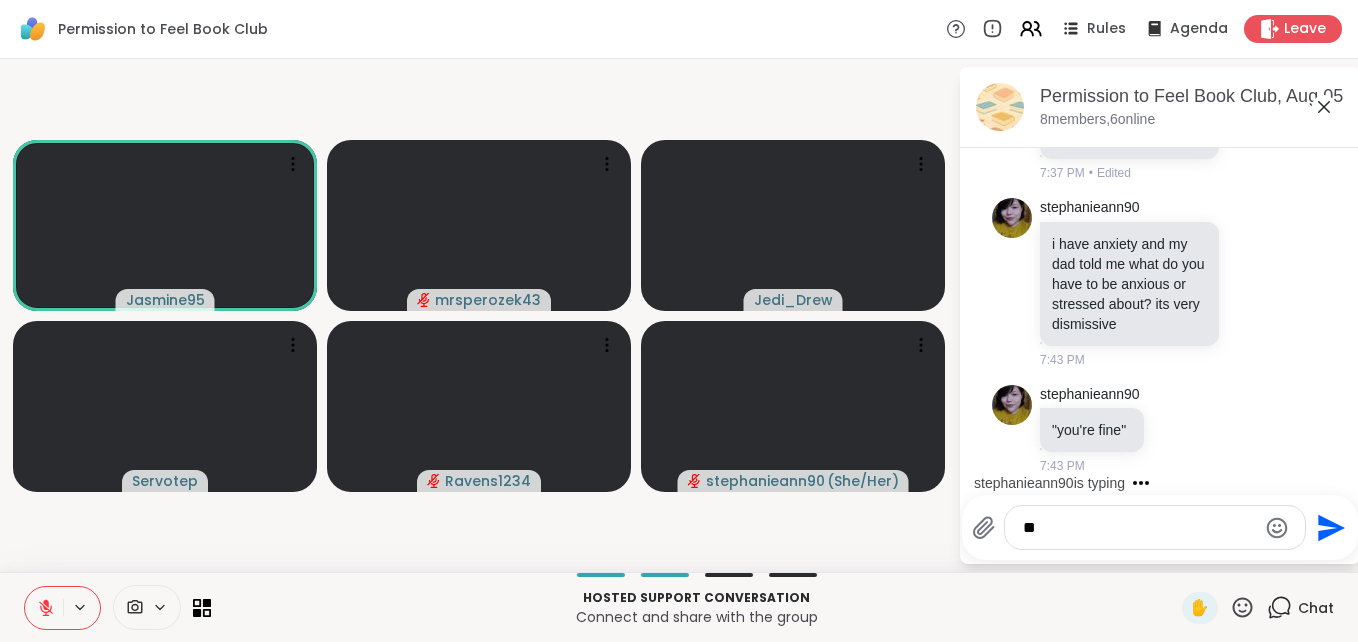 scroll, scrollTop: 9439, scrollLeft: 0, axis: vertical 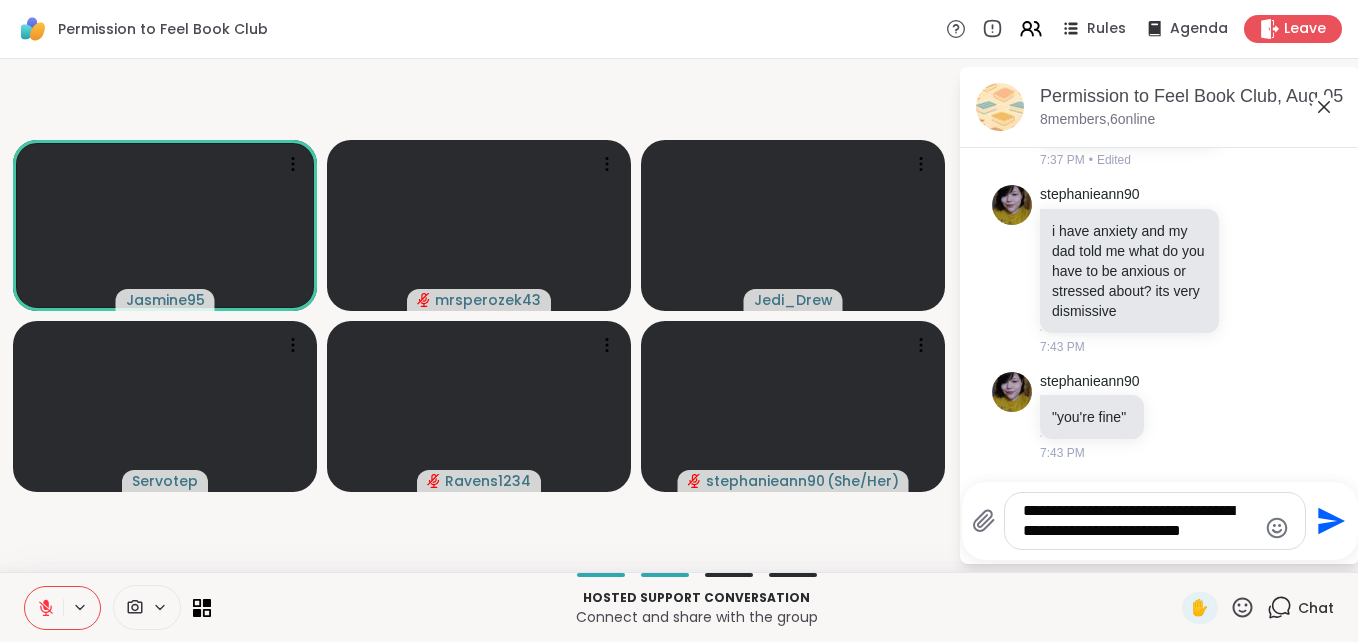 type on "**********" 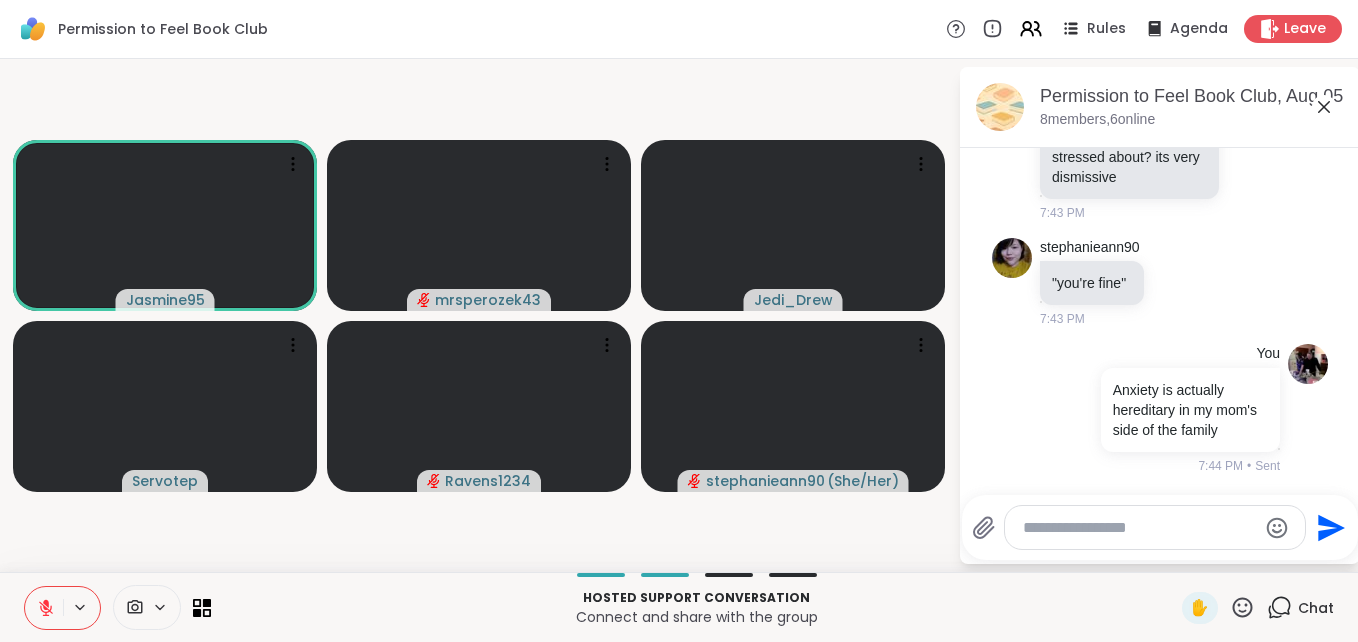 scroll, scrollTop: 9606, scrollLeft: 0, axis: vertical 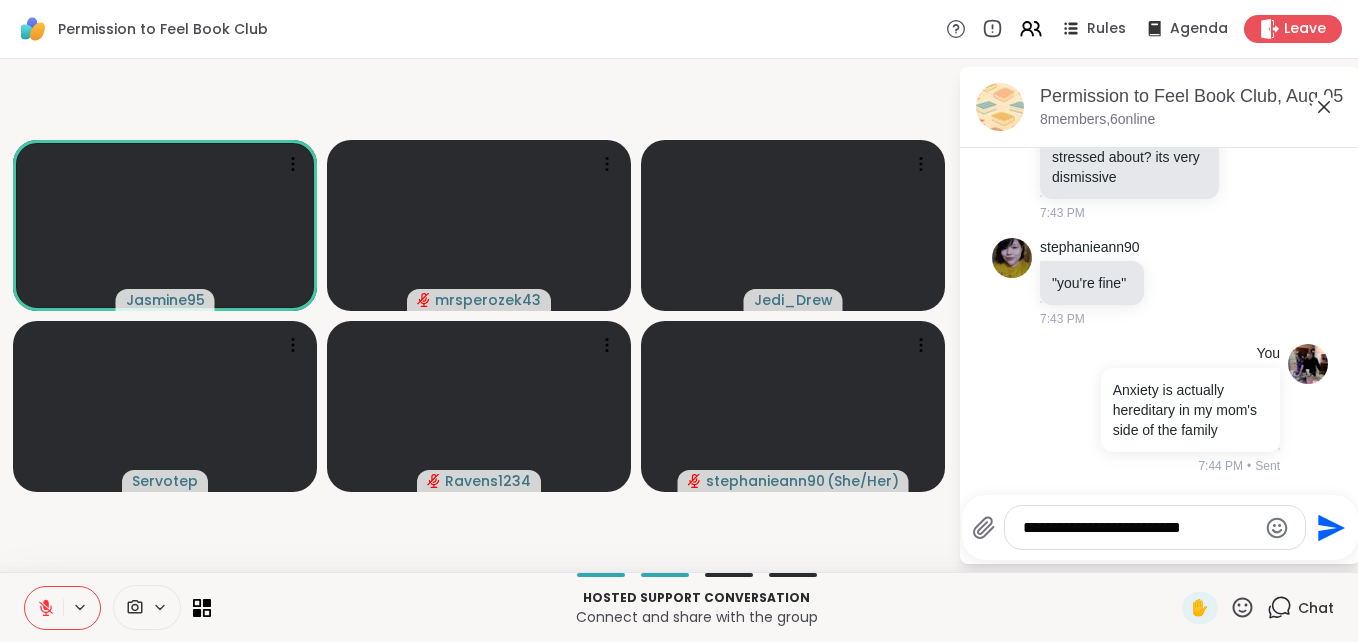 type on "**********" 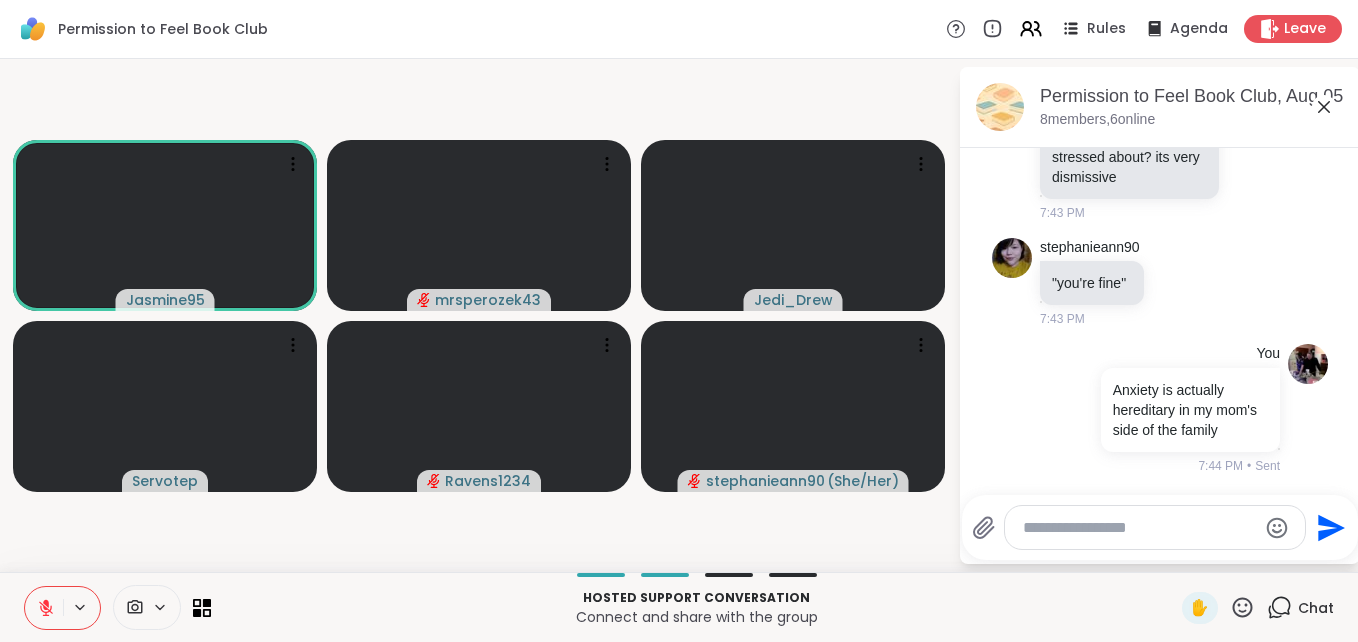 scroll, scrollTop: 9733, scrollLeft: 0, axis: vertical 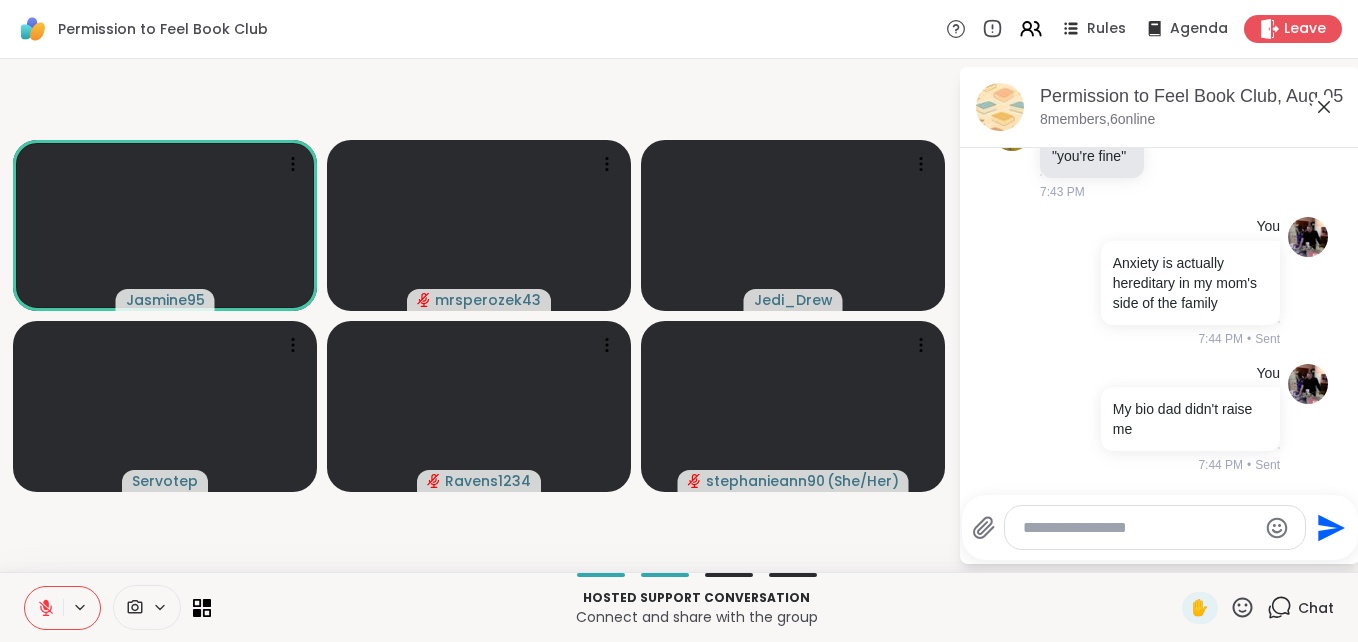click 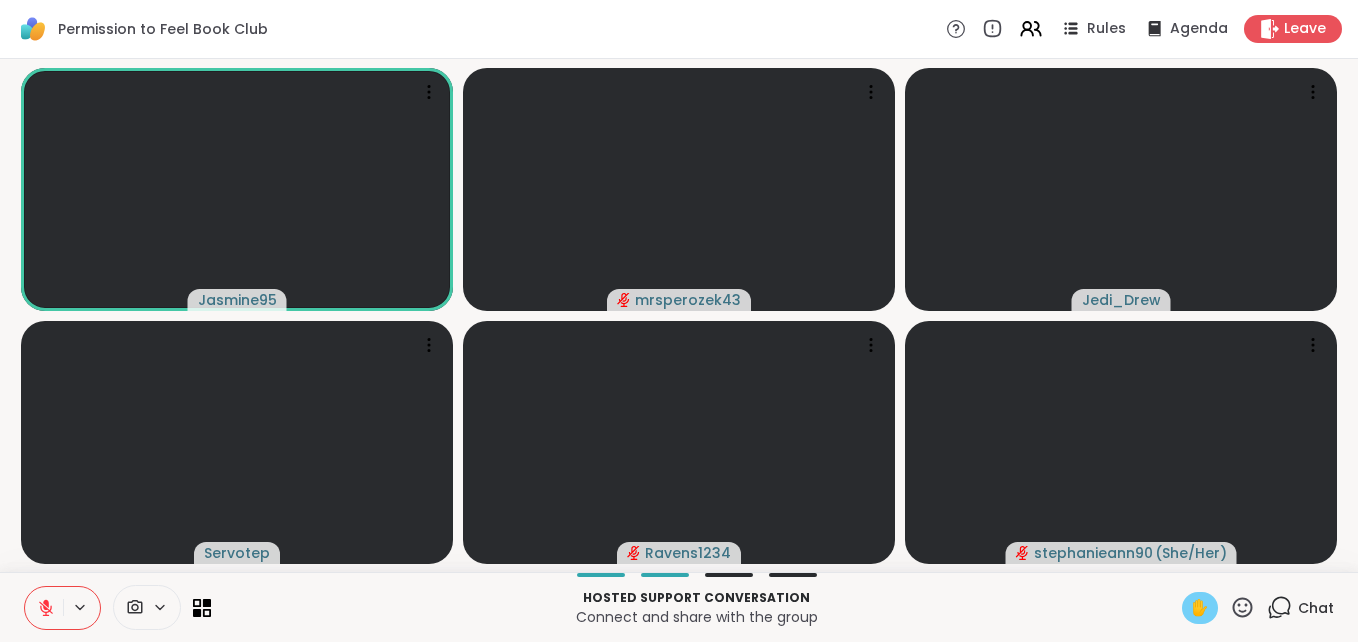 click on "✋" at bounding box center (1200, 608) 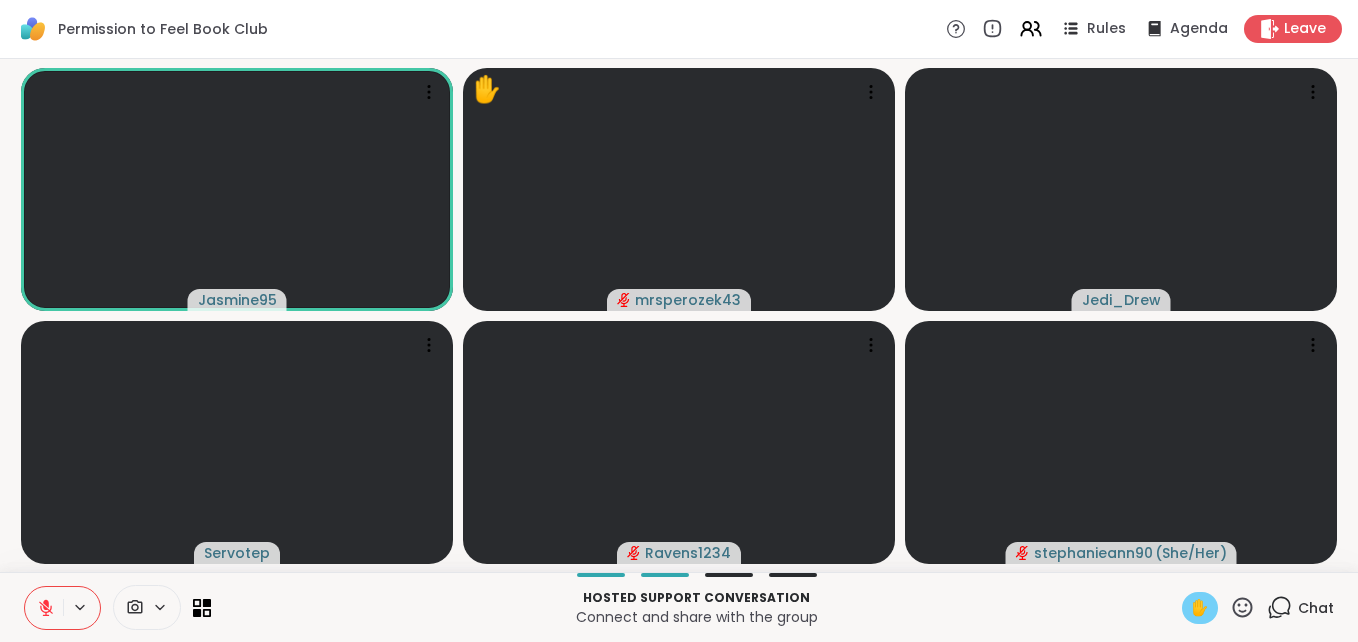 click 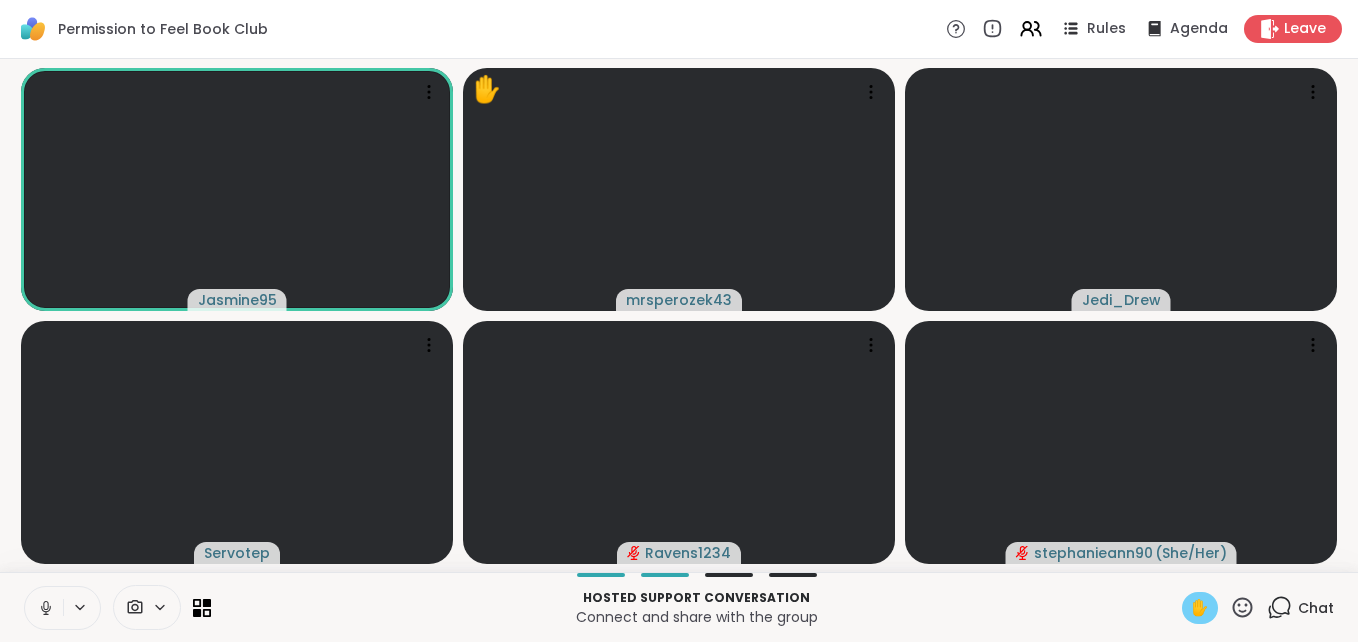 click 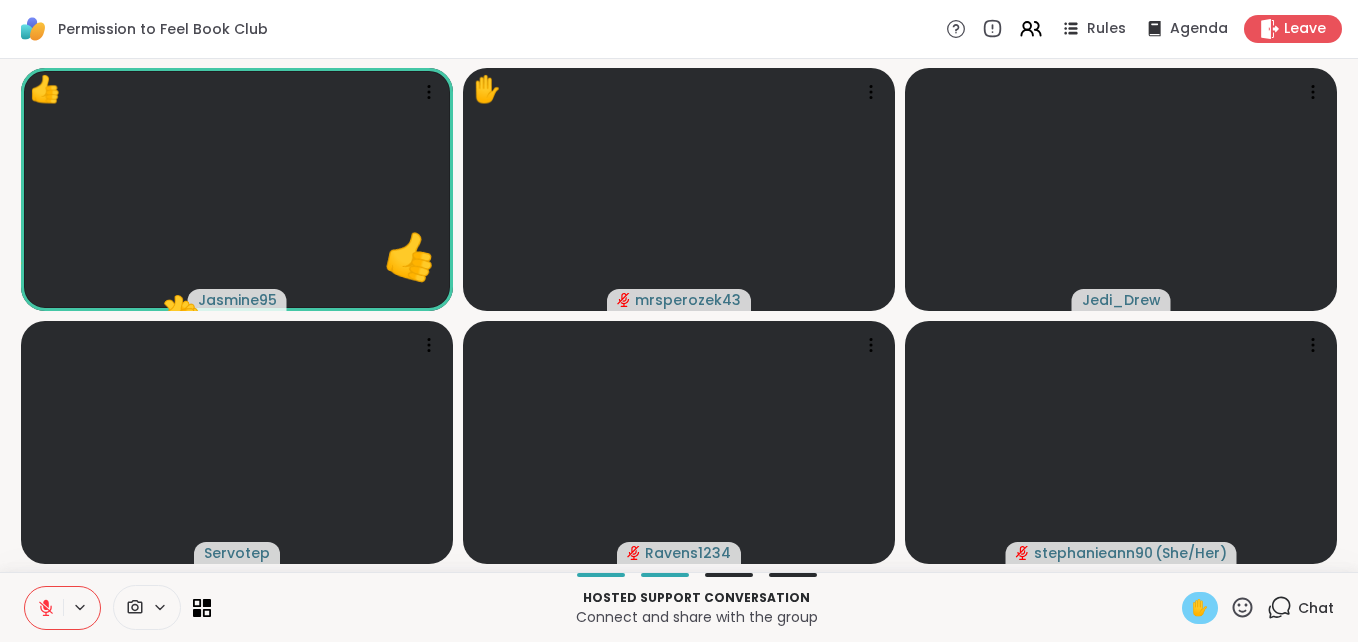 click 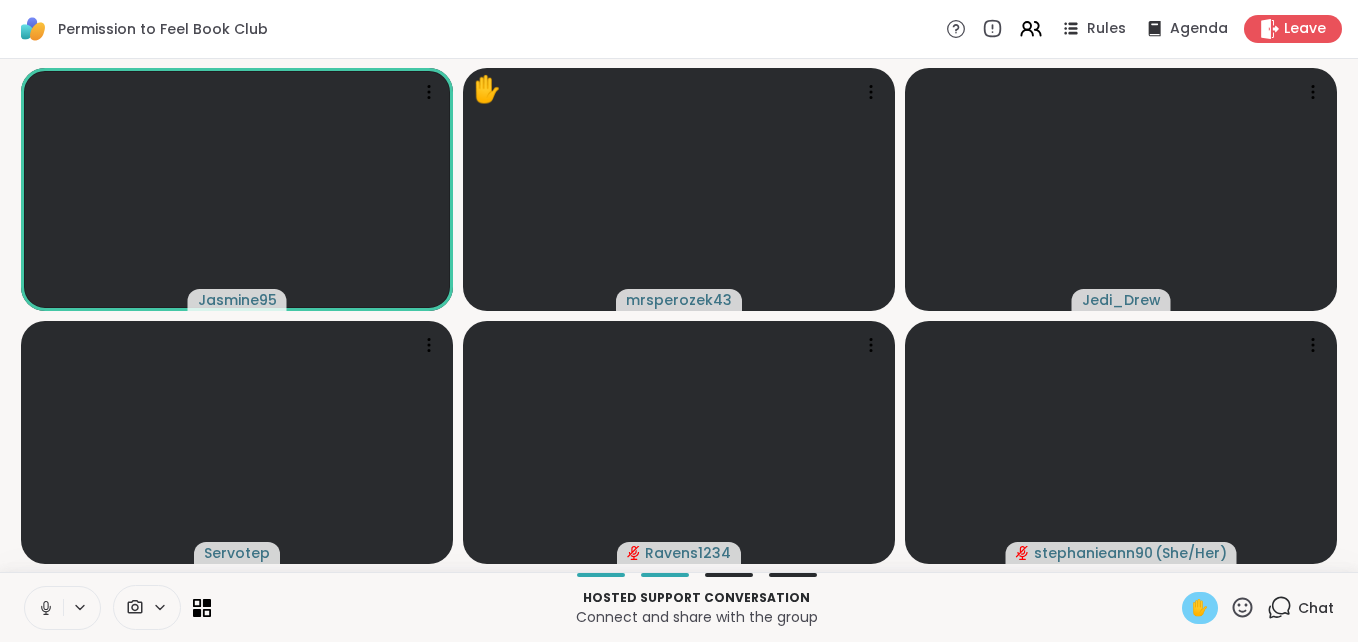click 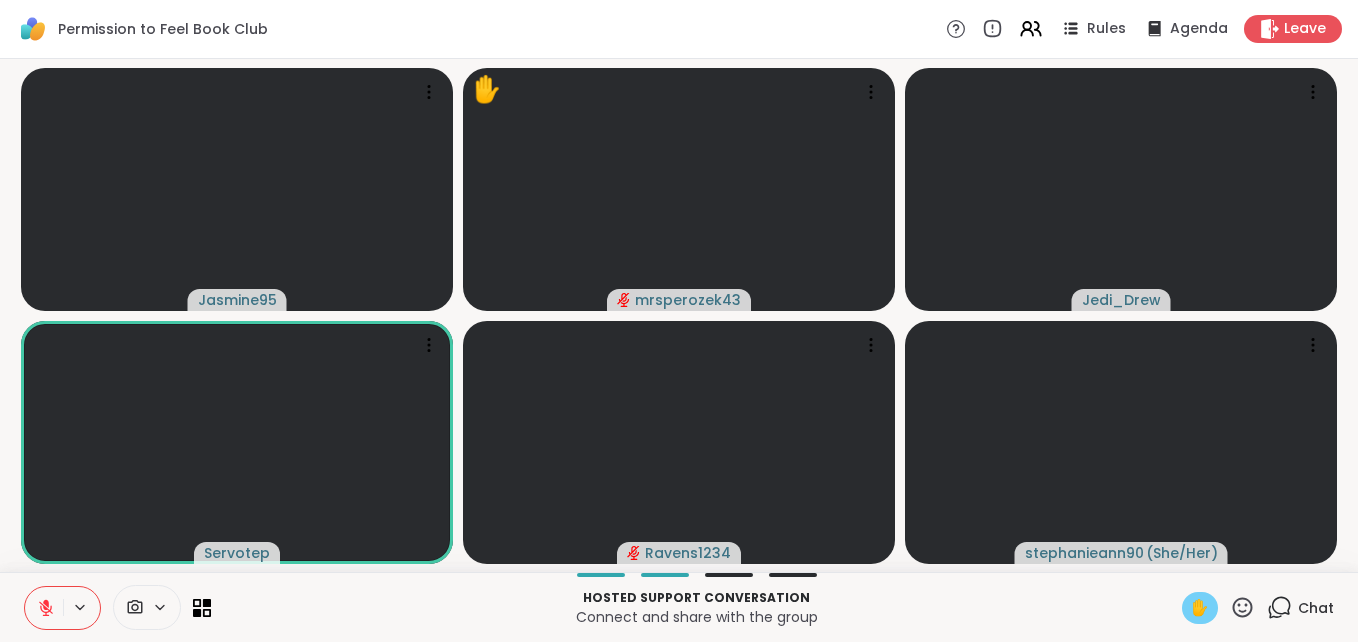 click on "✋" at bounding box center (1200, 608) 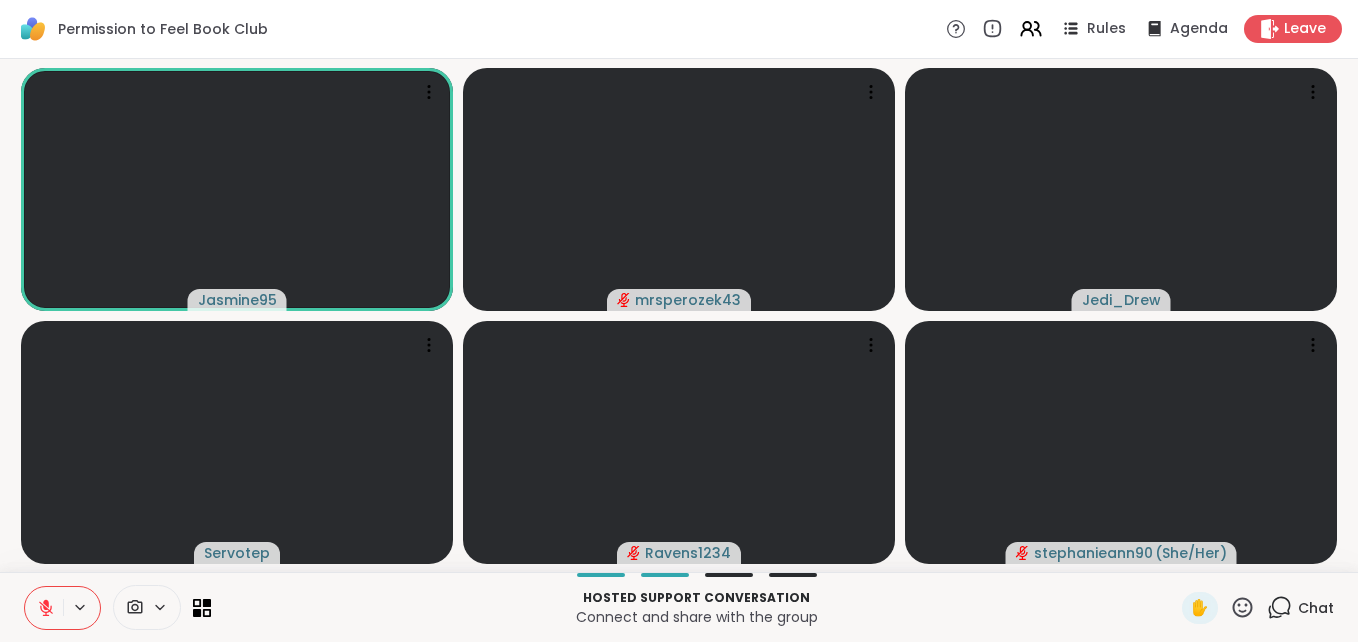 click 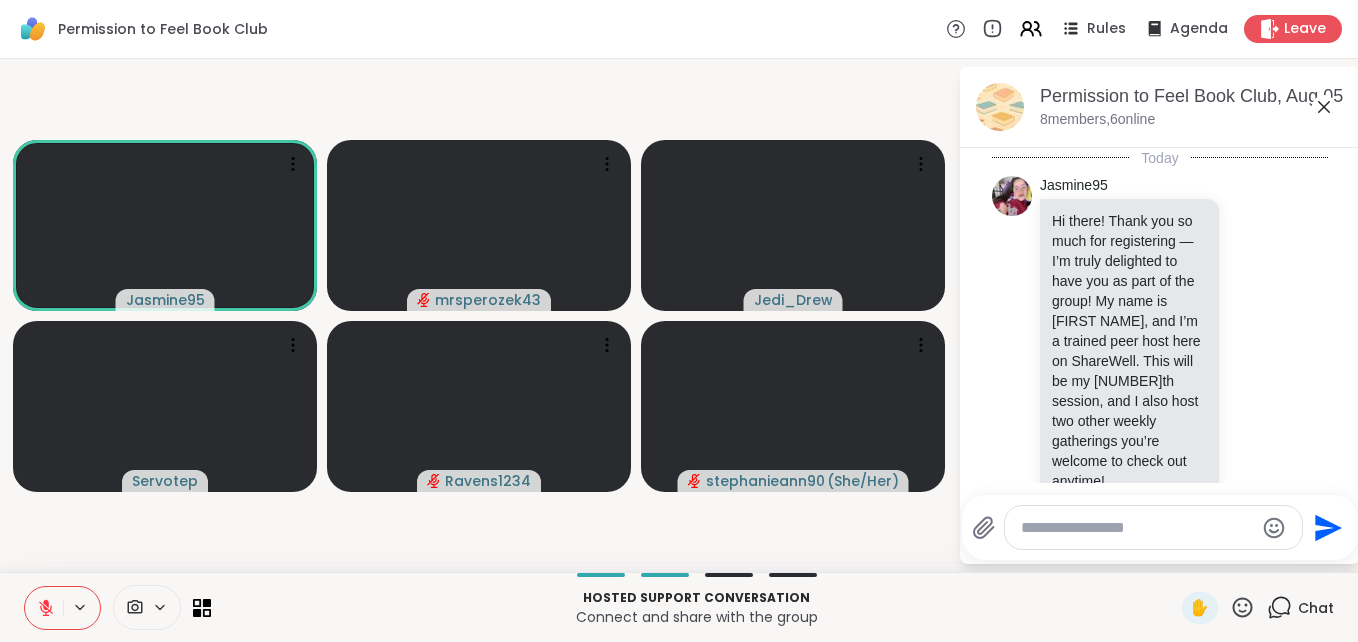scroll, scrollTop: 9713, scrollLeft: 0, axis: vertical 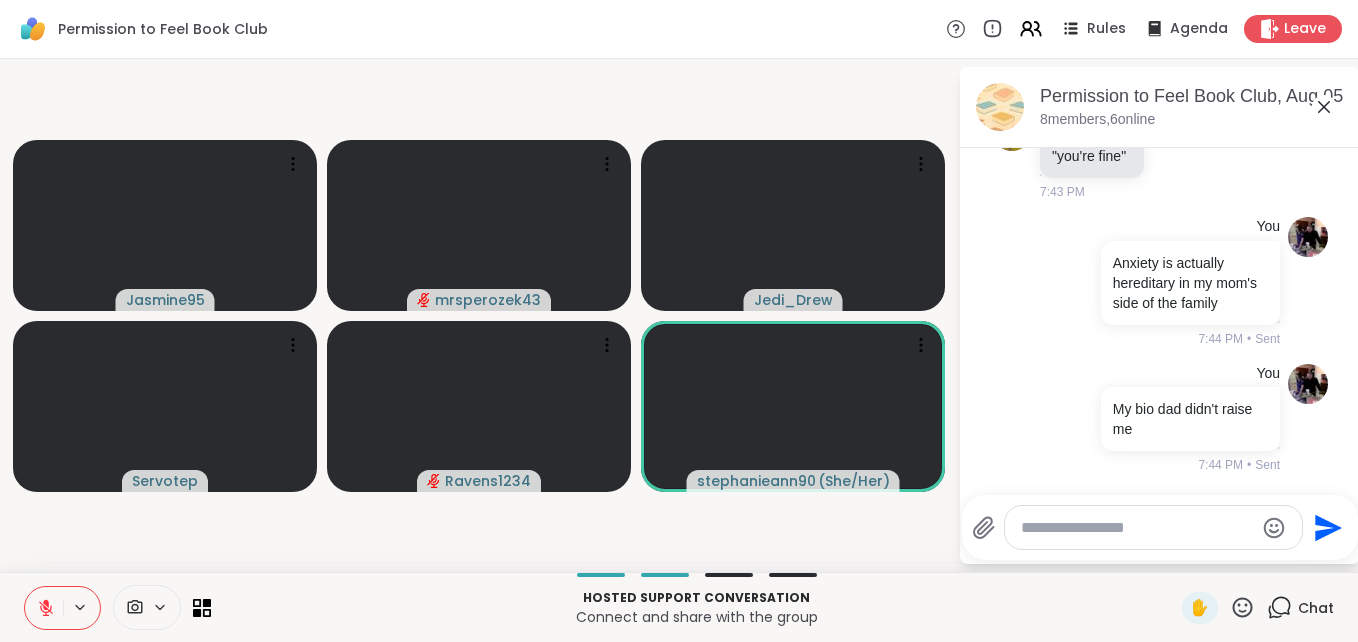 click 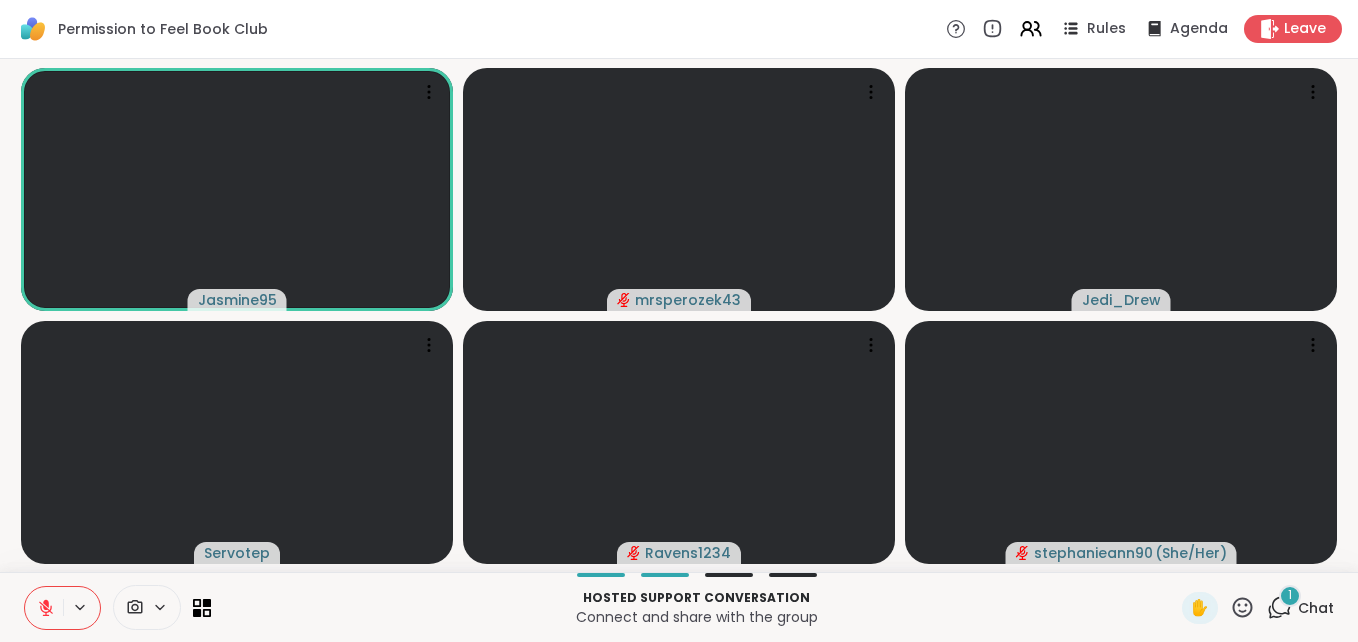 click on "1" at bounding box center (1290, 595) 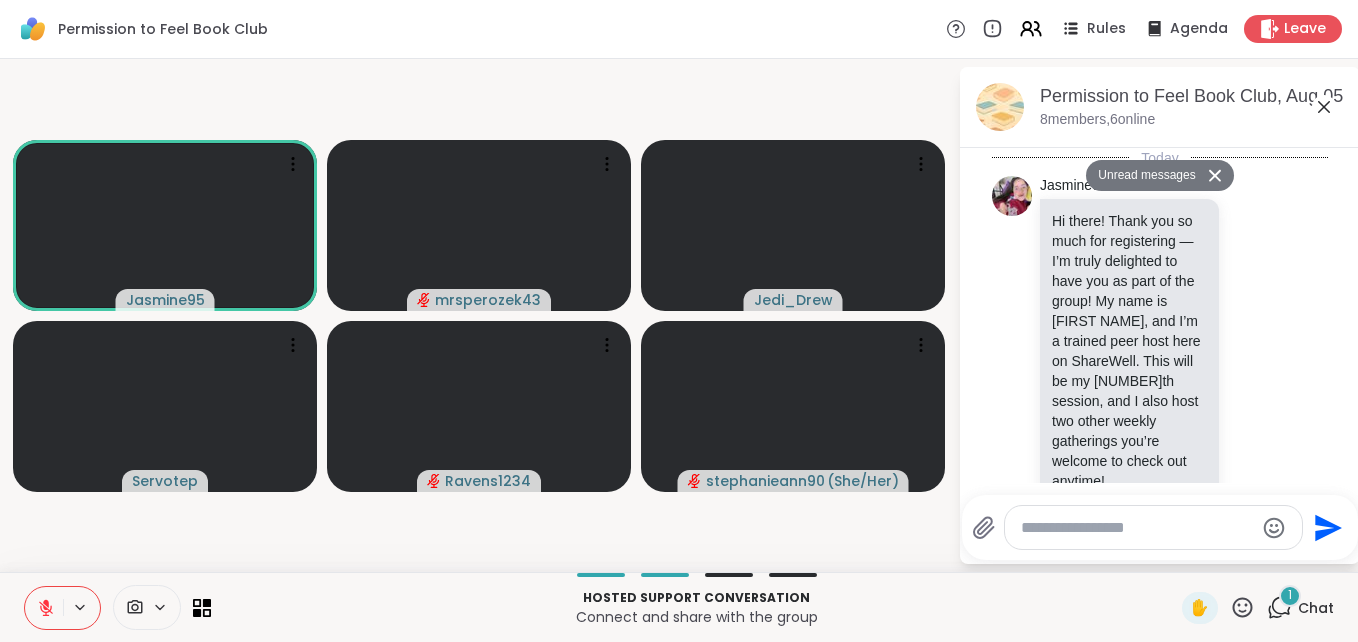 scroll, scrollTop: 10327, scrollLeft: 0, axis: vertical 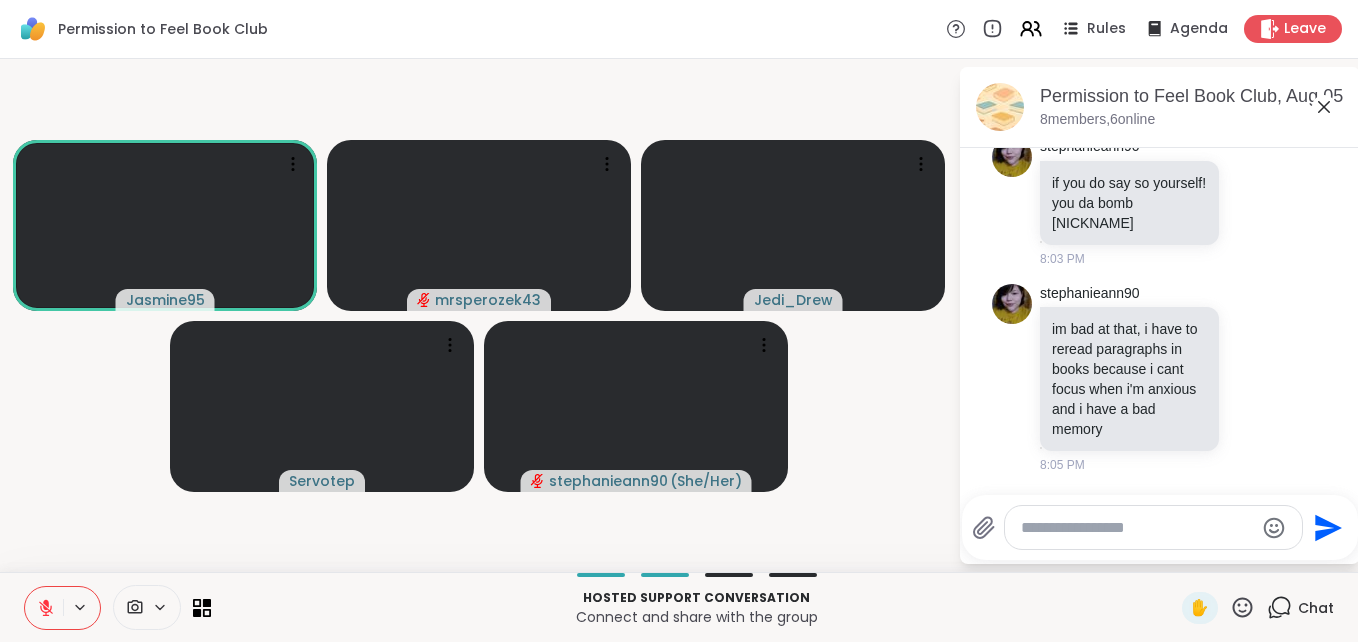 click at bounding box center [1137, 528] 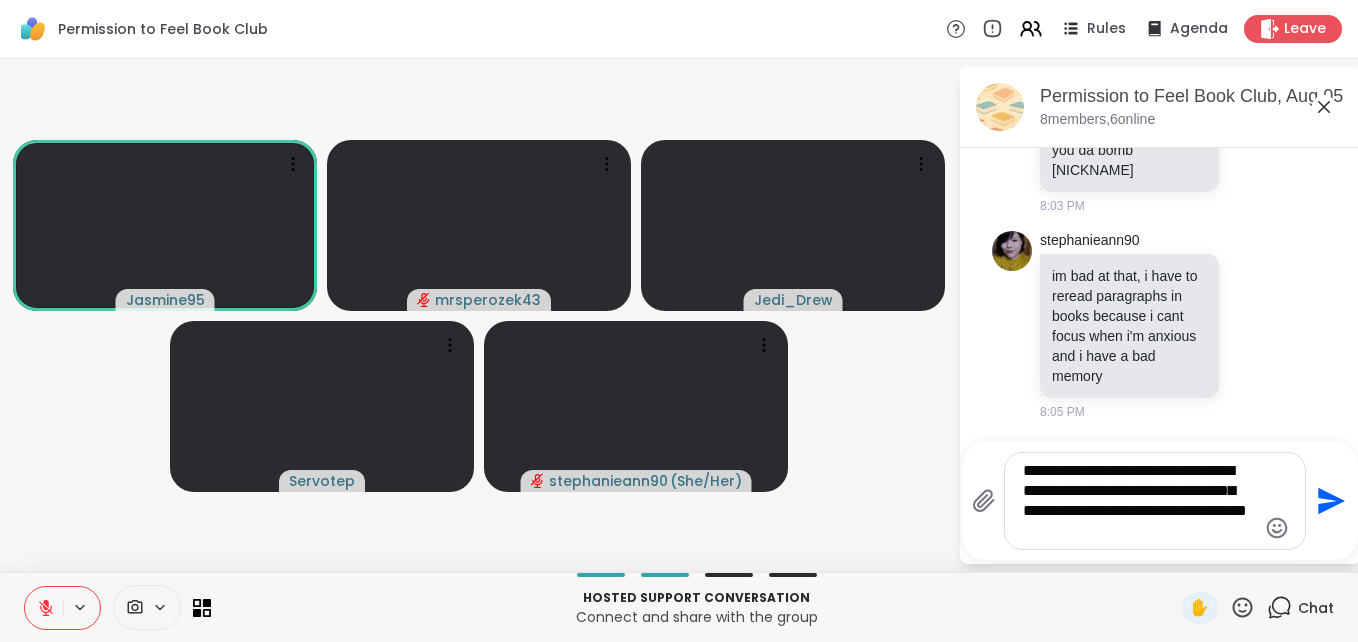 type on "**********" 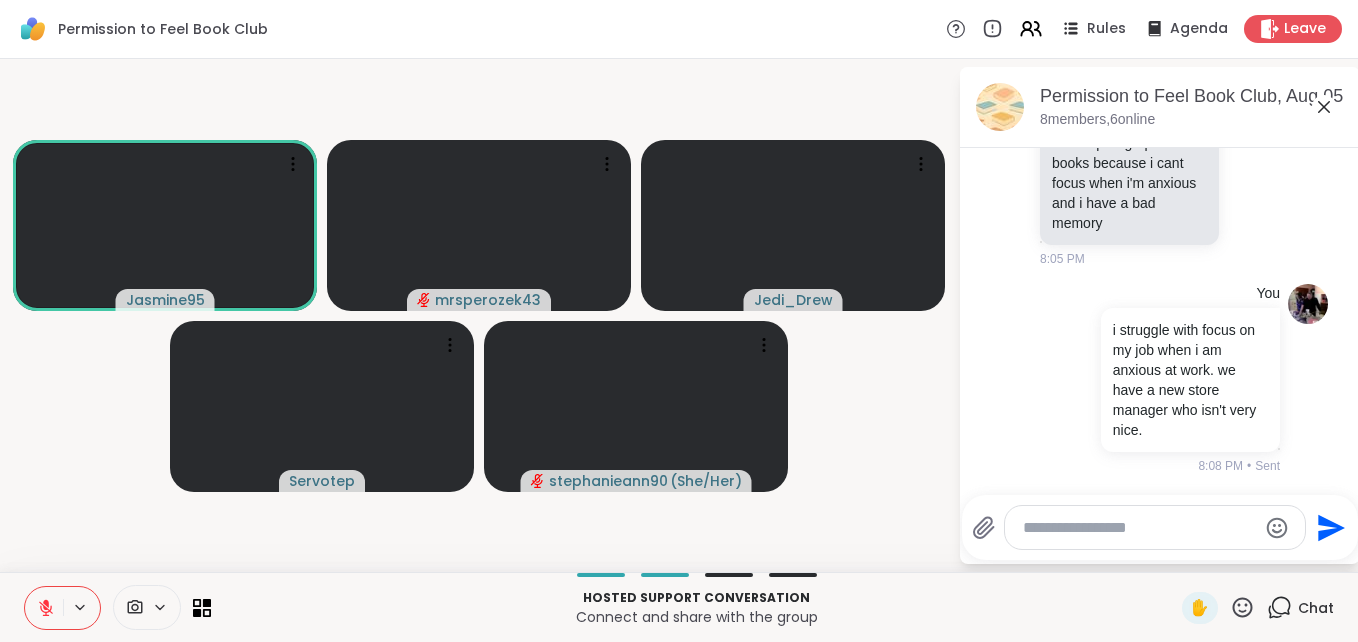 scroll, scrollTop: 11132, scrollLeft: 0, axis: vertical 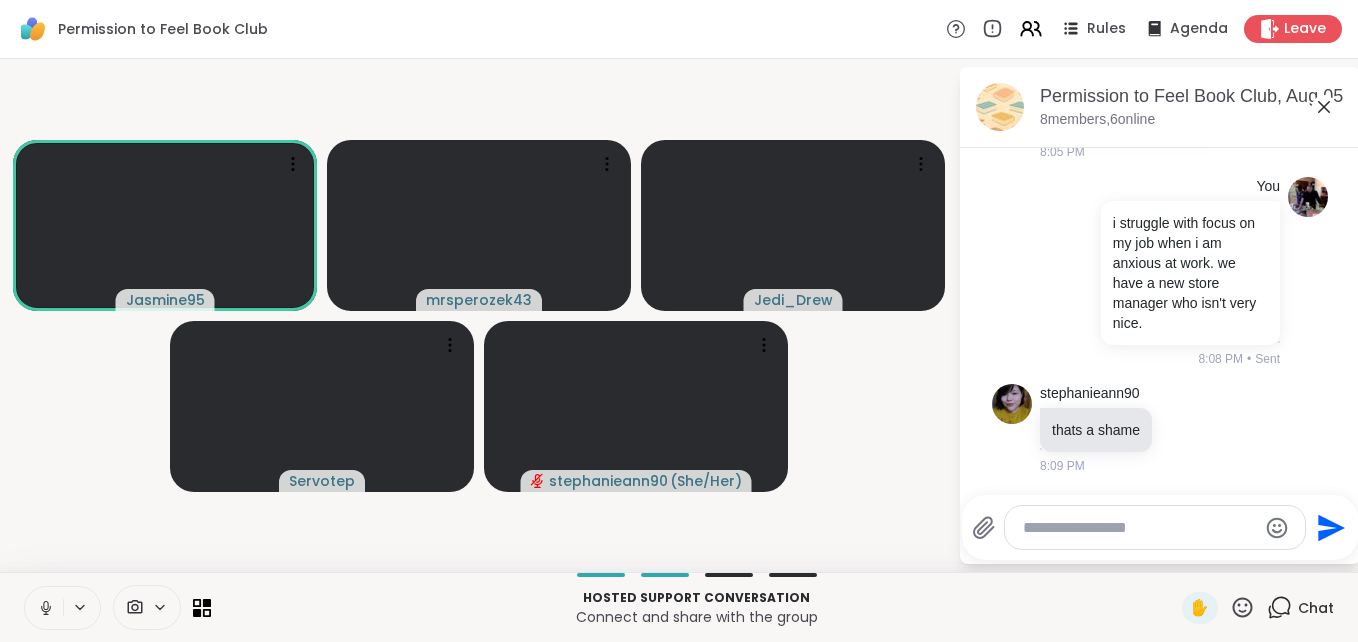 click 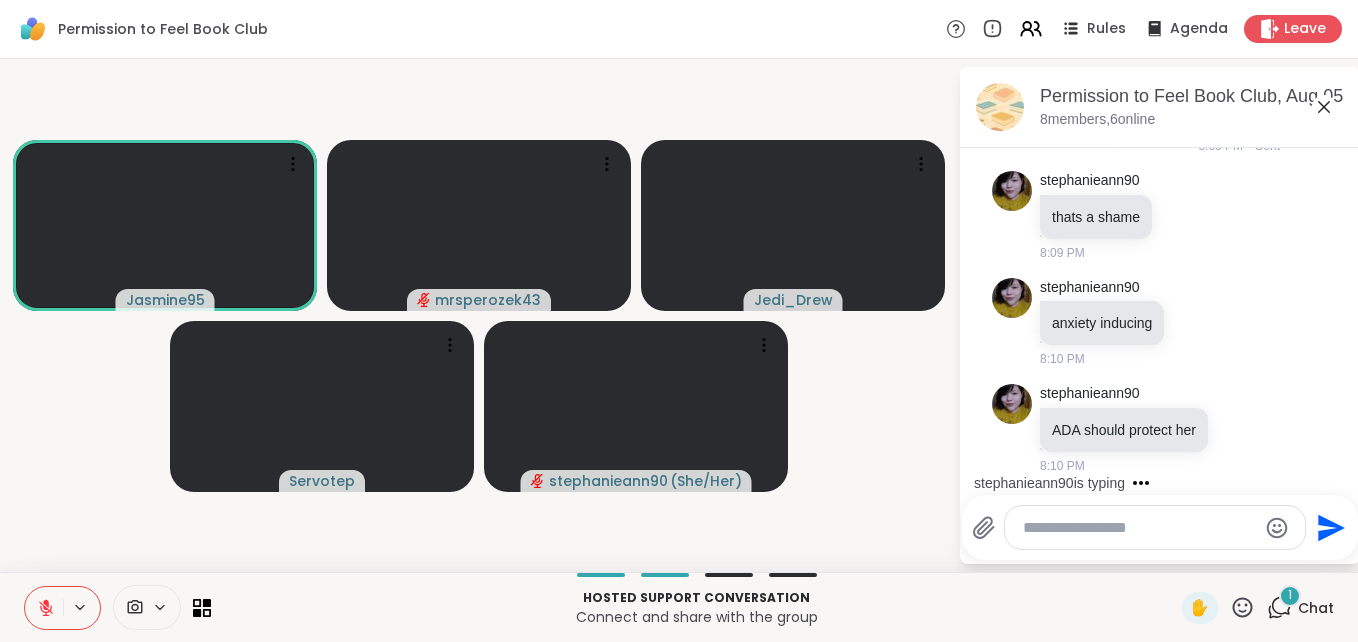scroll, scrollTop: 11472, scrollLeft: 0, axis: vertical 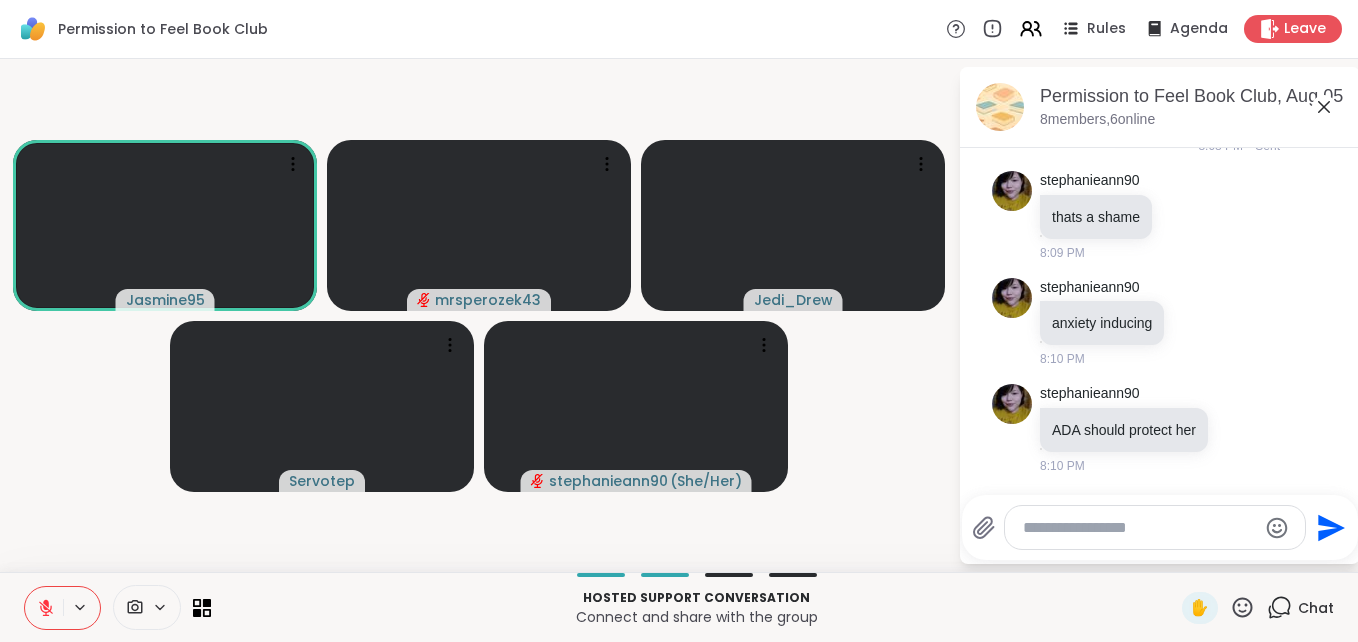 click 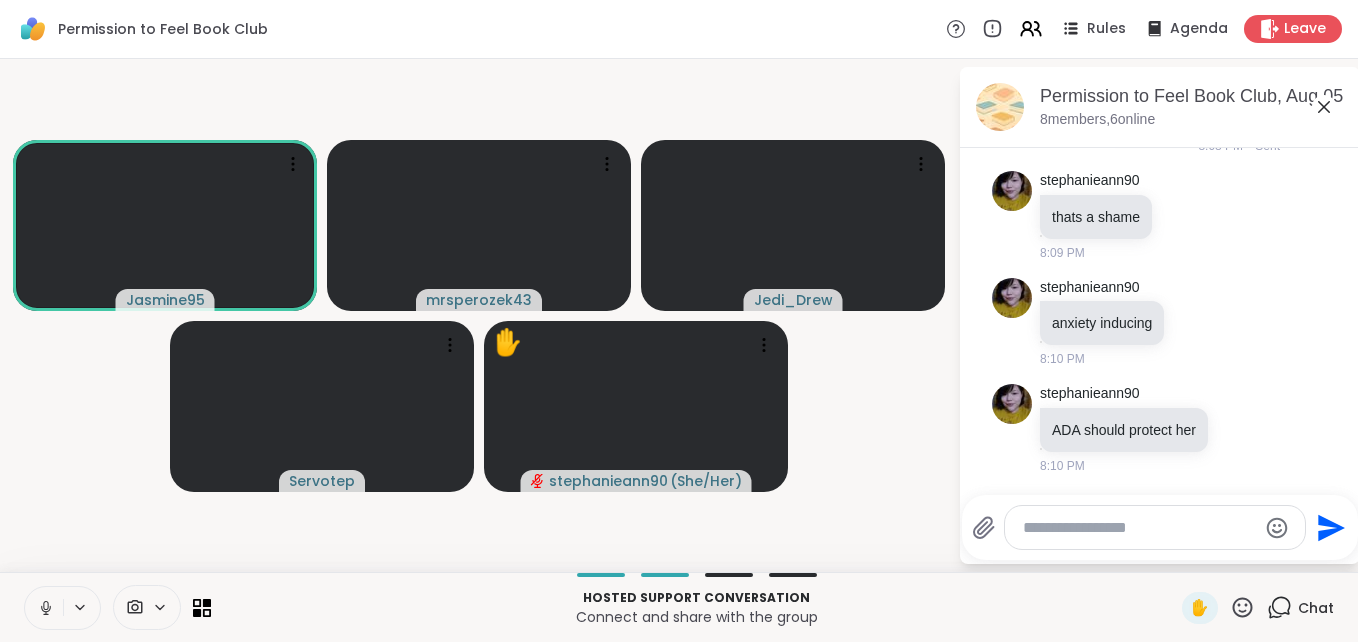 click at bounding box center (44, 608) 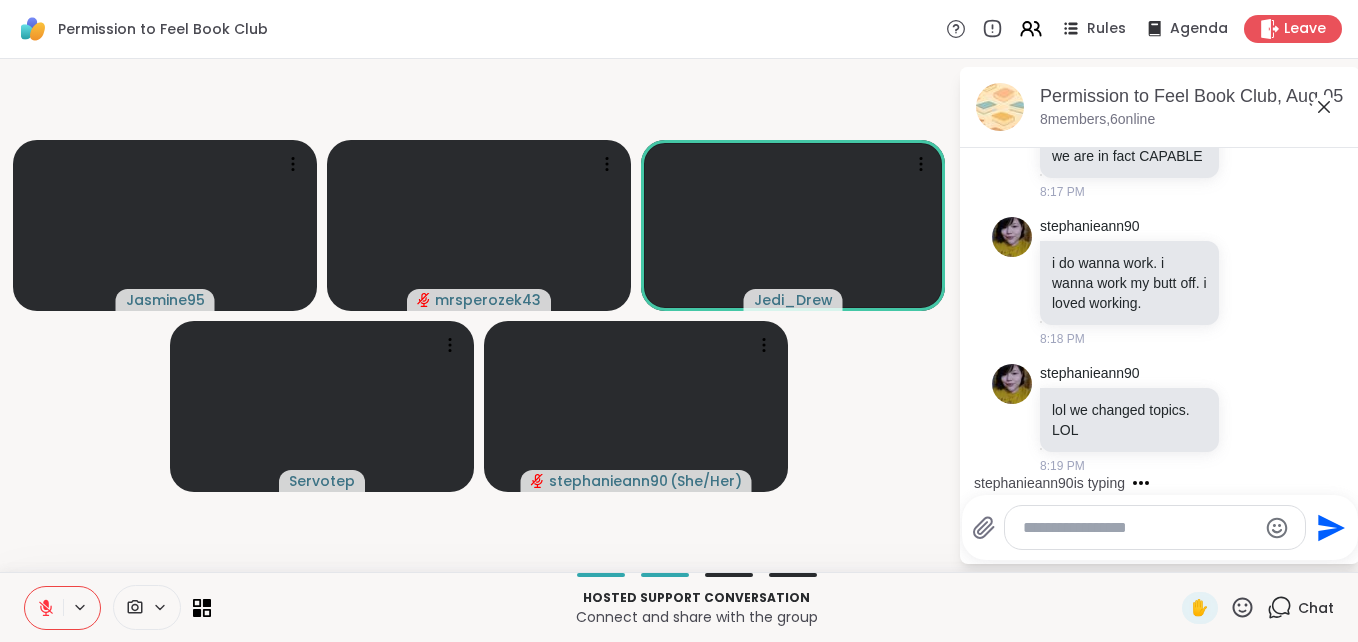 scroll, scrollTop: 11912, scrollLeft: 0, axis: vertical 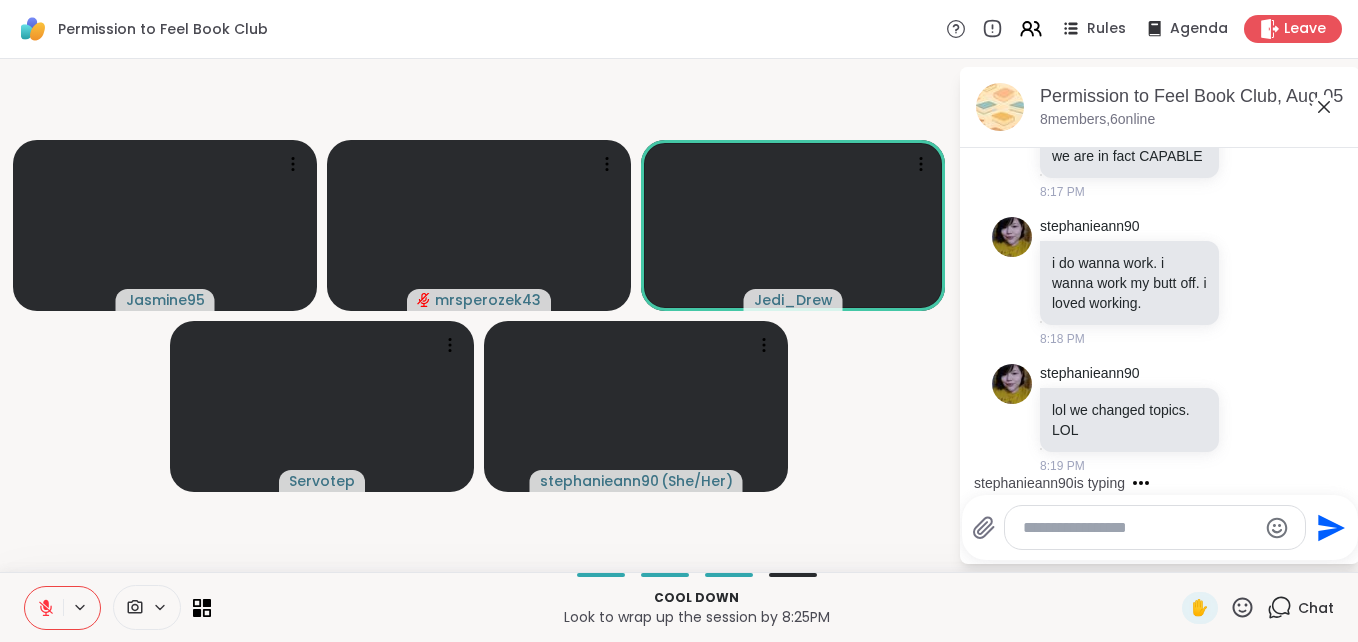 click 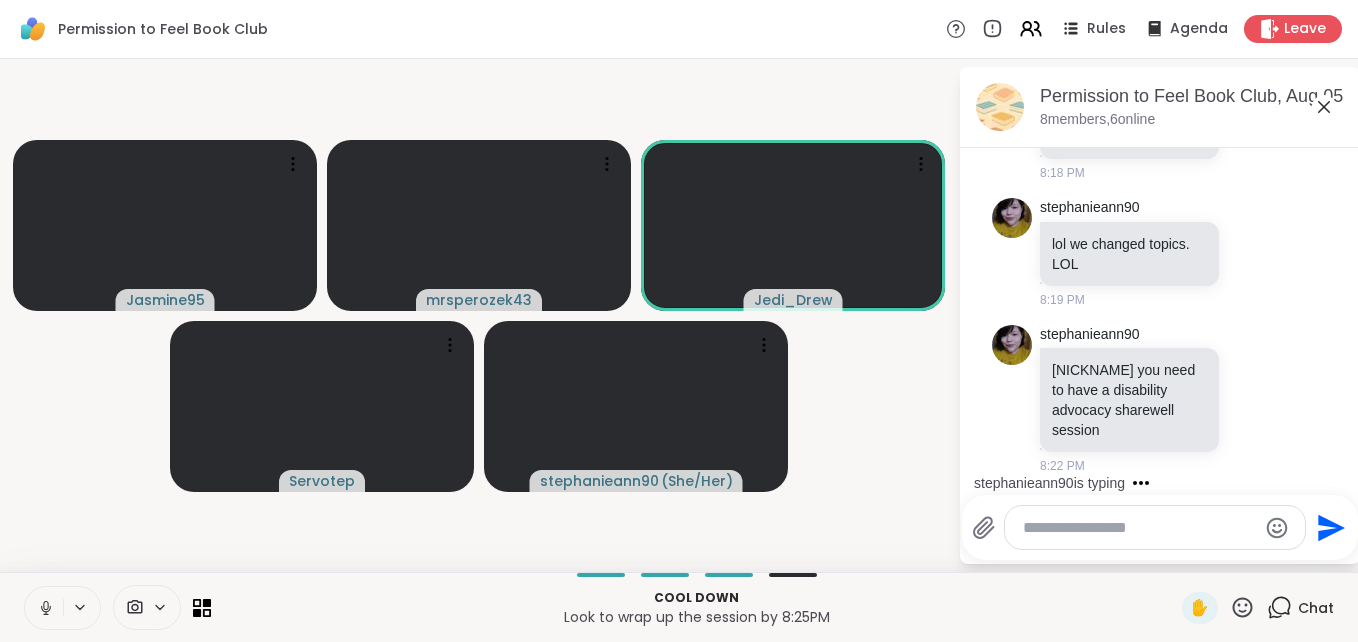 scroll, scrollTop: 12078, scrollLeft: 0, axis: vertical 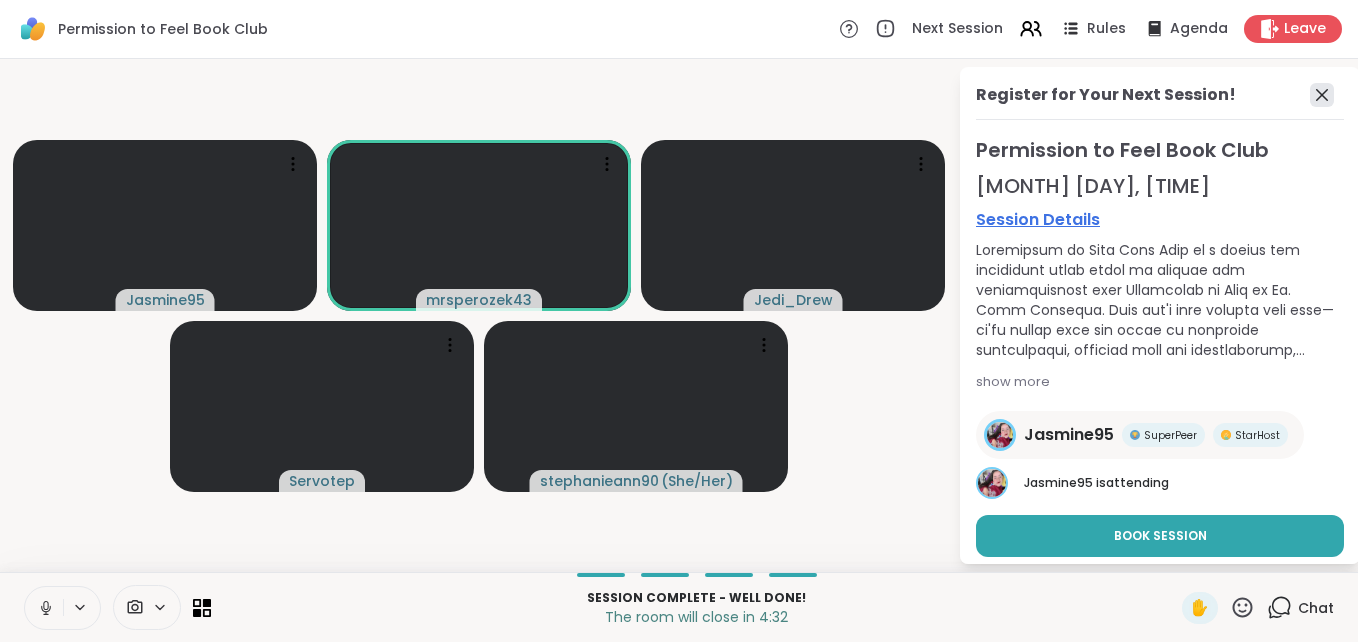 click 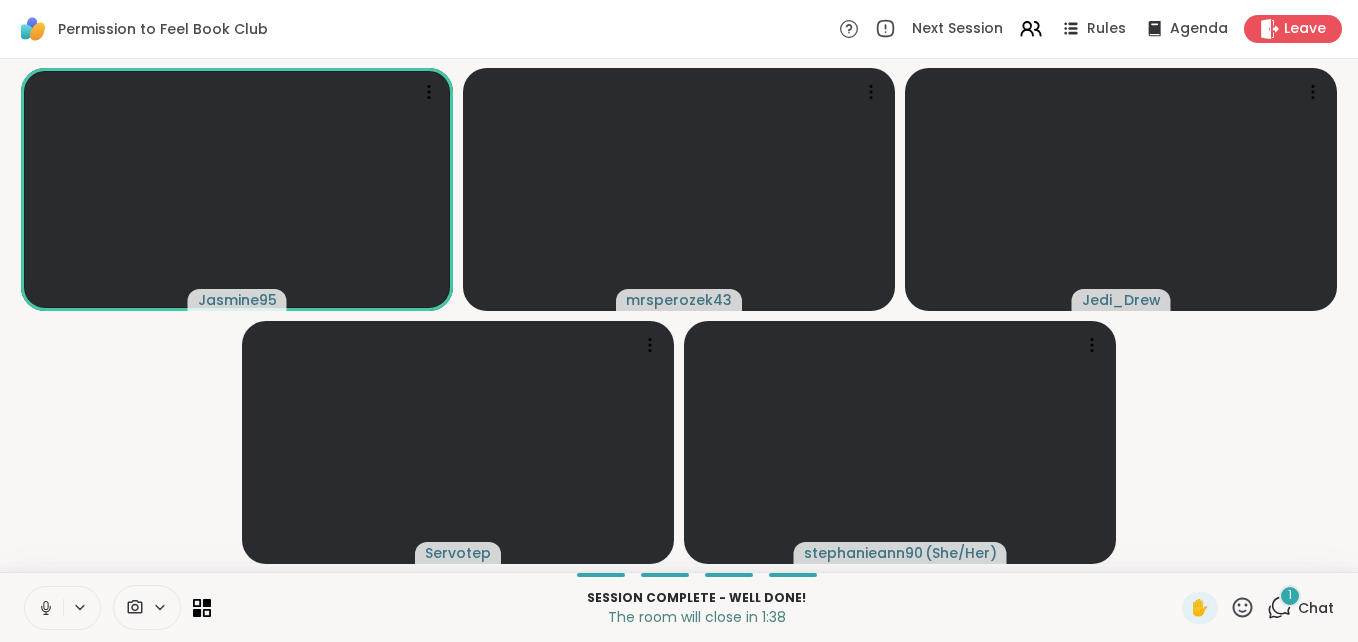click 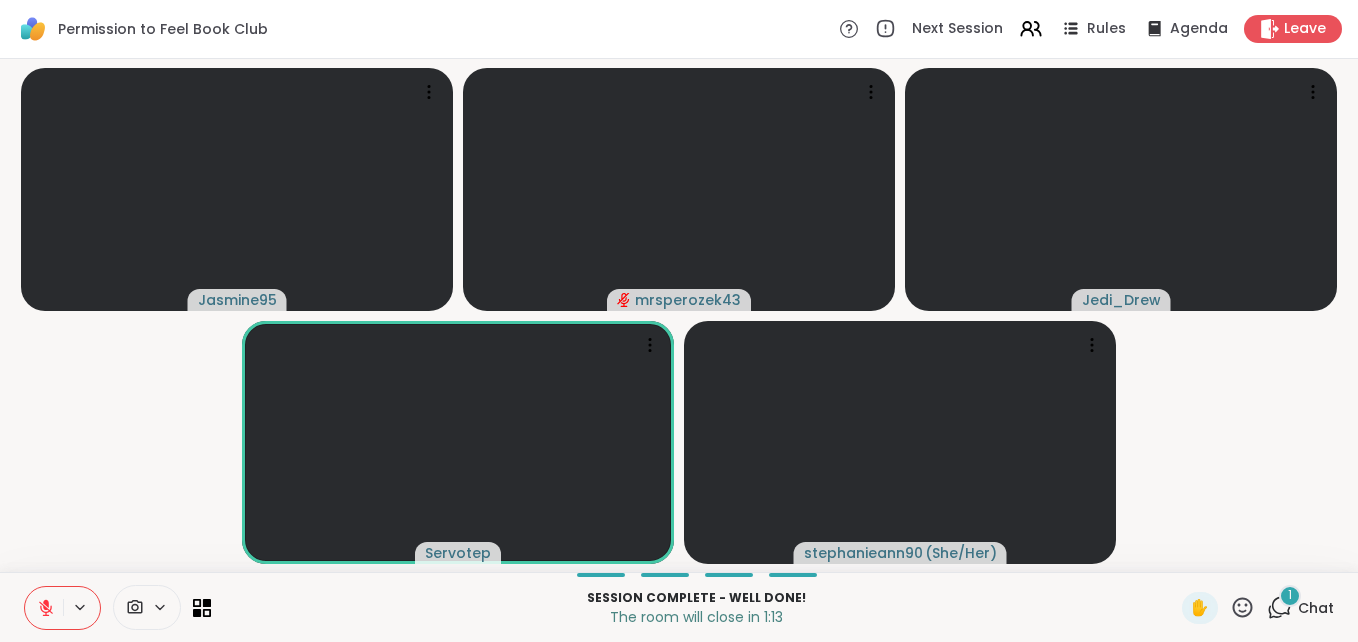 click on "1" at bounding box center (1290, 596) 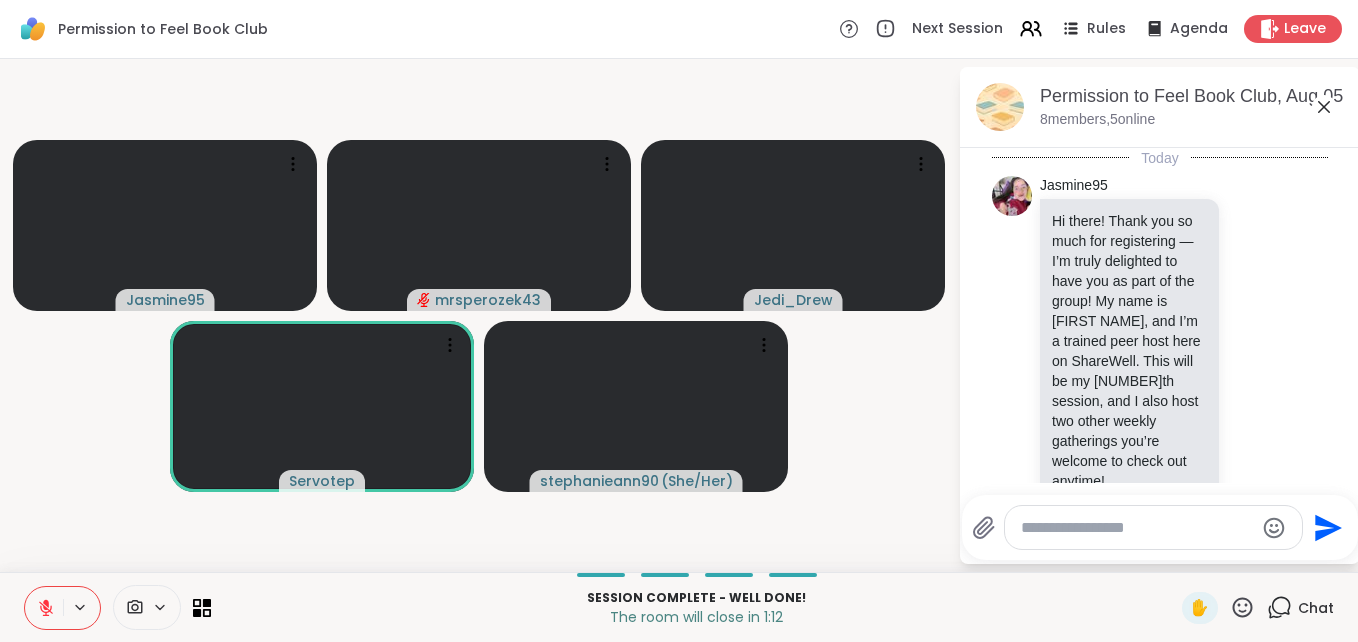 scroll, scrollTop: 12561, scrollLeft: 0, axis: vertical 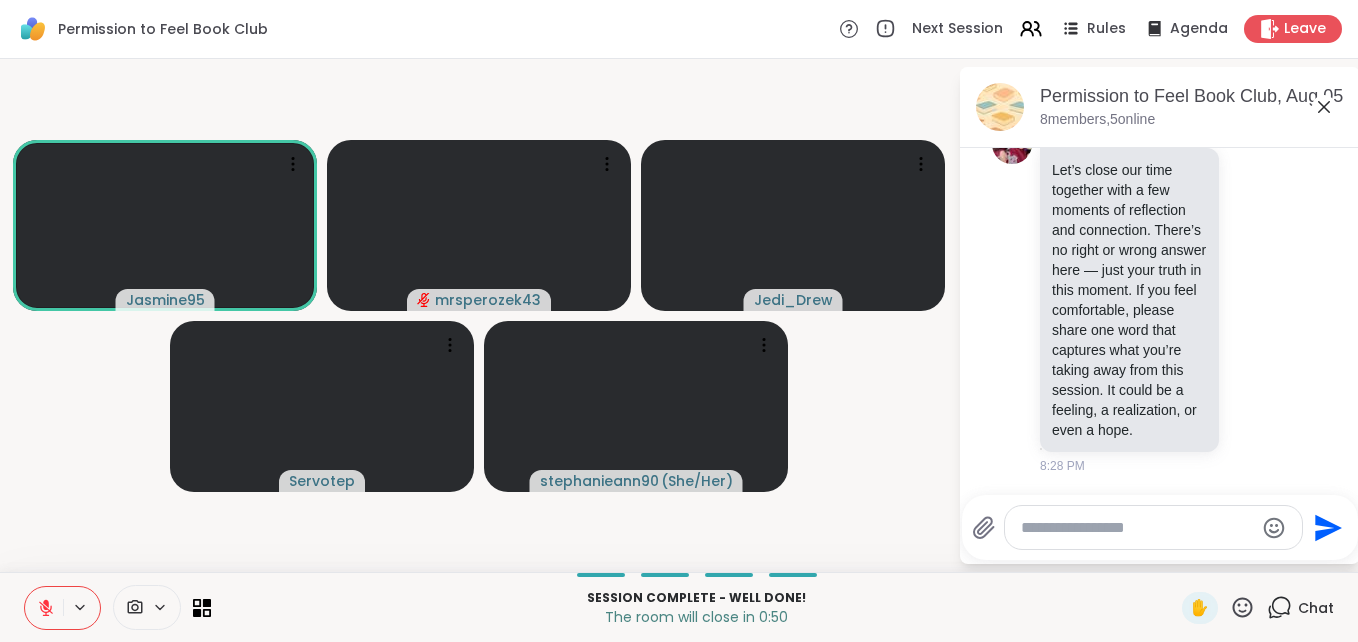 click 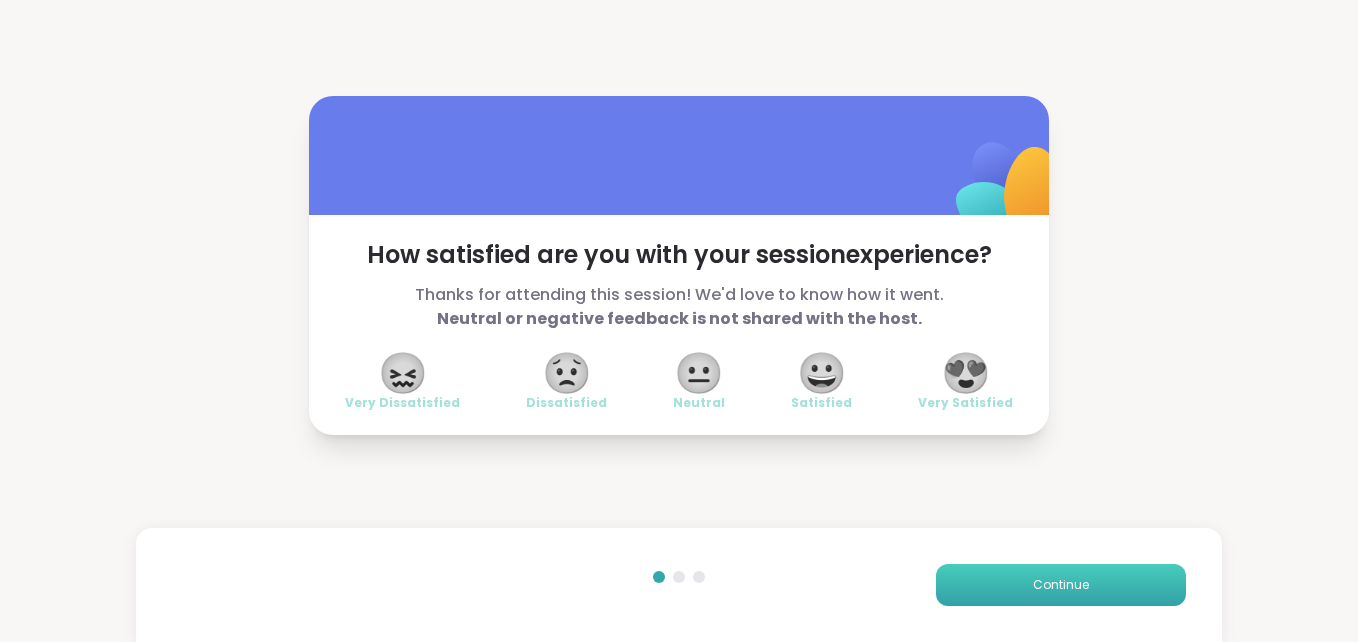 click on "Continue" at bounding box center (1061, 585) 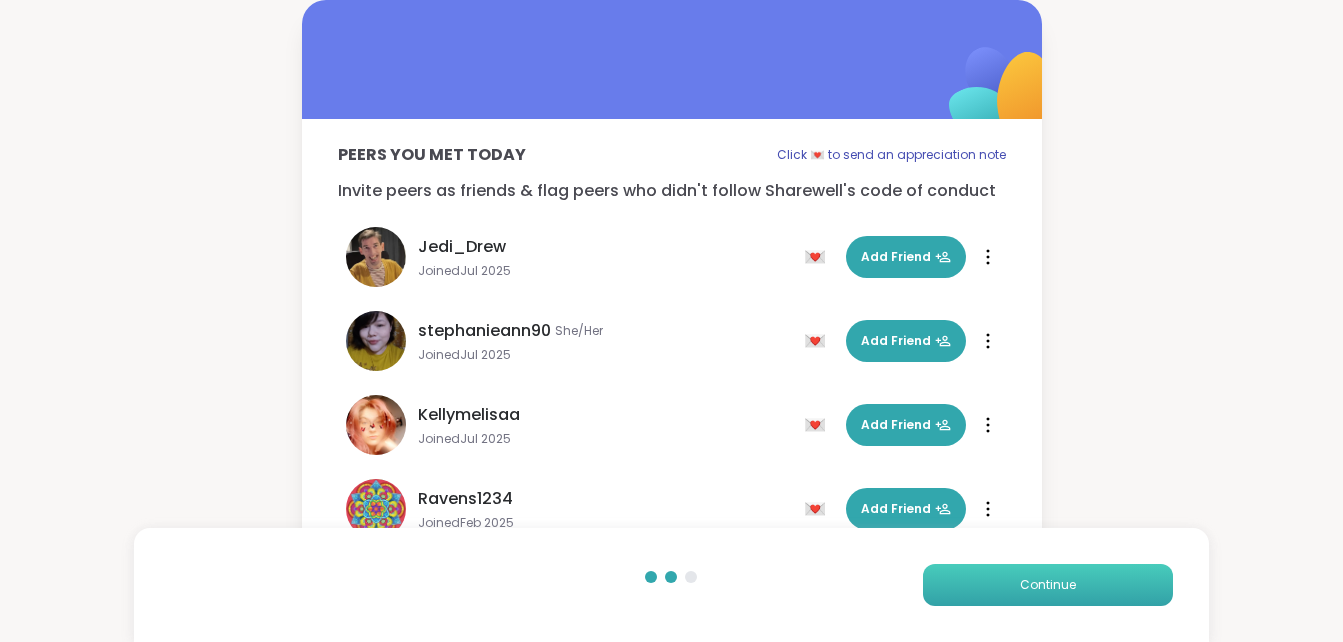 click on "Continue" at bounding box center [1048, 585] 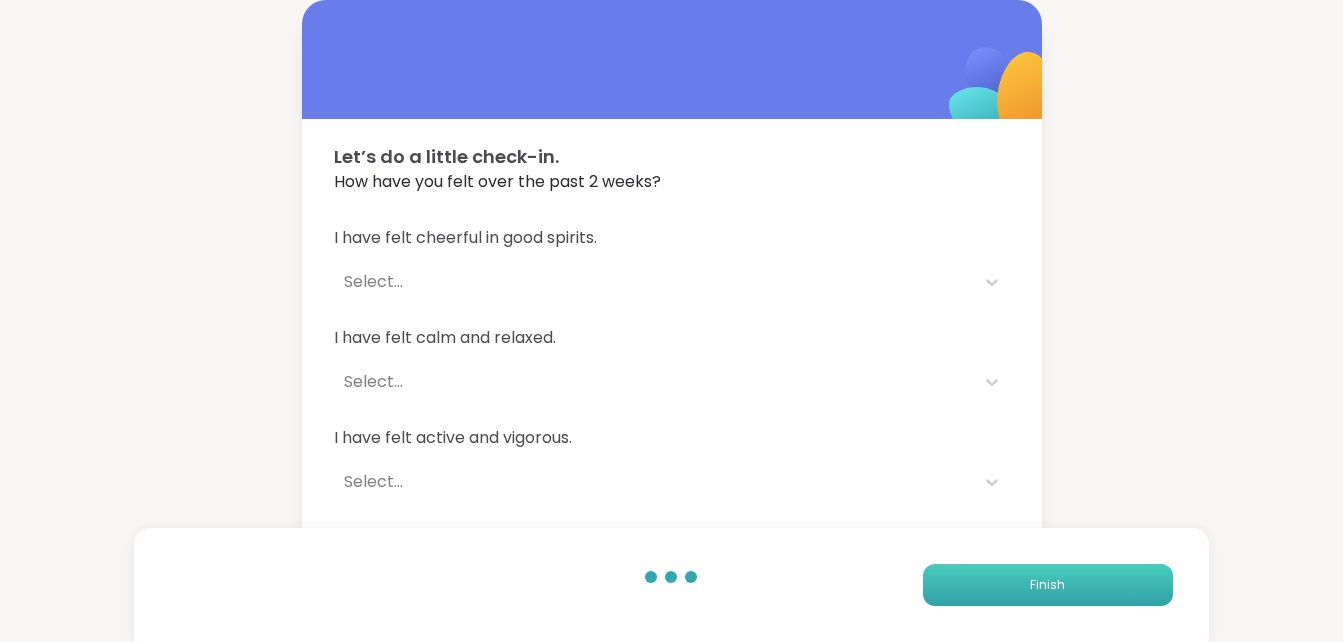 click on "Finish" at bounding box center [1048, 585] 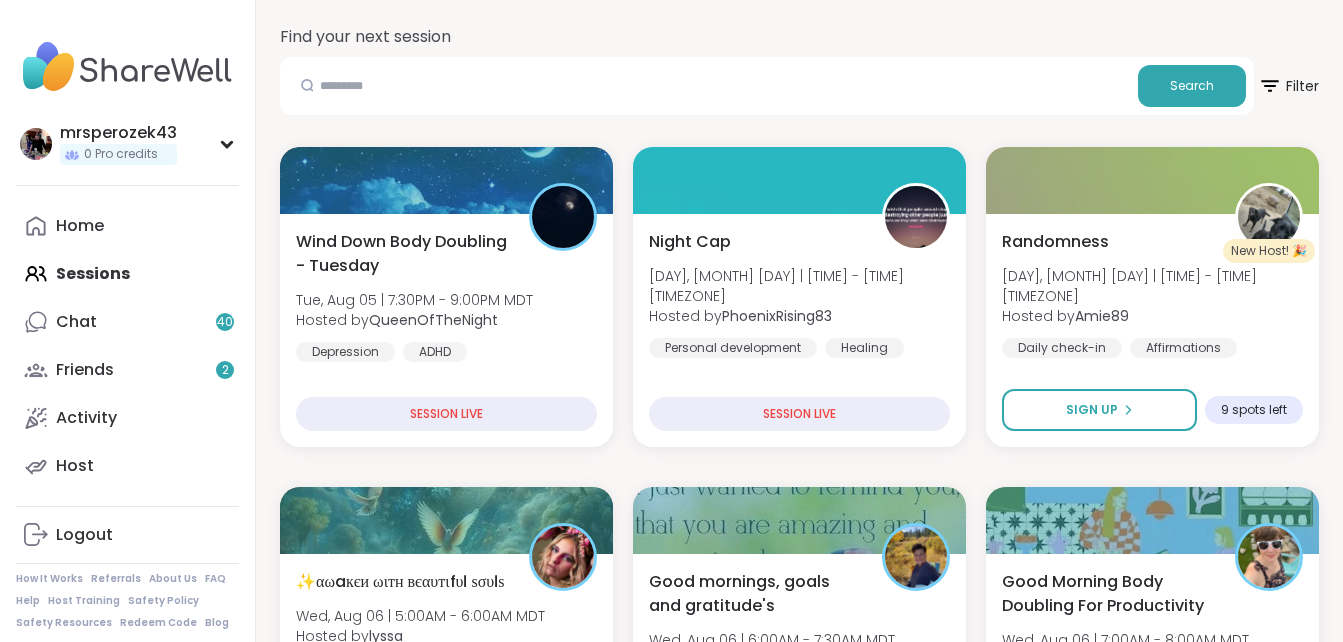 scroll, scrollTop: 320, scrollLeft: 0, axis: vertical 